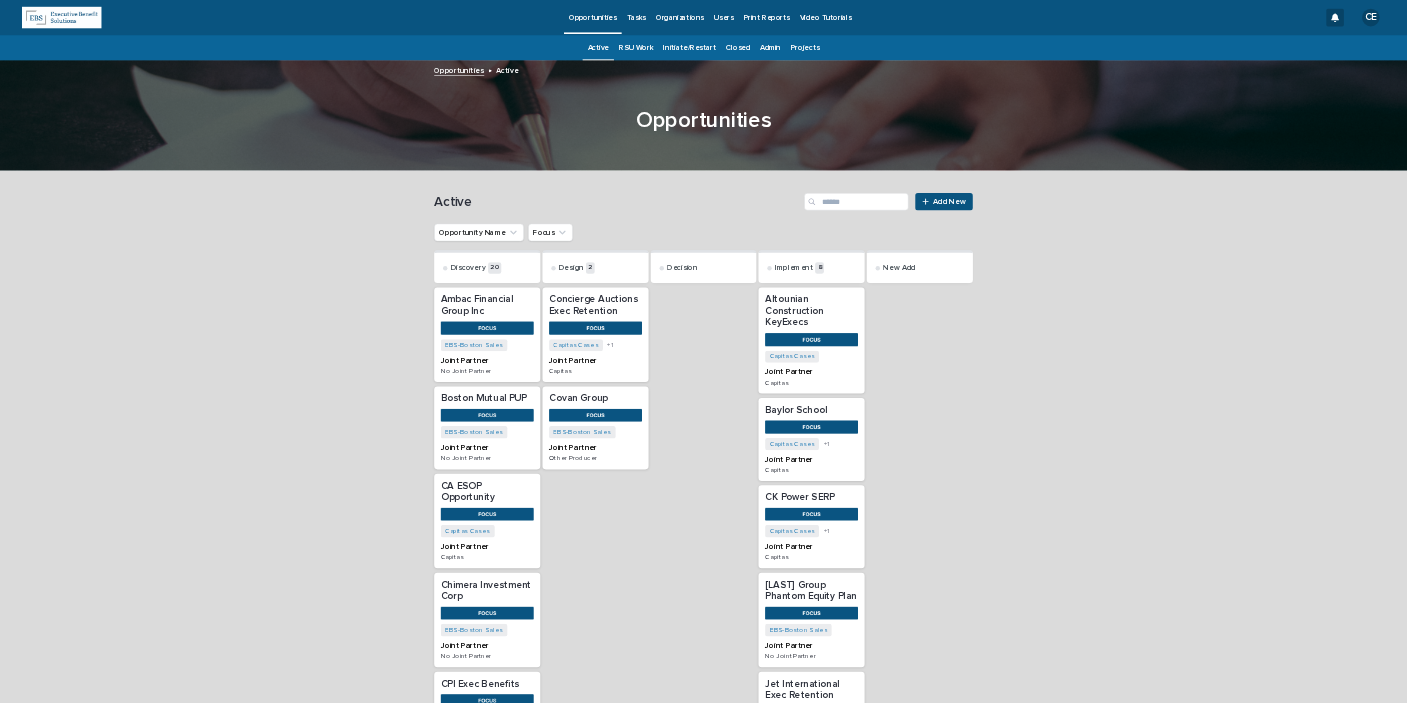 scroll, scrollTop: 0, scrollLeft: 0, axis: both 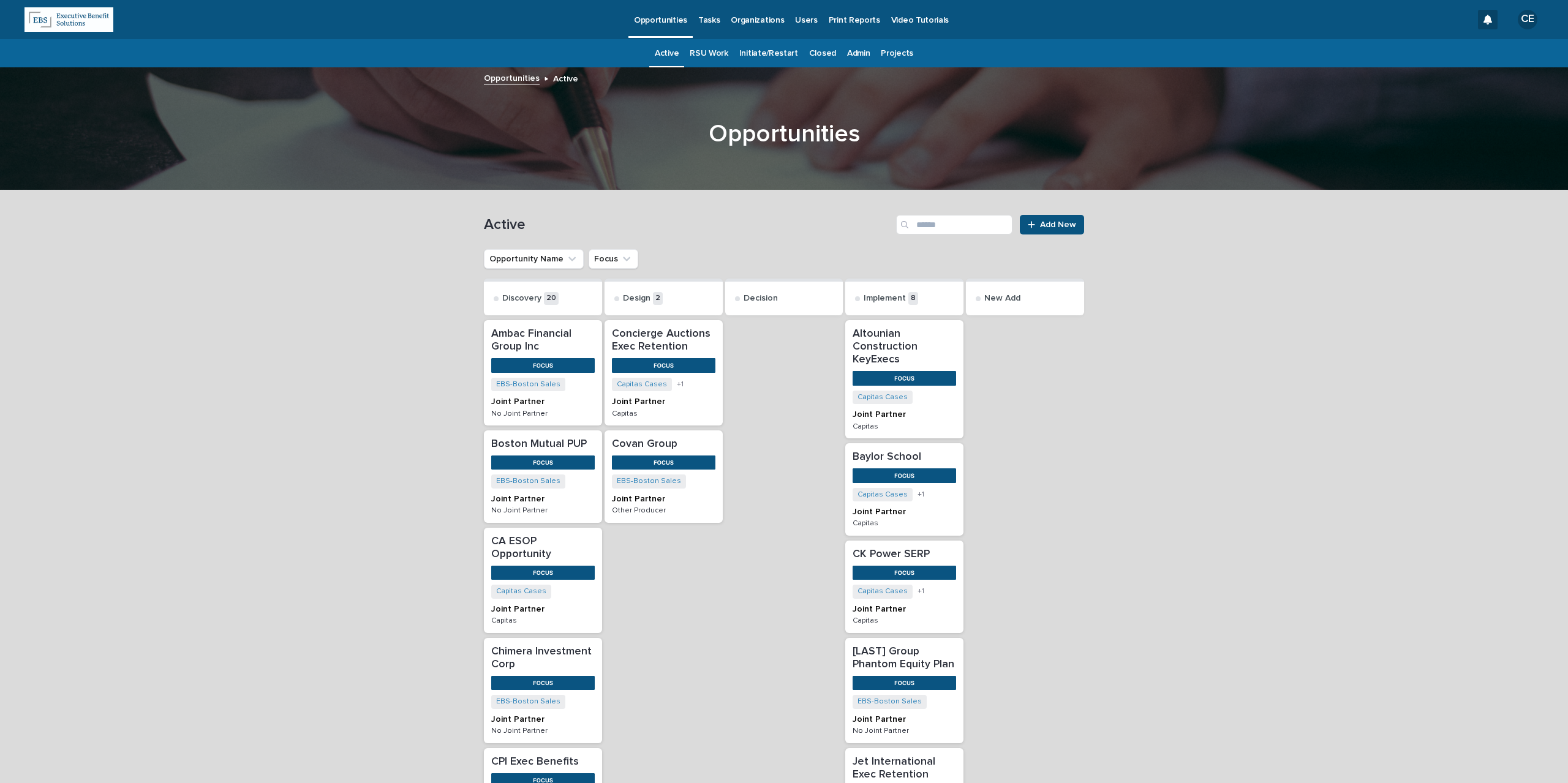 click on "Tasks" at bounding box center (709, 13) 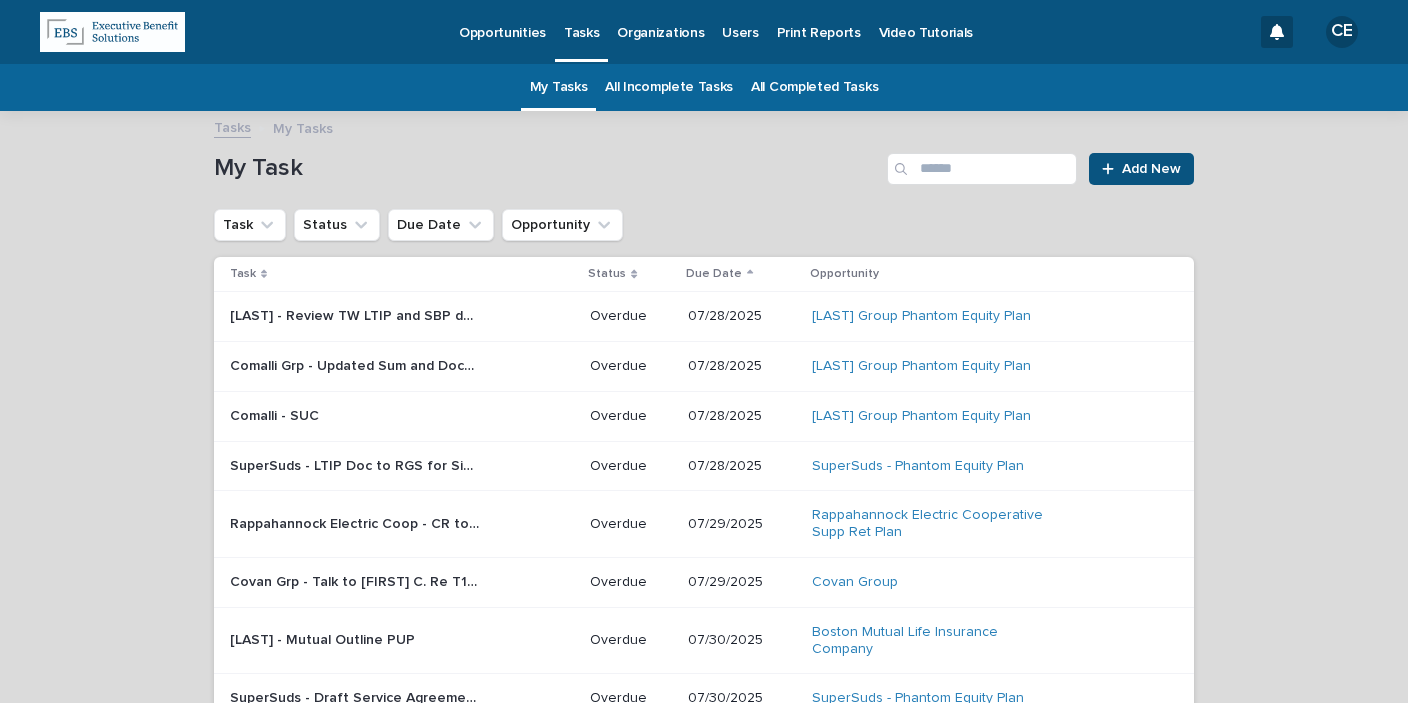 click on "[LAST] - Review TW LTIP and SBP docs" at bounding box center (357, 314) 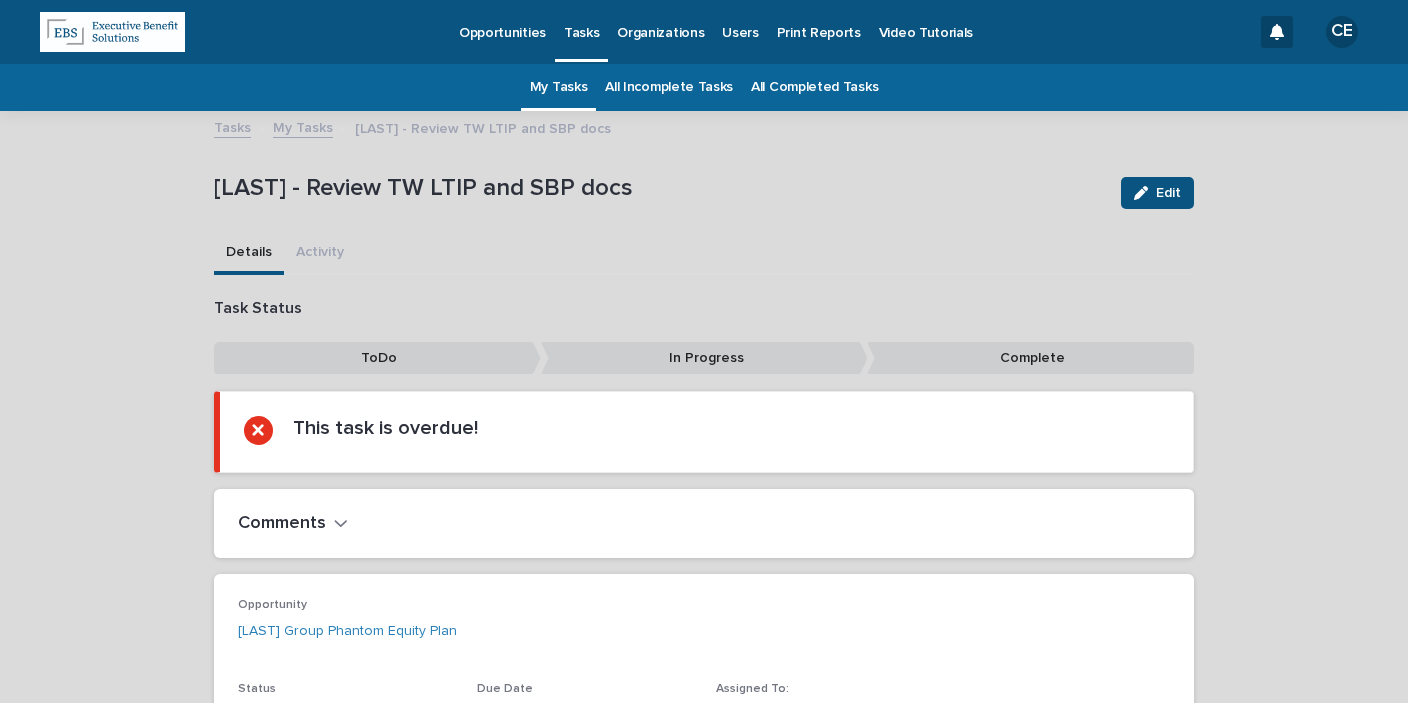 click on "Edit" at bounding box center (1168, 193) 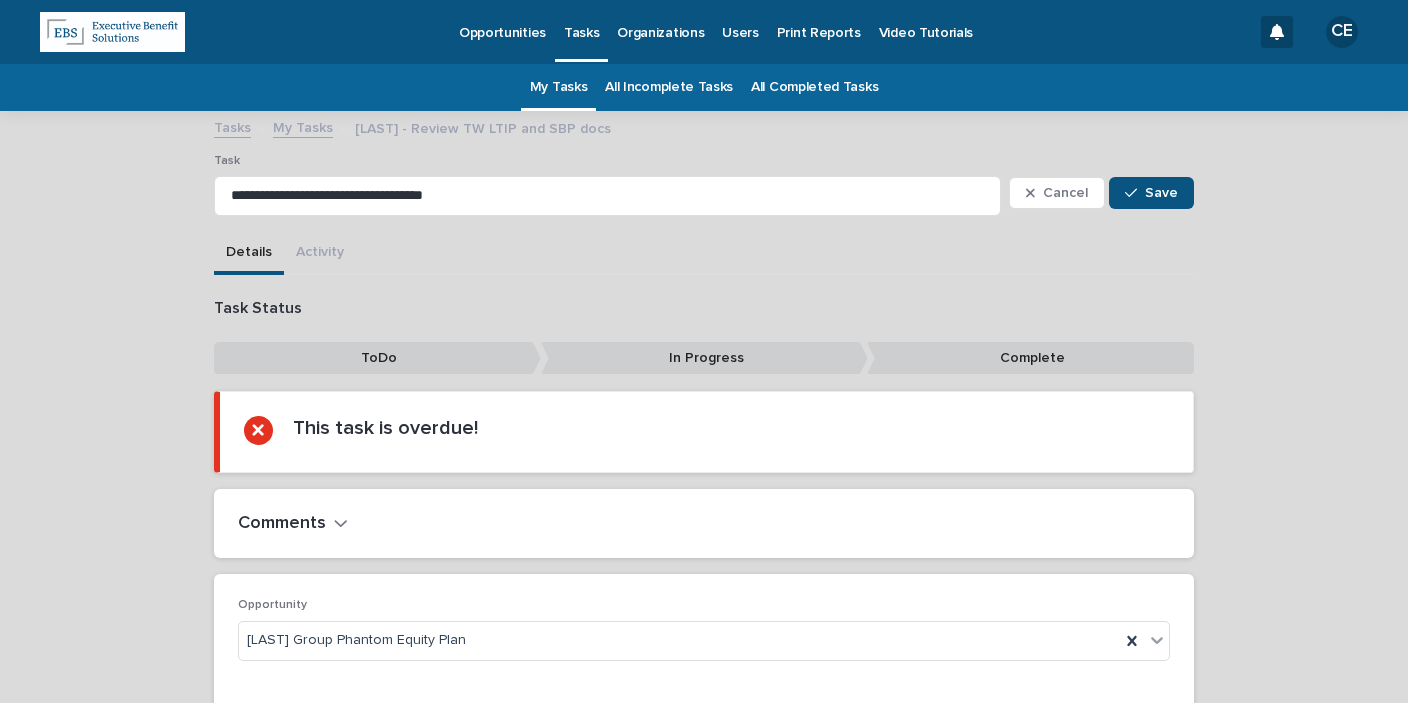 scroll, scrollTop: 239, scrollLeft: 0, axis: vertical 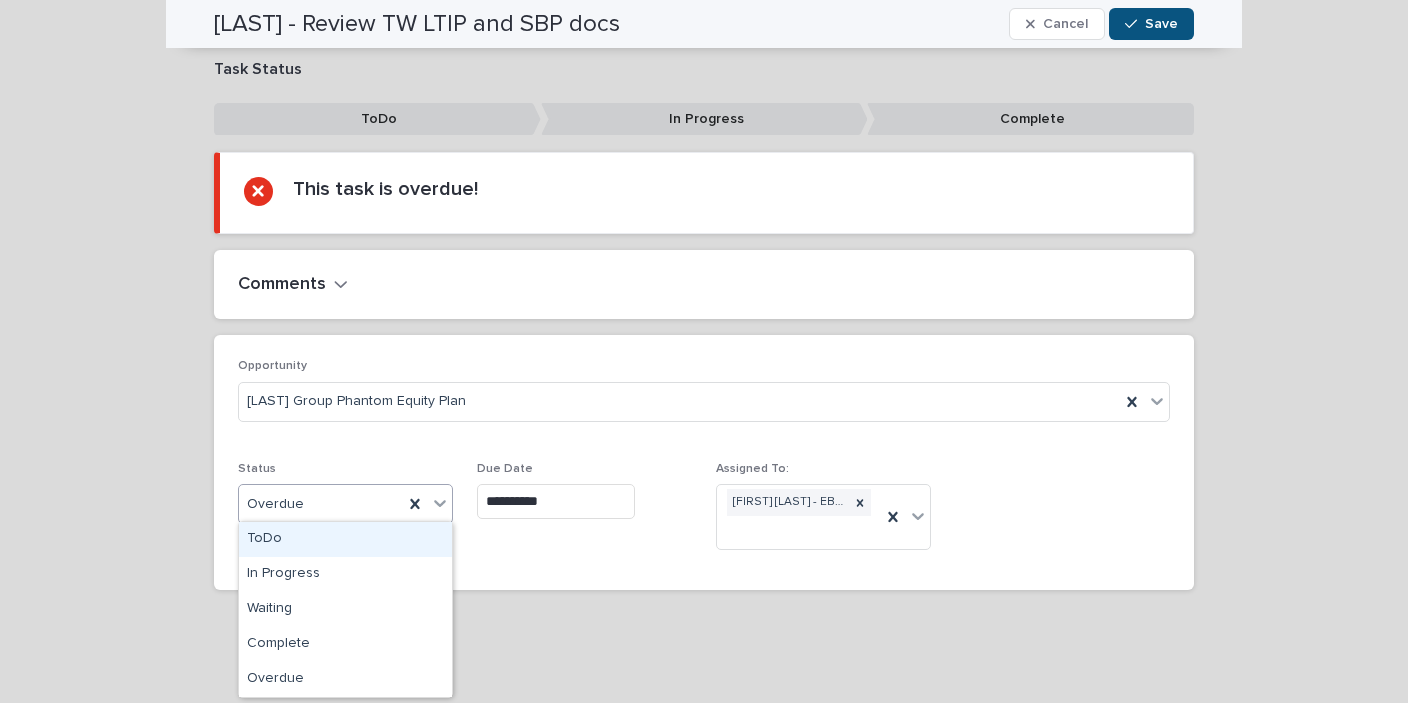 click at bounding box center [307, 504] 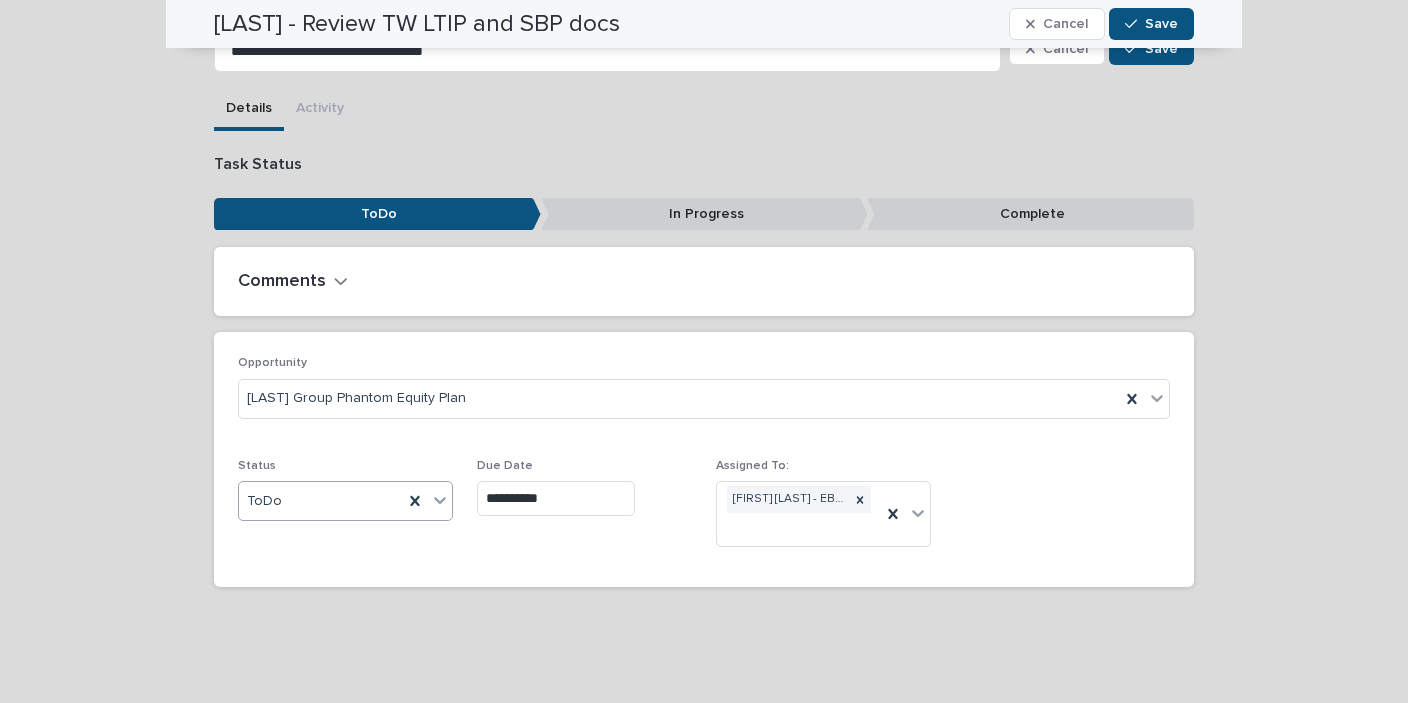 scroll, scrollTop: 141, scrollLeft: 0, axis: vertical 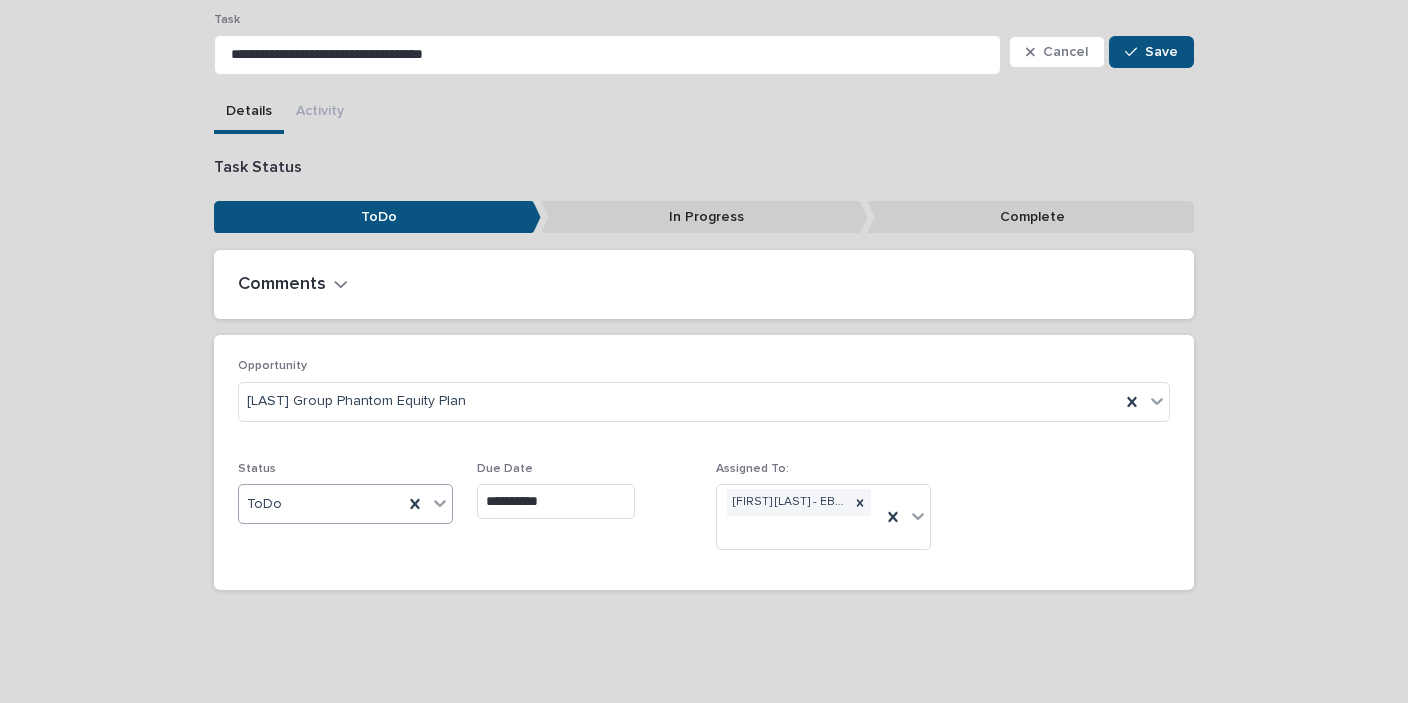 click on "**********" at bounding box center [556, 501] 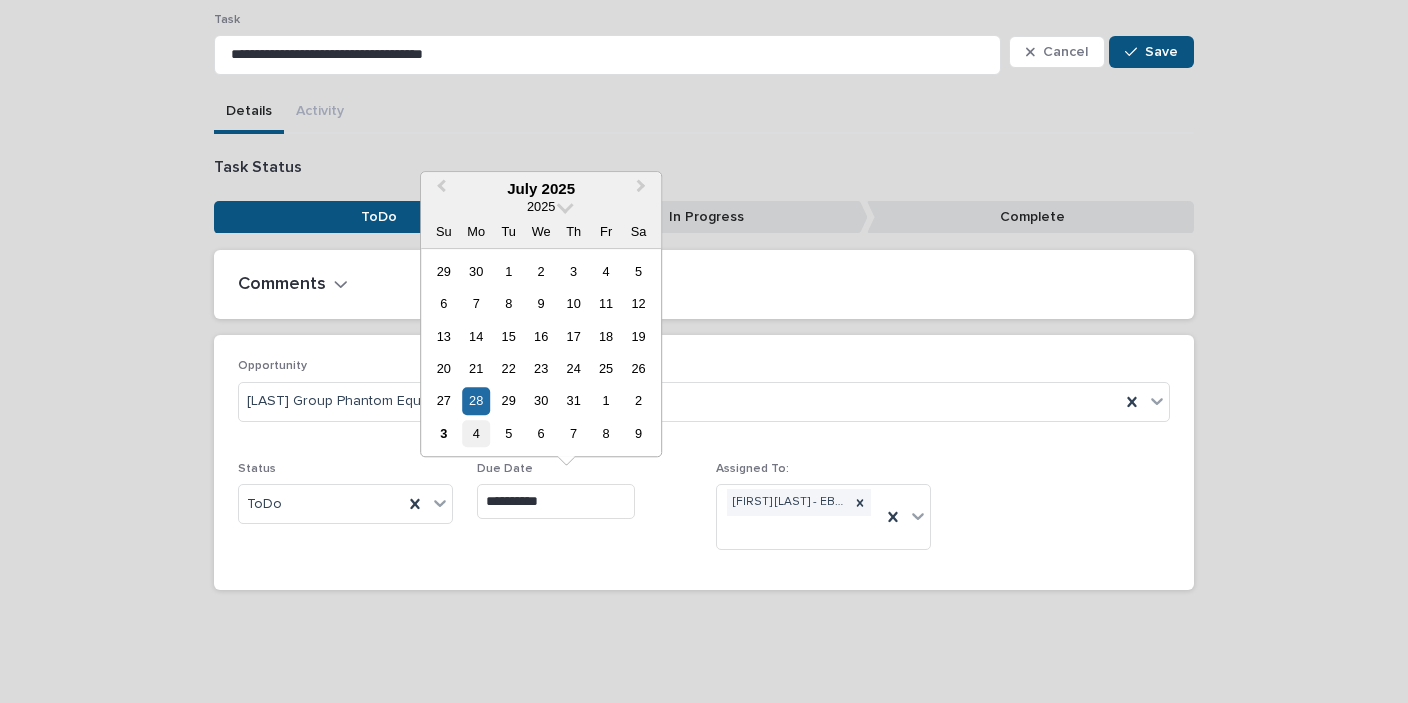 click on "4" at bounding box center (476, 433) 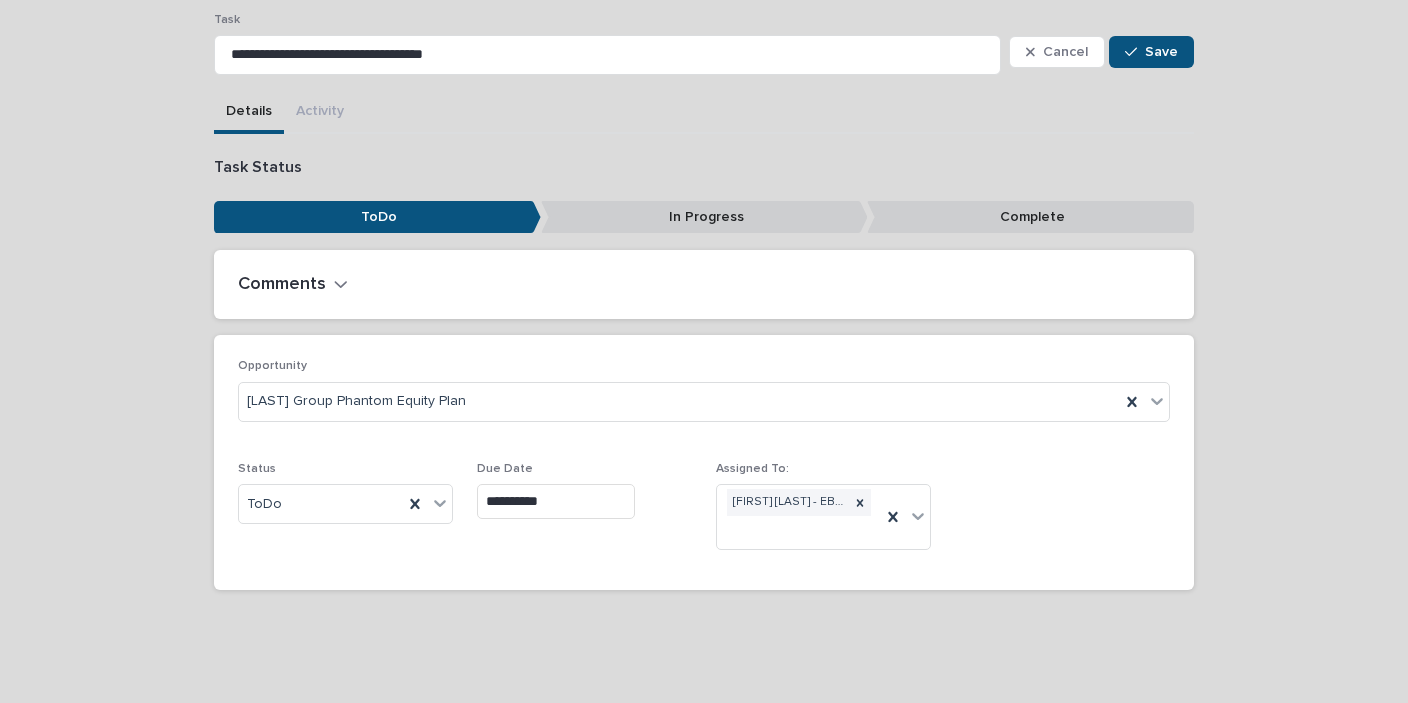 type on "**********" 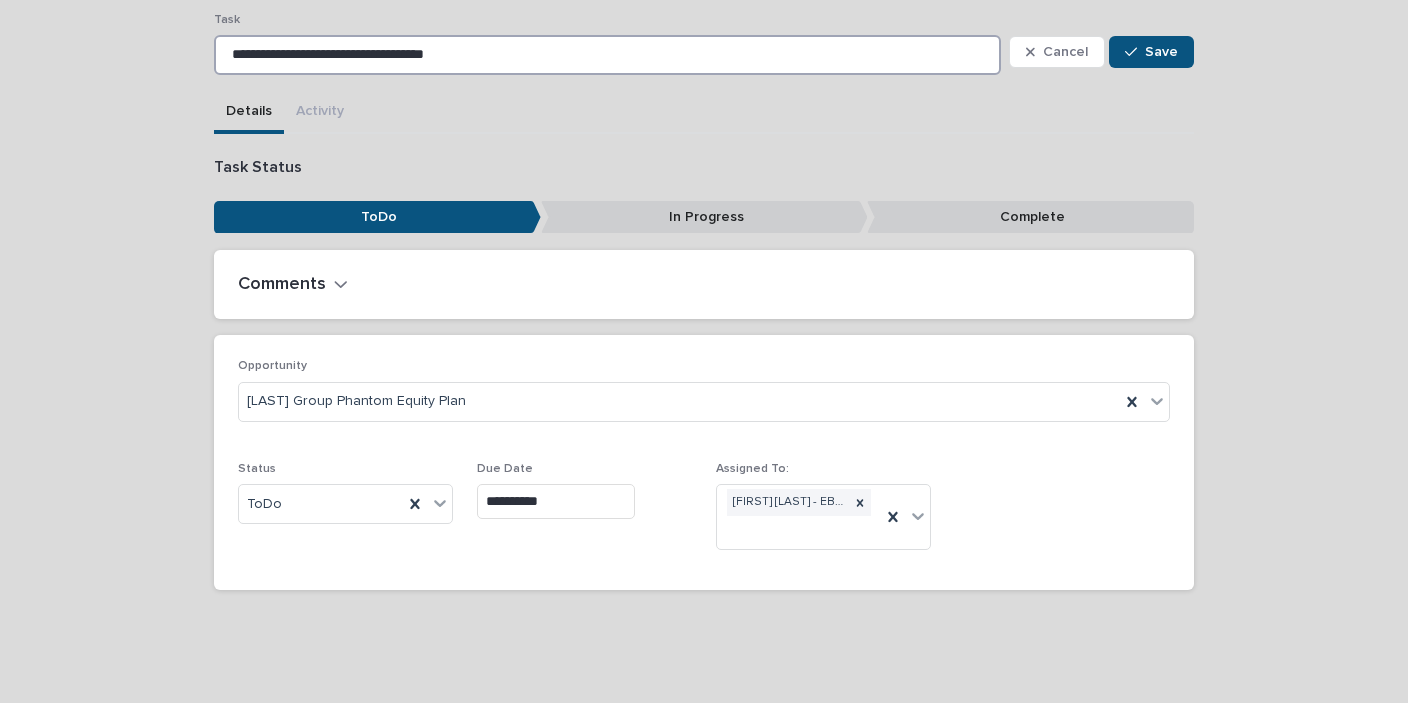 click on "**********" at bounding box center [607, 55] 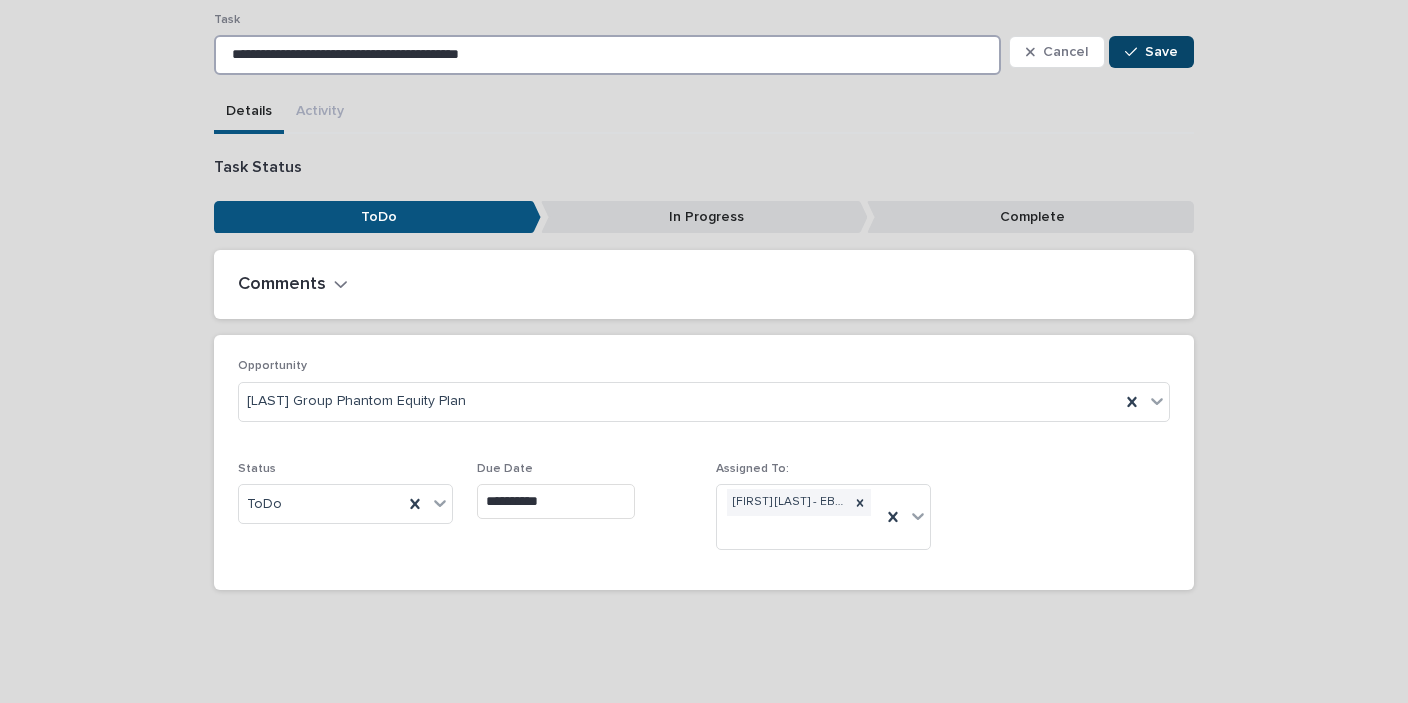type on "**********" 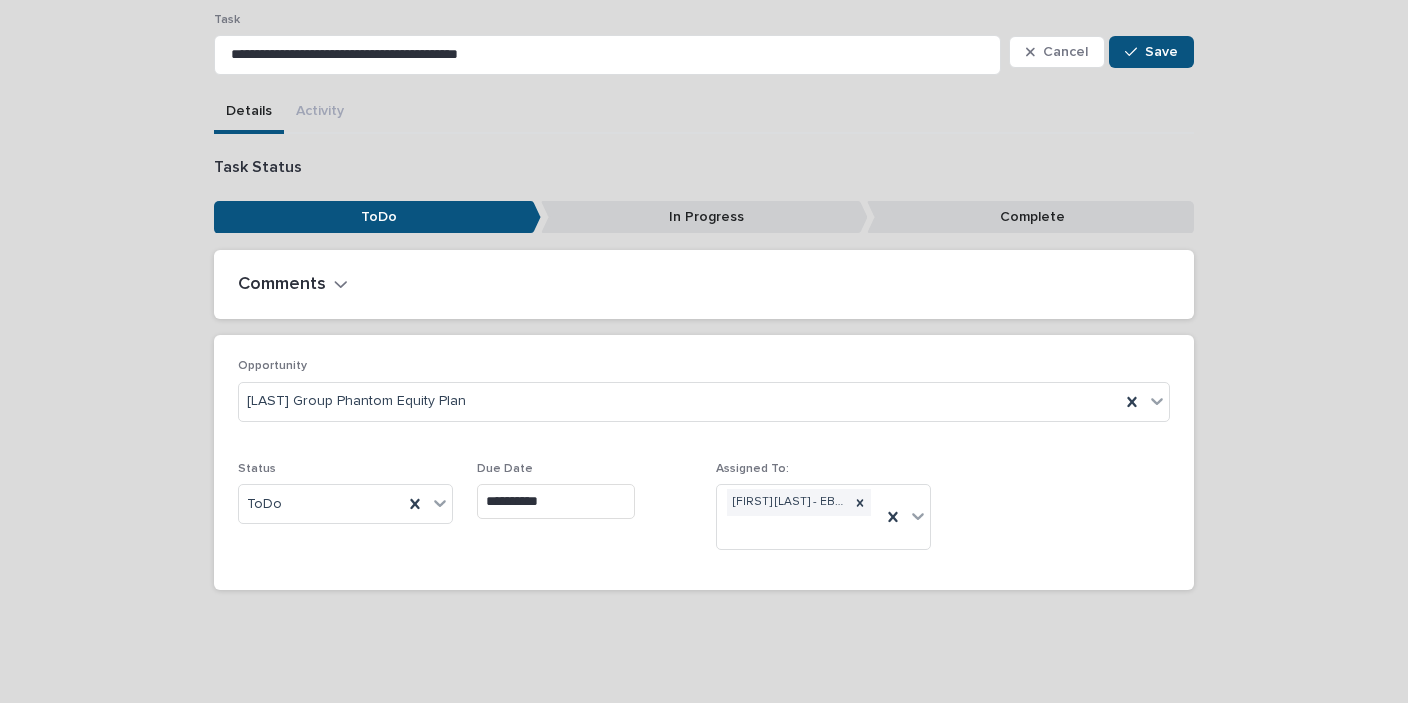 drag, startPoint x: 1153, startPoint y: 51, endPoint x: 1121, endPoint y: 82, distance: 44.553337 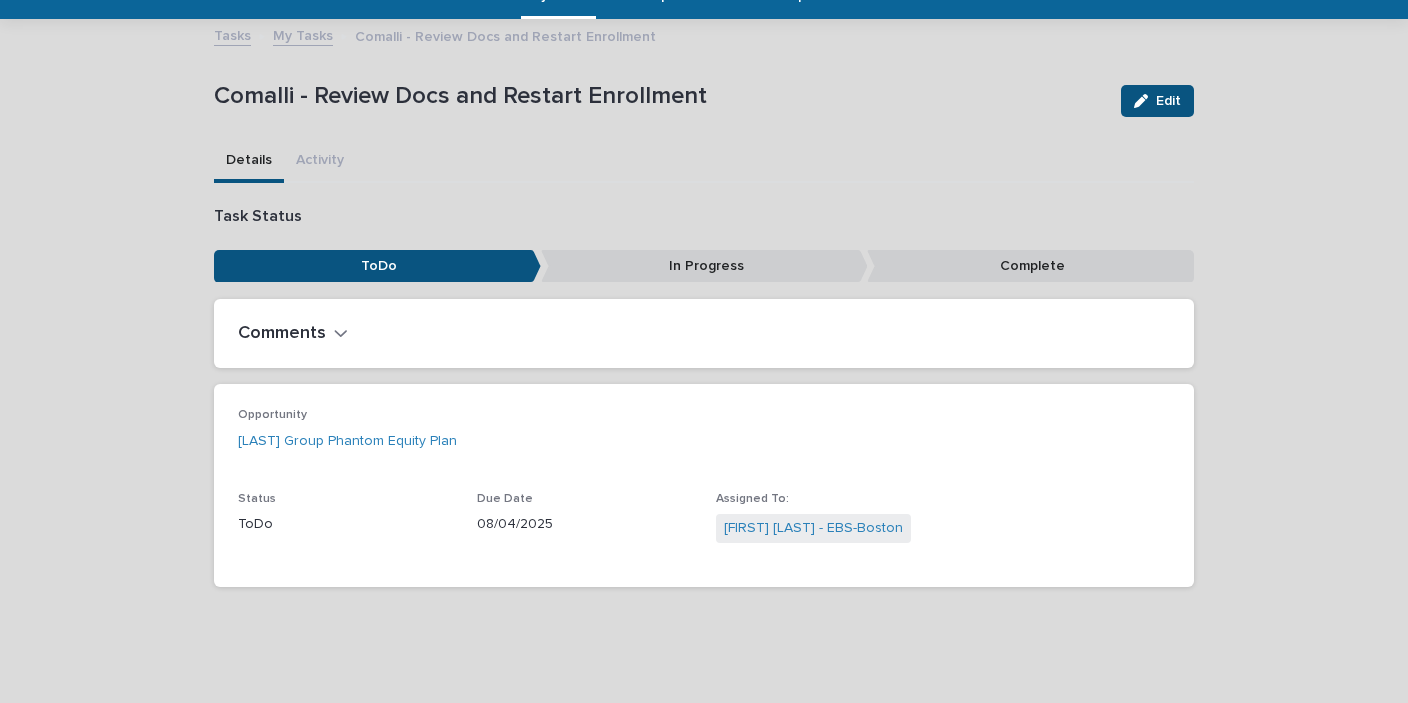 scroll, scrollTop: 90, scrollLeft: 0, axis: vertical 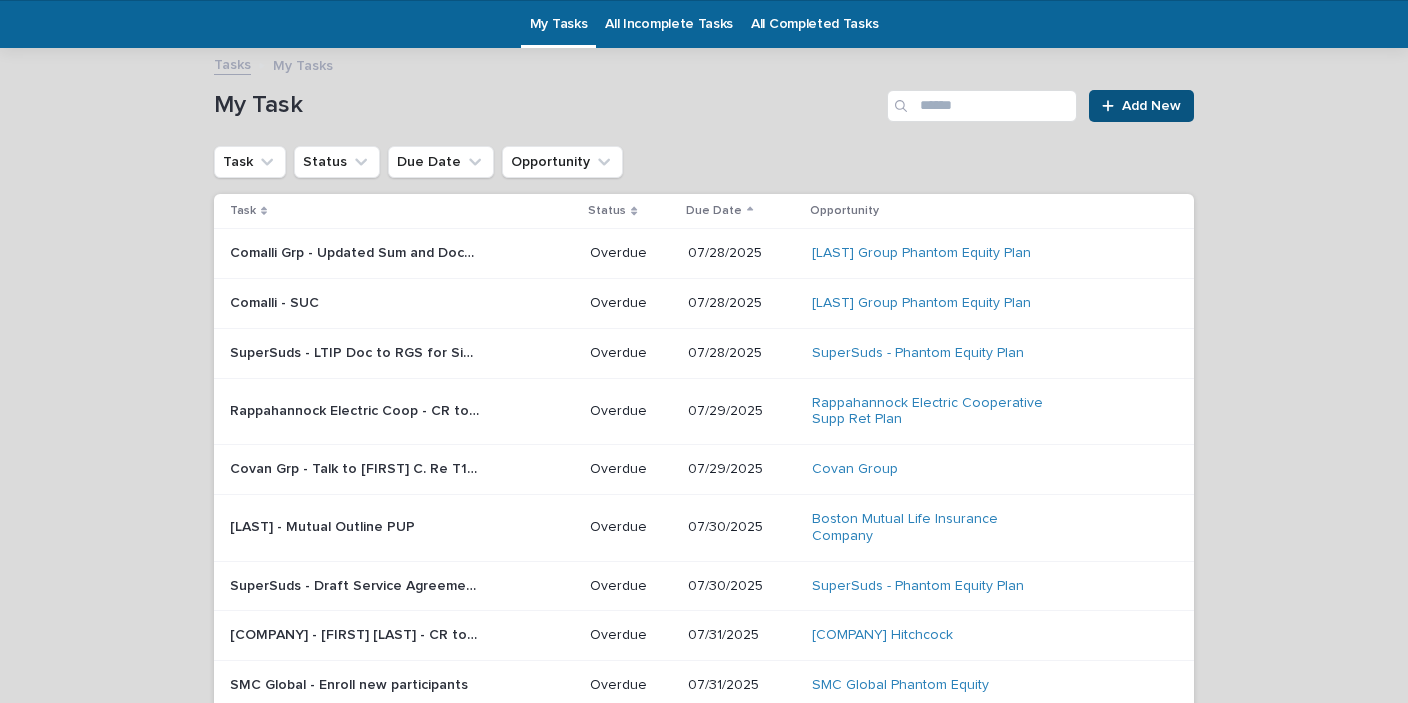 click on "Comalli Grp - Updated Sum and Docs to participants and SU Calls" at bounding box center (357, 251) 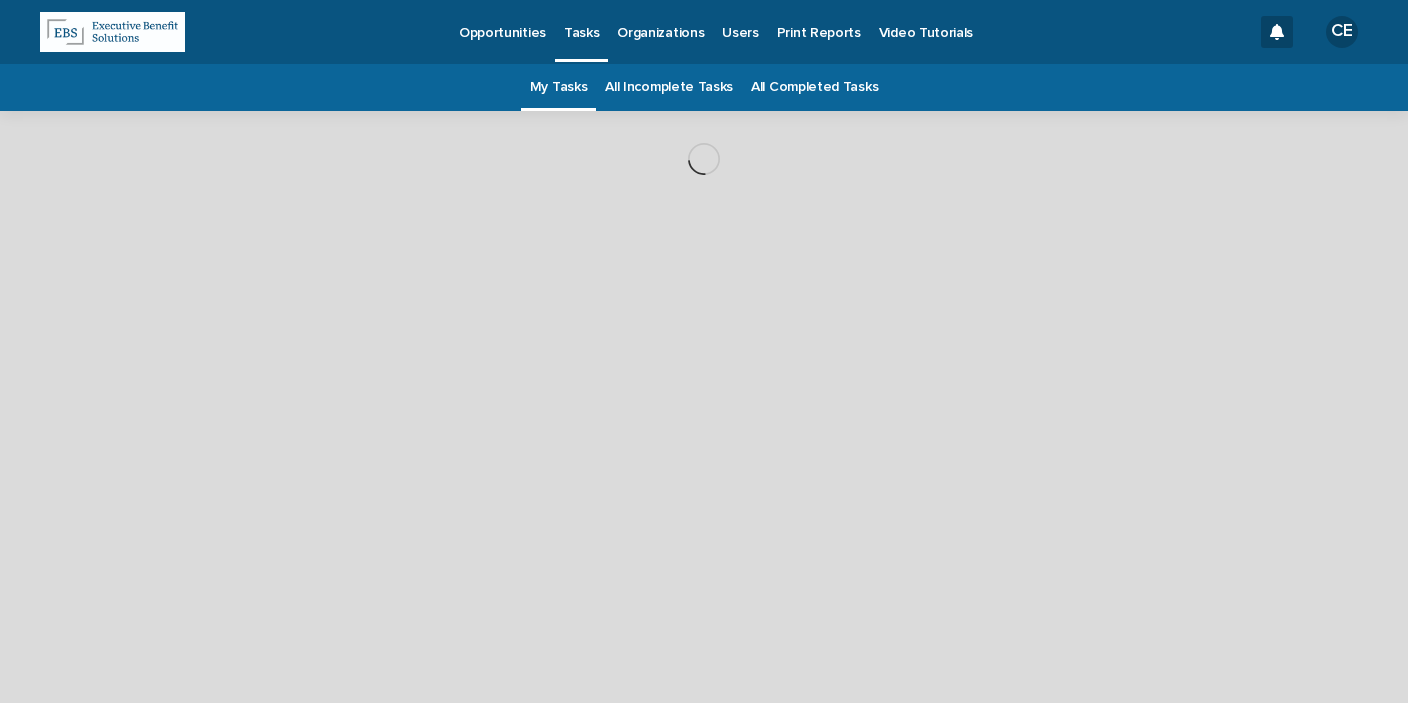 click on "Loading... Saving… Loading... Saving…" at bounding box center [704, 382] 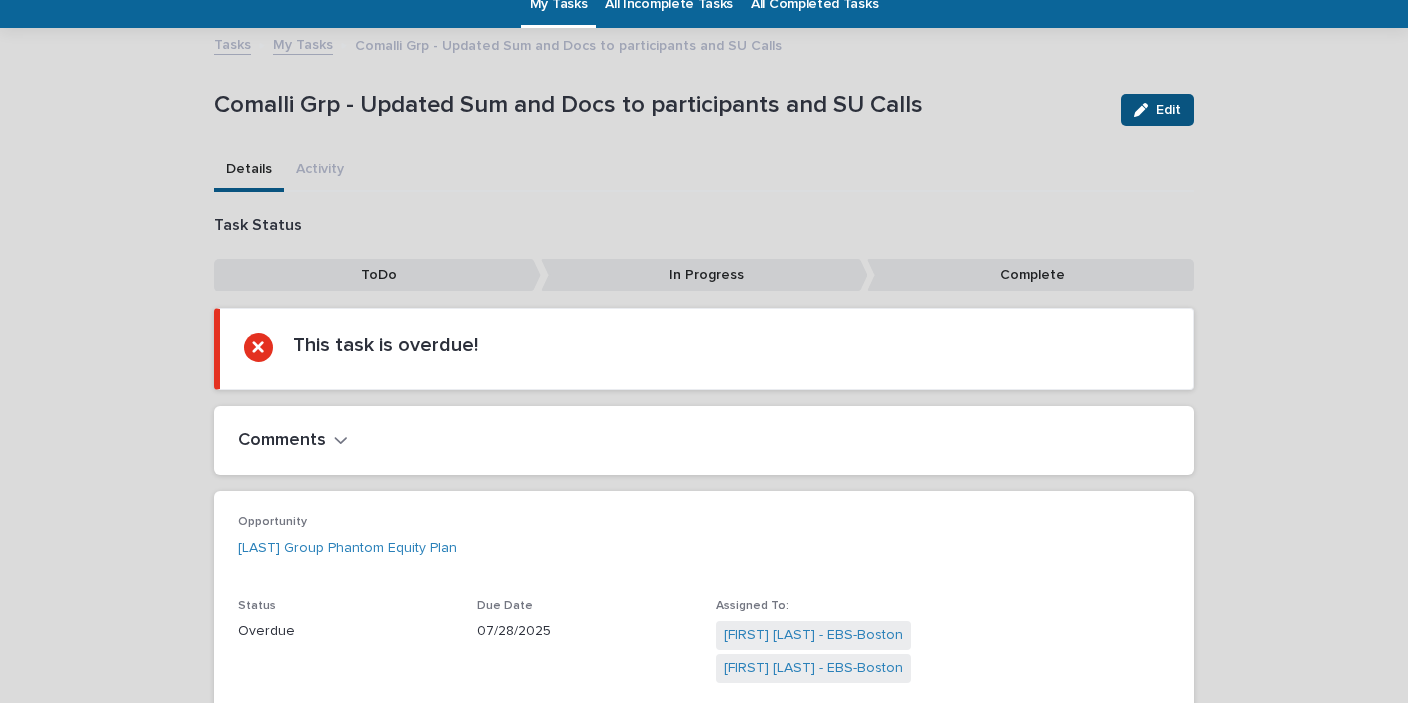 scroll, scrollTop: 0, scrollLeft: 0, axis: both 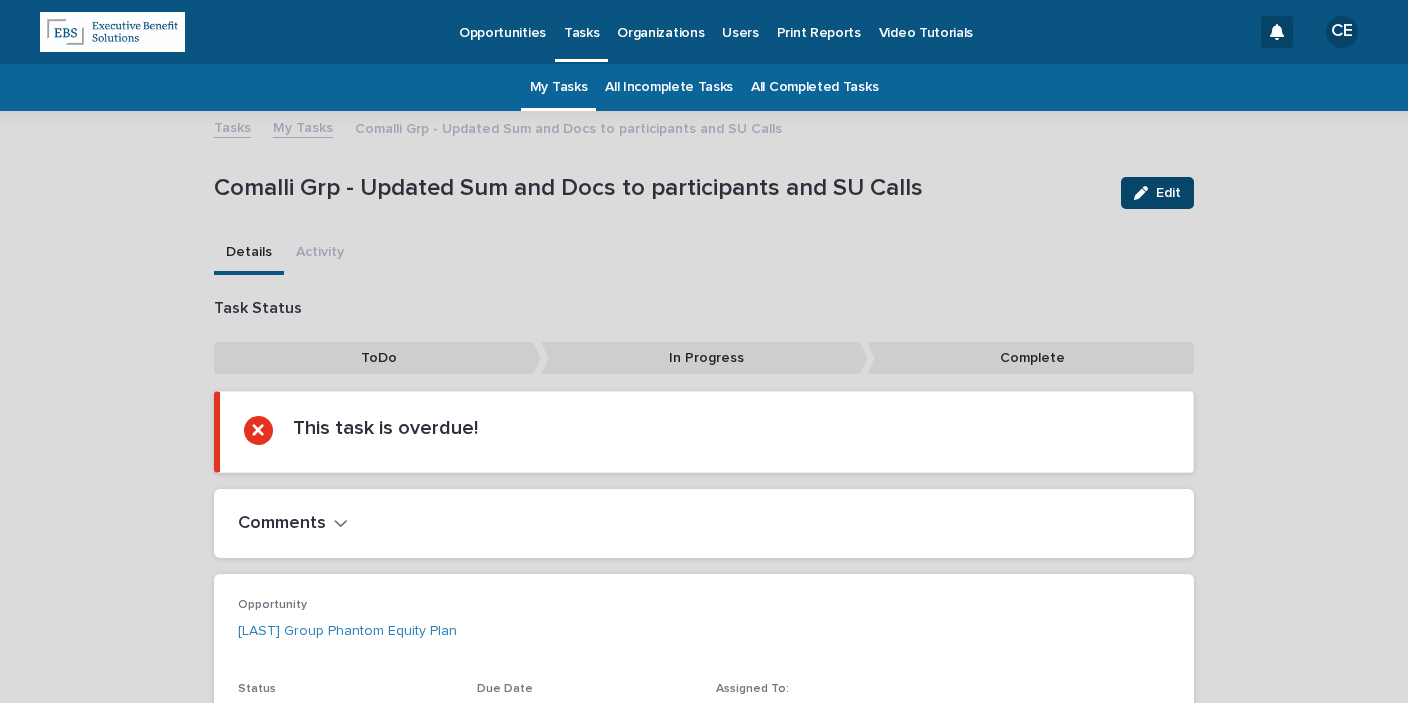 click on "Edit" at bounding box center (1168, 193) 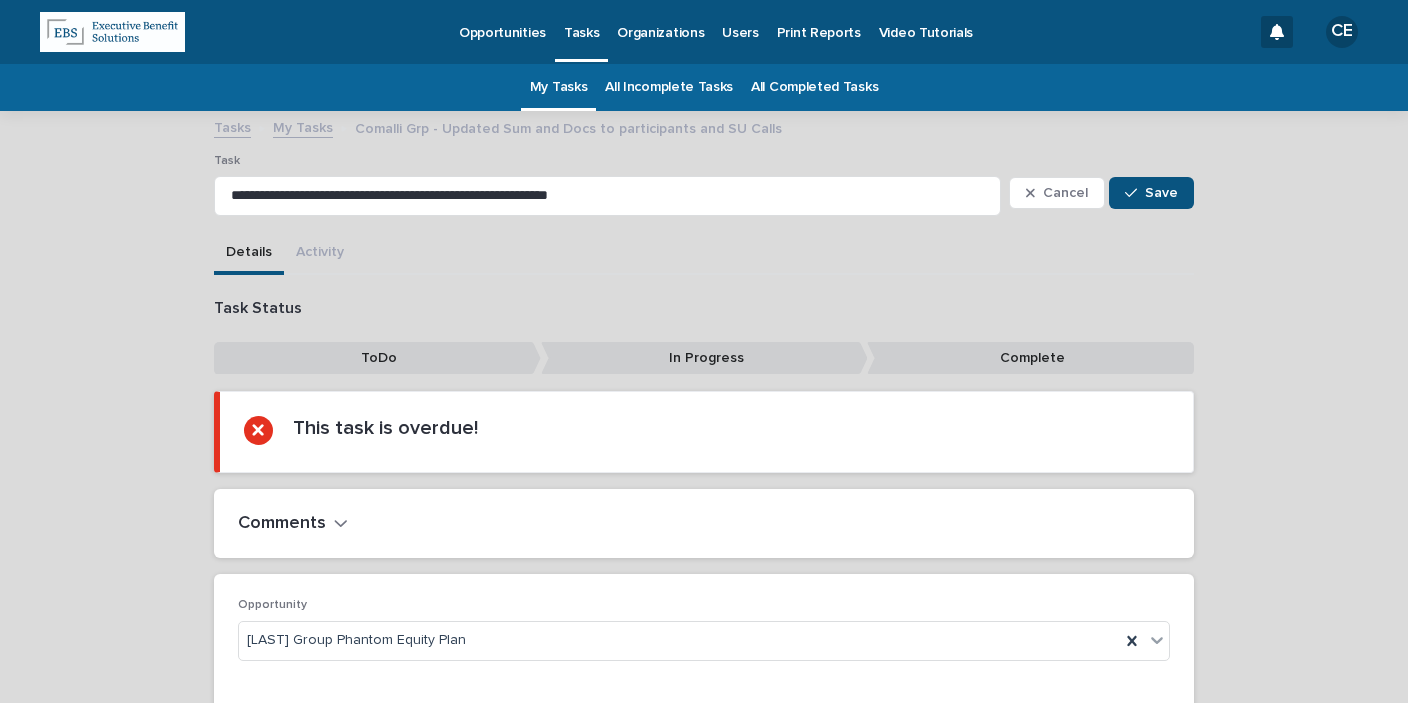 scroll, scrollTop: 167, scrollLeft: 0, axis: vertical 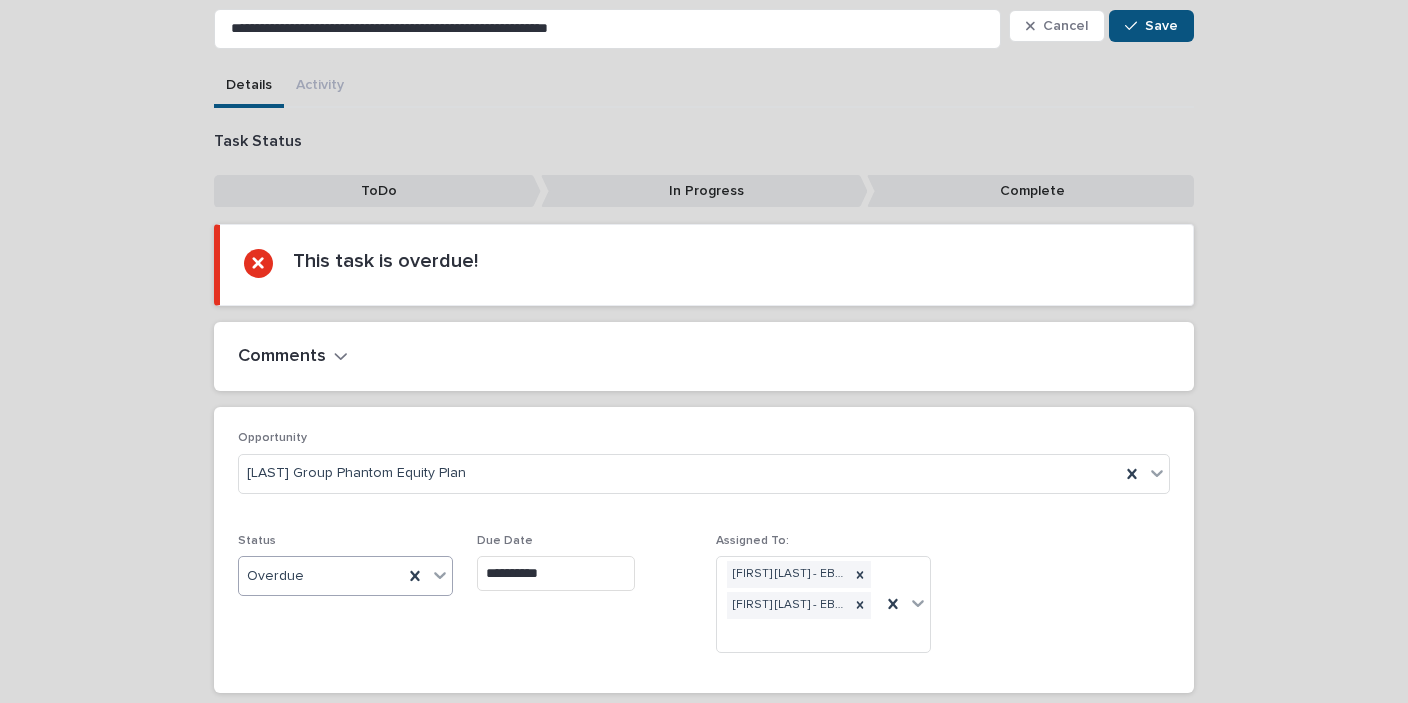 click on "Overdue" at bounding box center (321, 576) 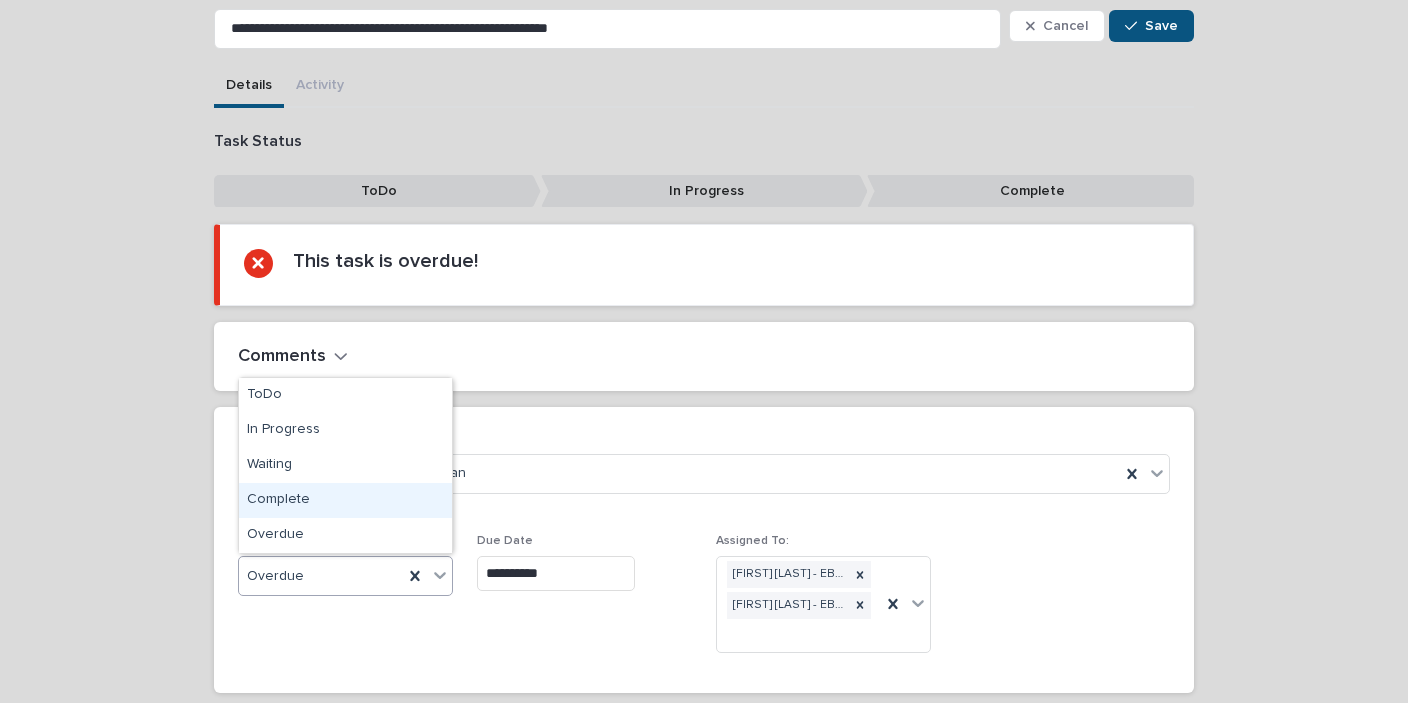 click on "Complete" at bounding box center (345, 500) 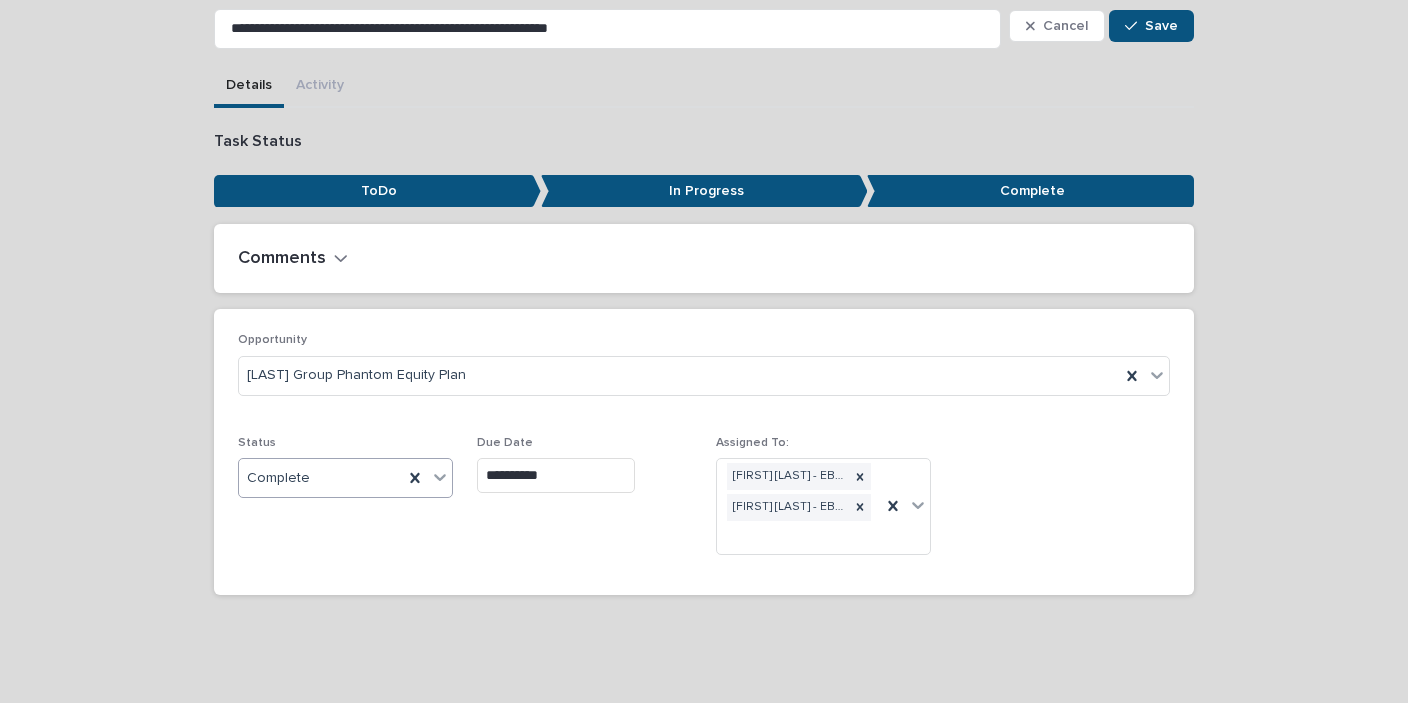 scroll, scrollTop: 118, scrollLeft: 0, axis: vertical 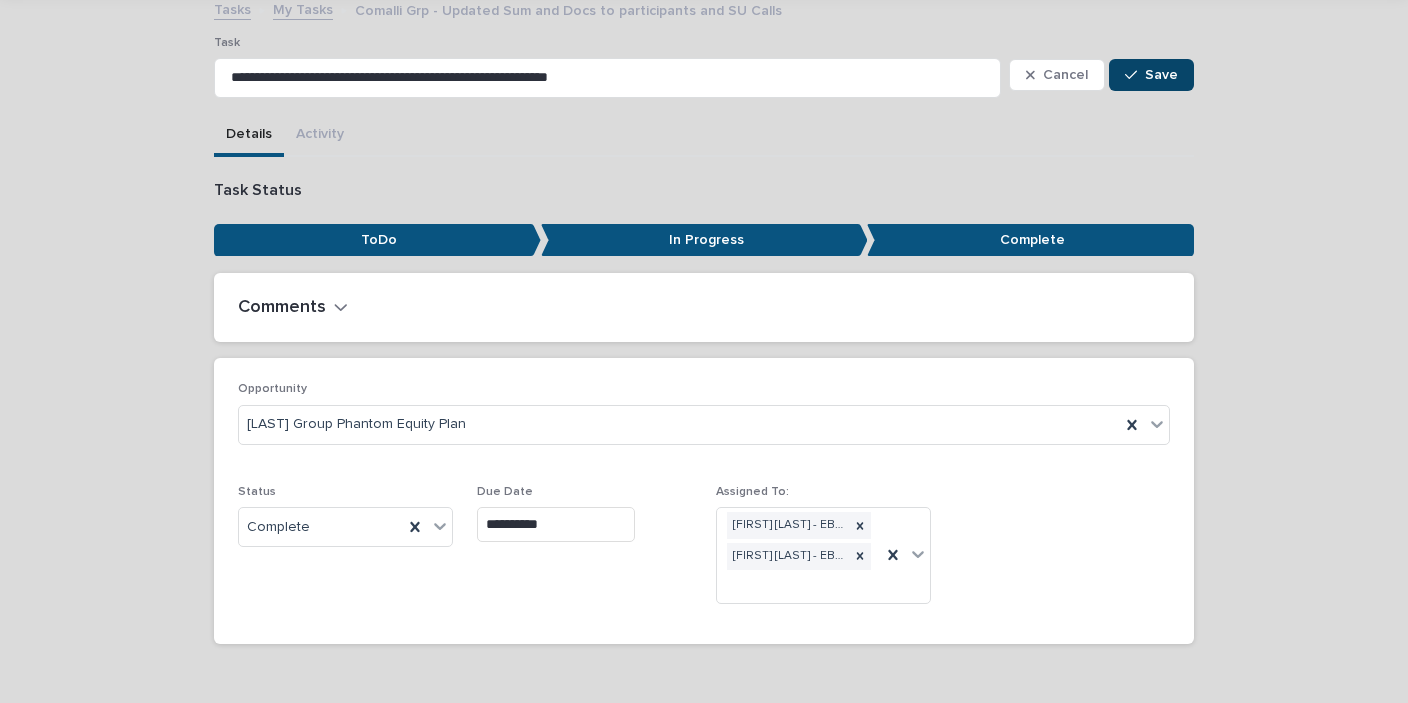click at bounding box center [1135, 75] 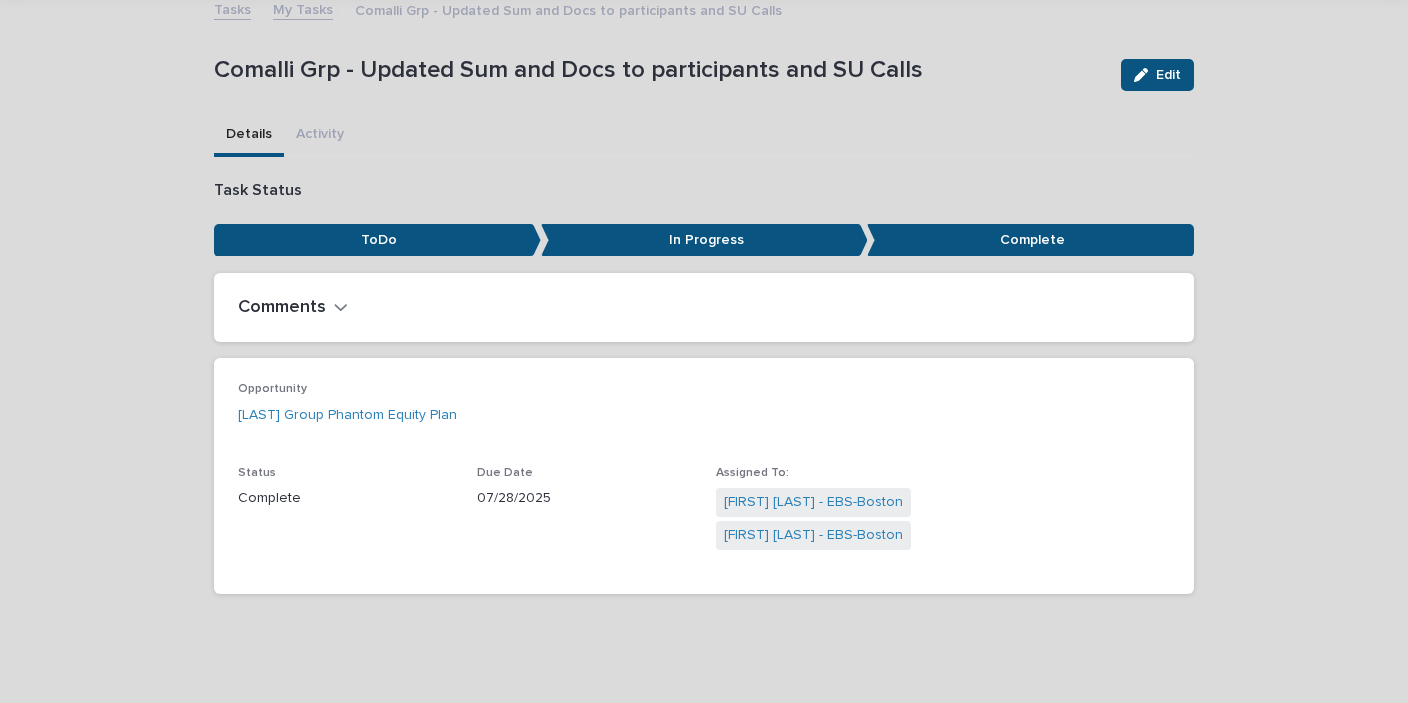 scroll, scrollTop: 94, scrollLeft: 0, axis: vertical 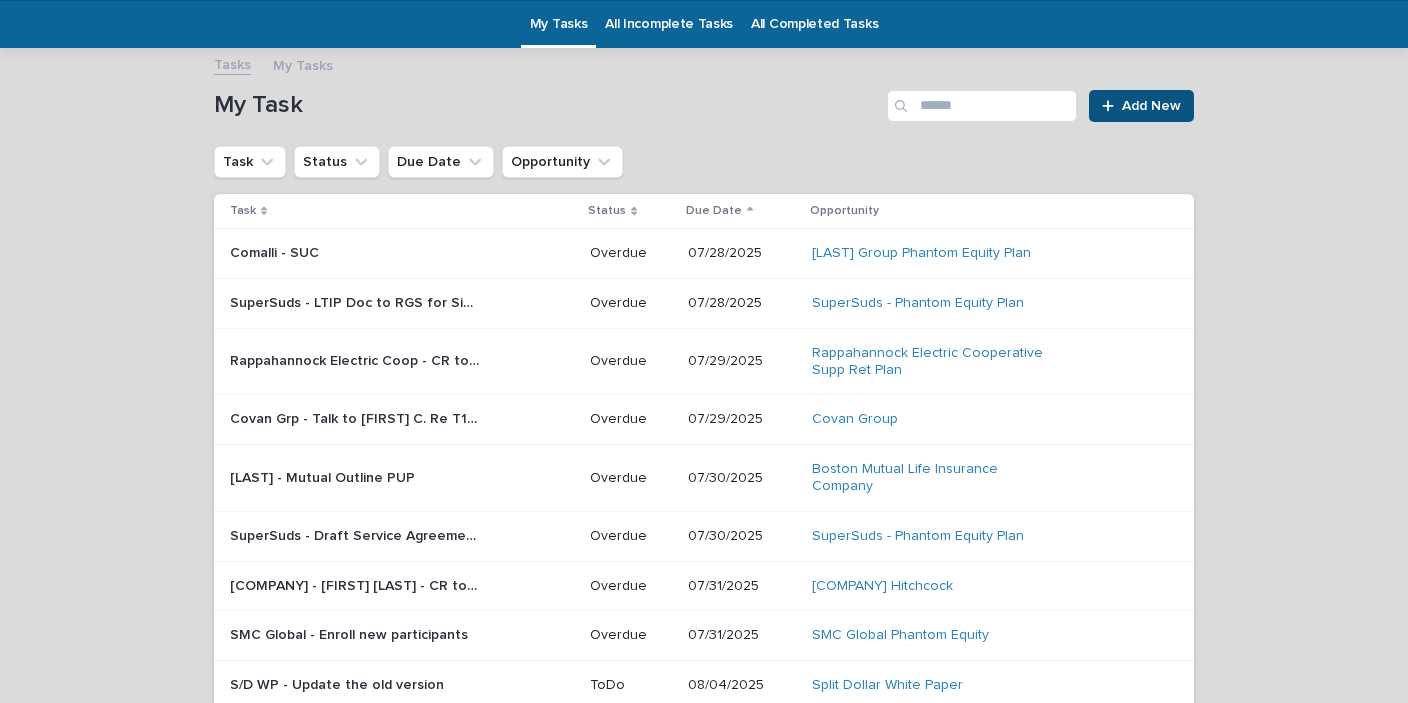 click on "Comalli - SUC" at bounding box center [276, 251] 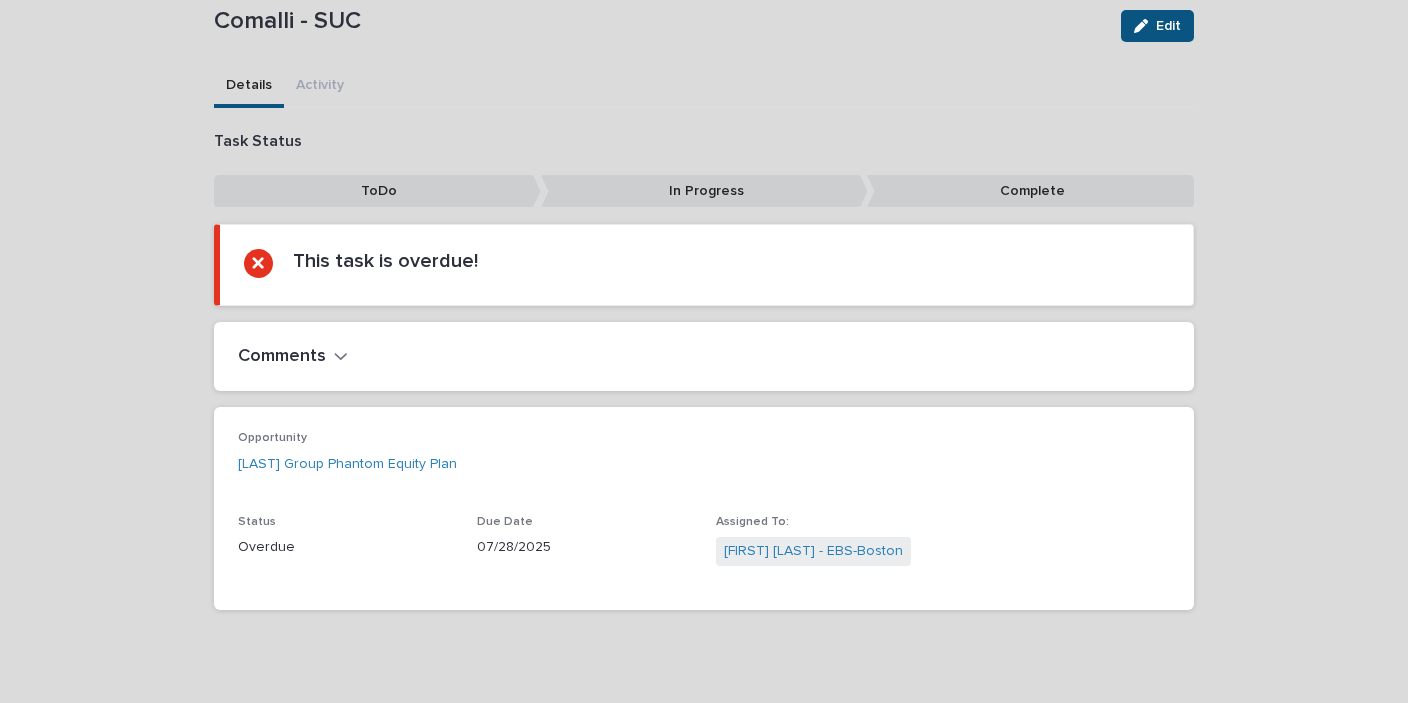 scroll, scrollTop: 83, scrollLeft: 0, axis: vertical 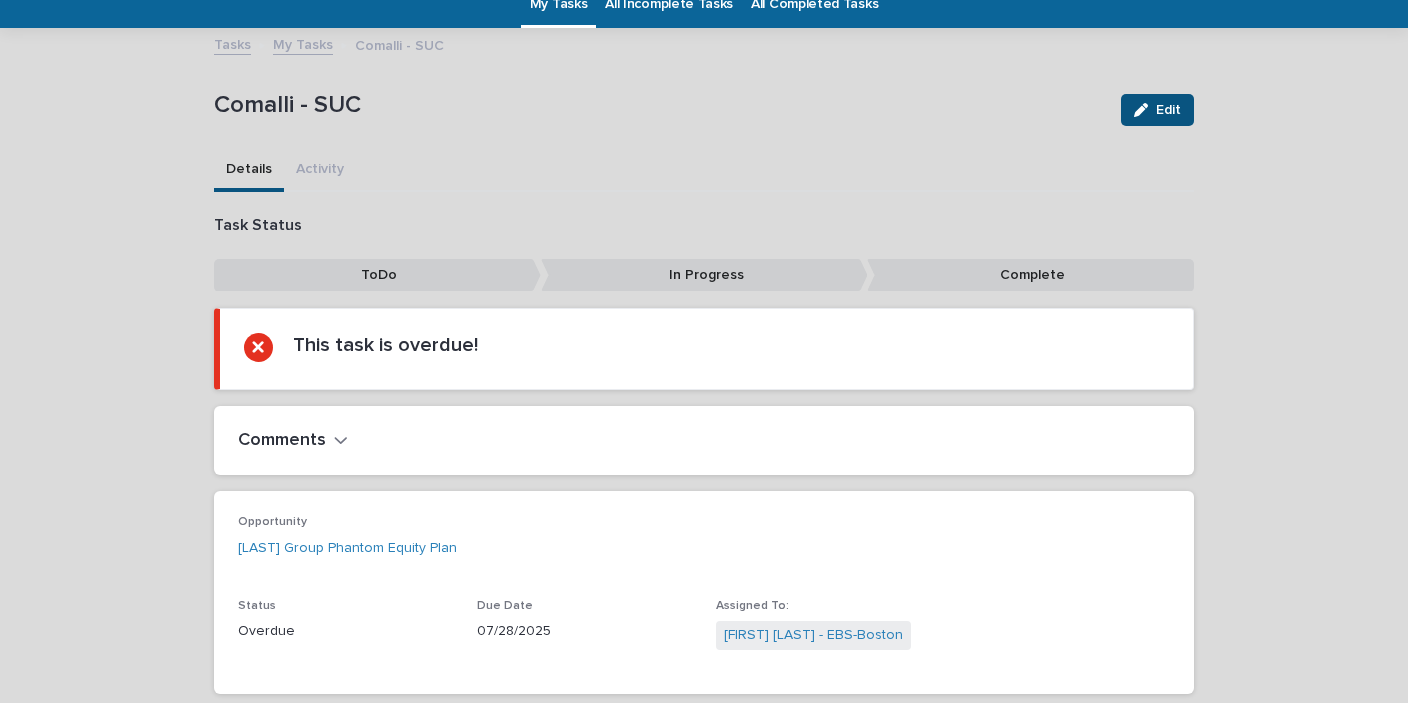 click on "Edit" at bounding box center [1157, 110] 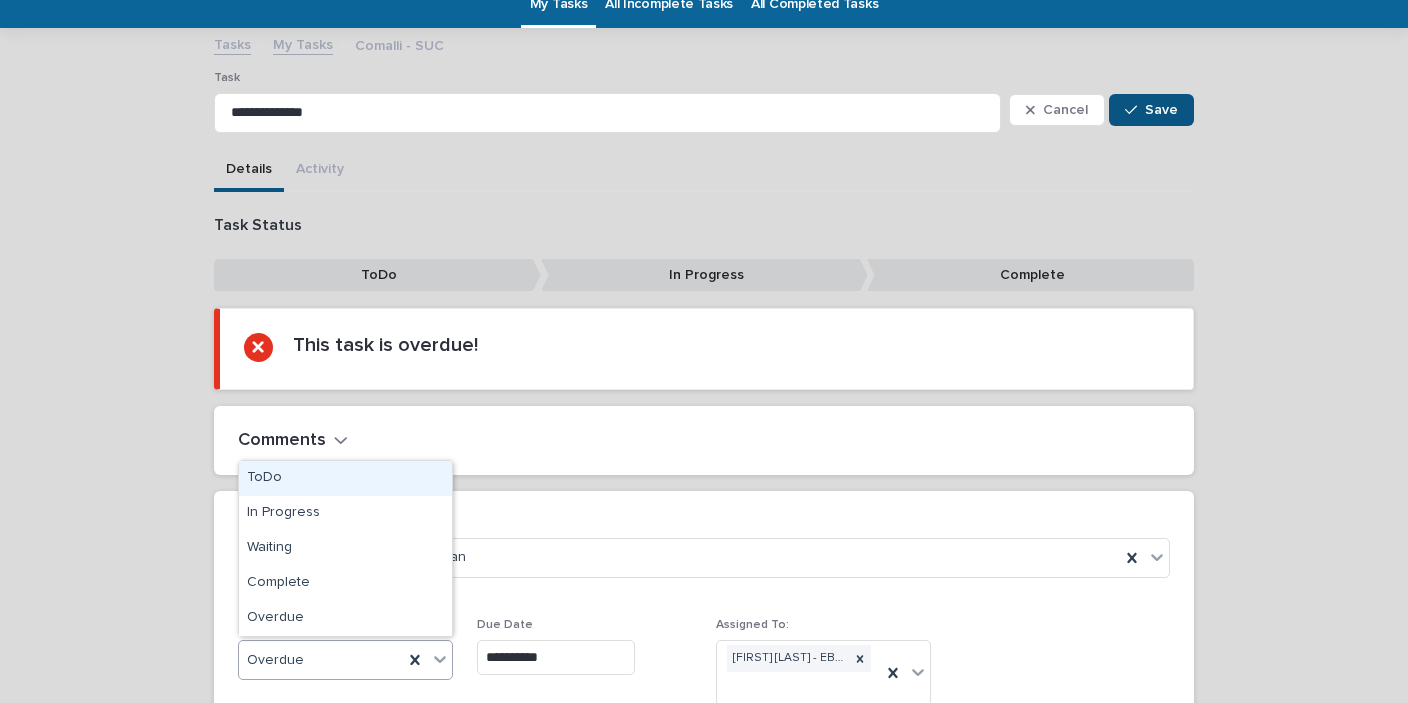 click on "Overdue" at bounding box center (321, 660) 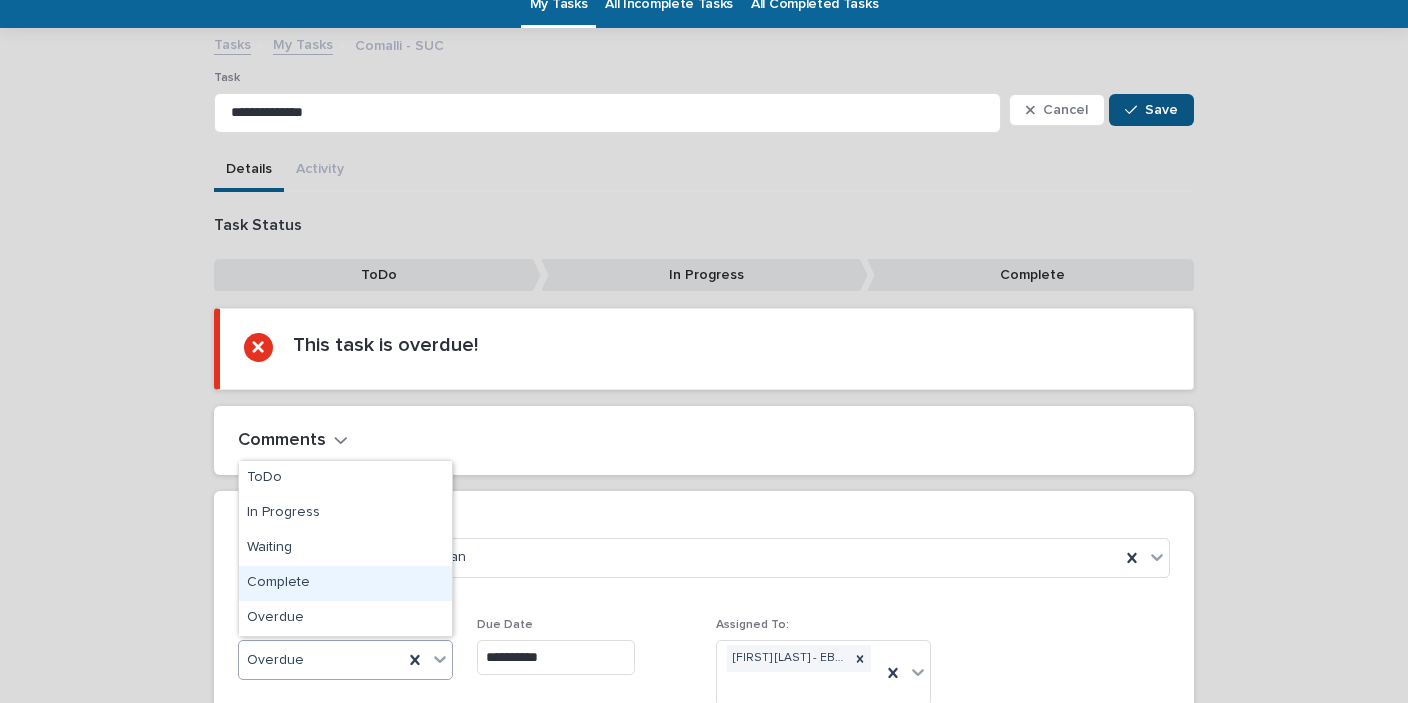 click on "Complete" at bounding box center [345, 583] 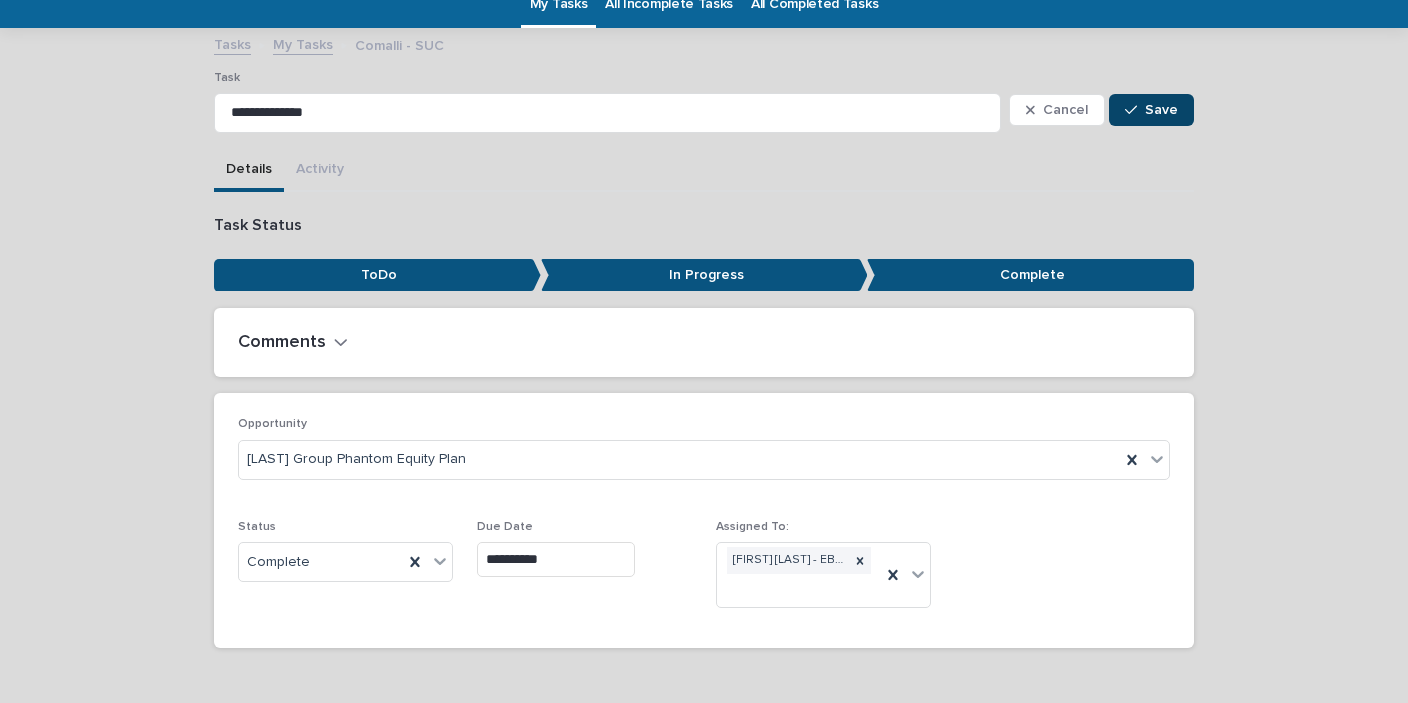 click on "Save" at bounding box center (1161, 110) 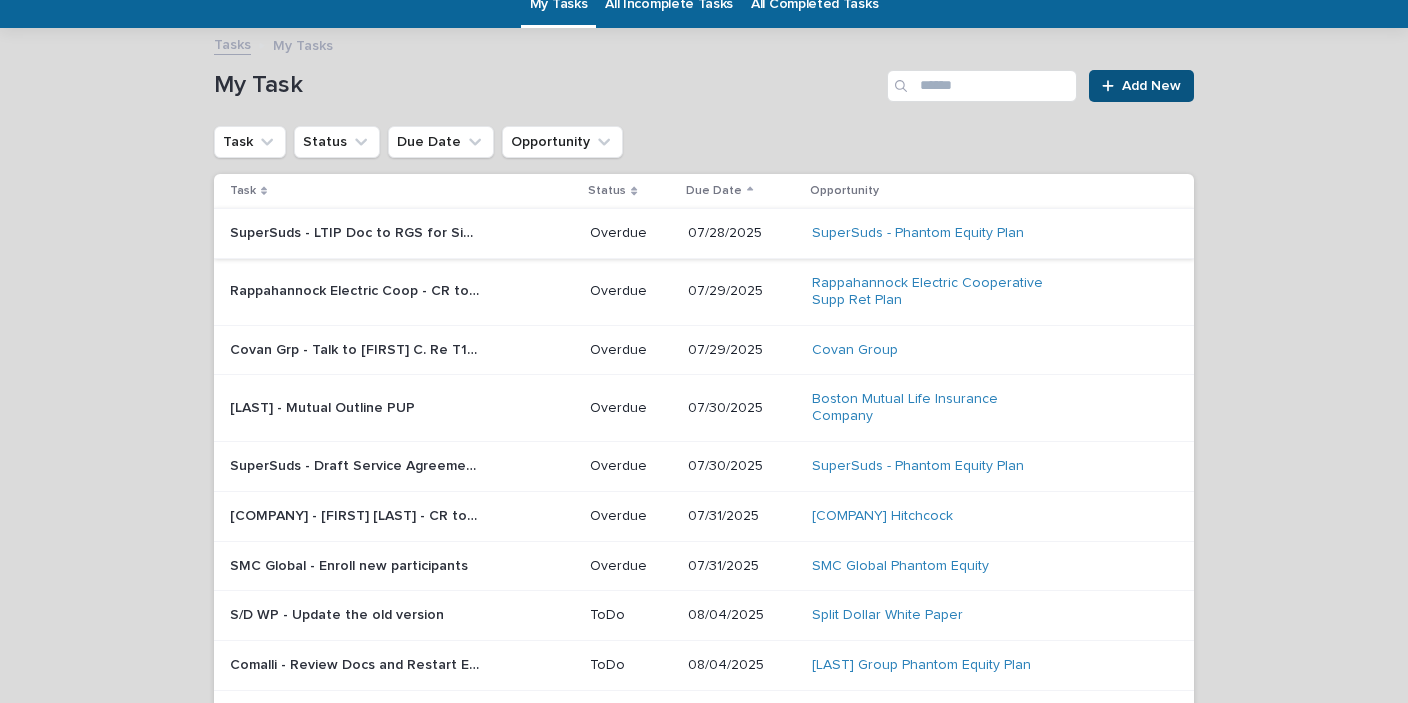 scroll, scrollTop: 63, scrollLeft: 0, axis: vertical 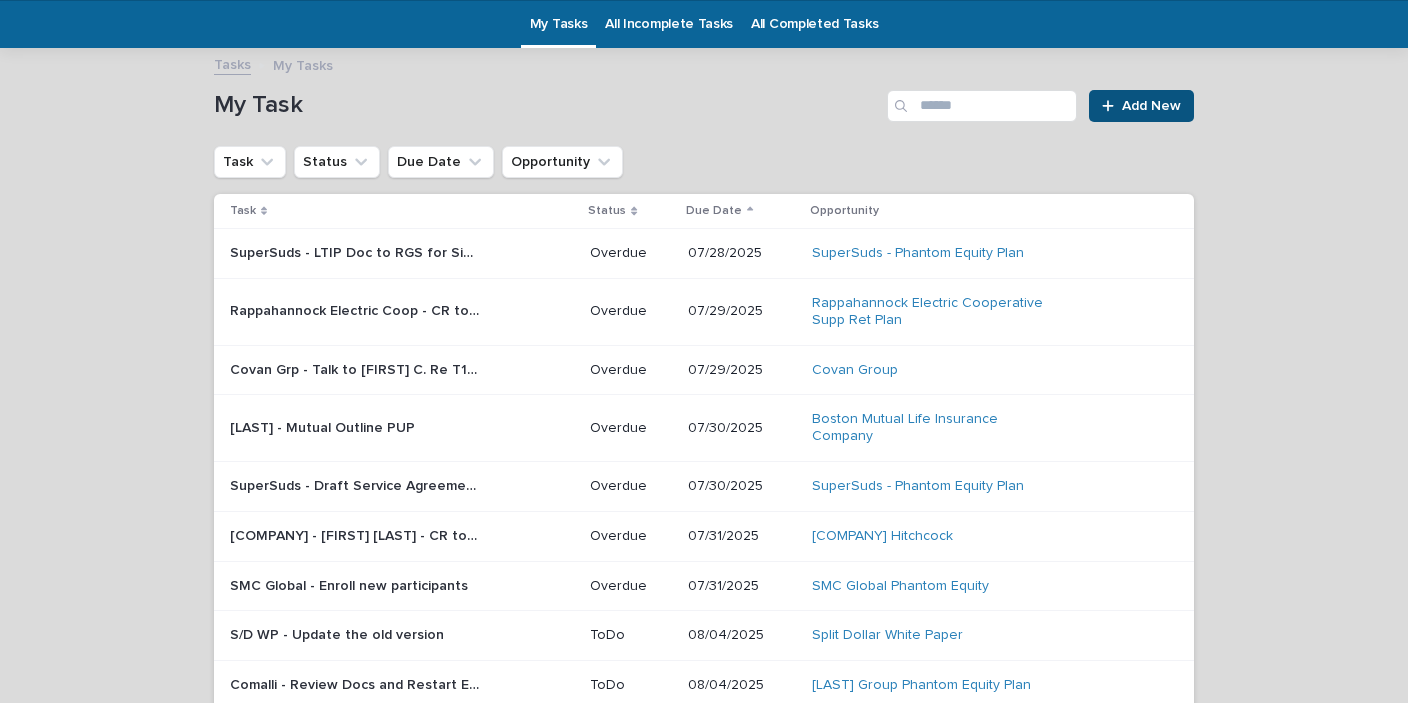 click on "SuperSuds - LTIP Doc to RGS for Signature" at bounding box center [357, 251] 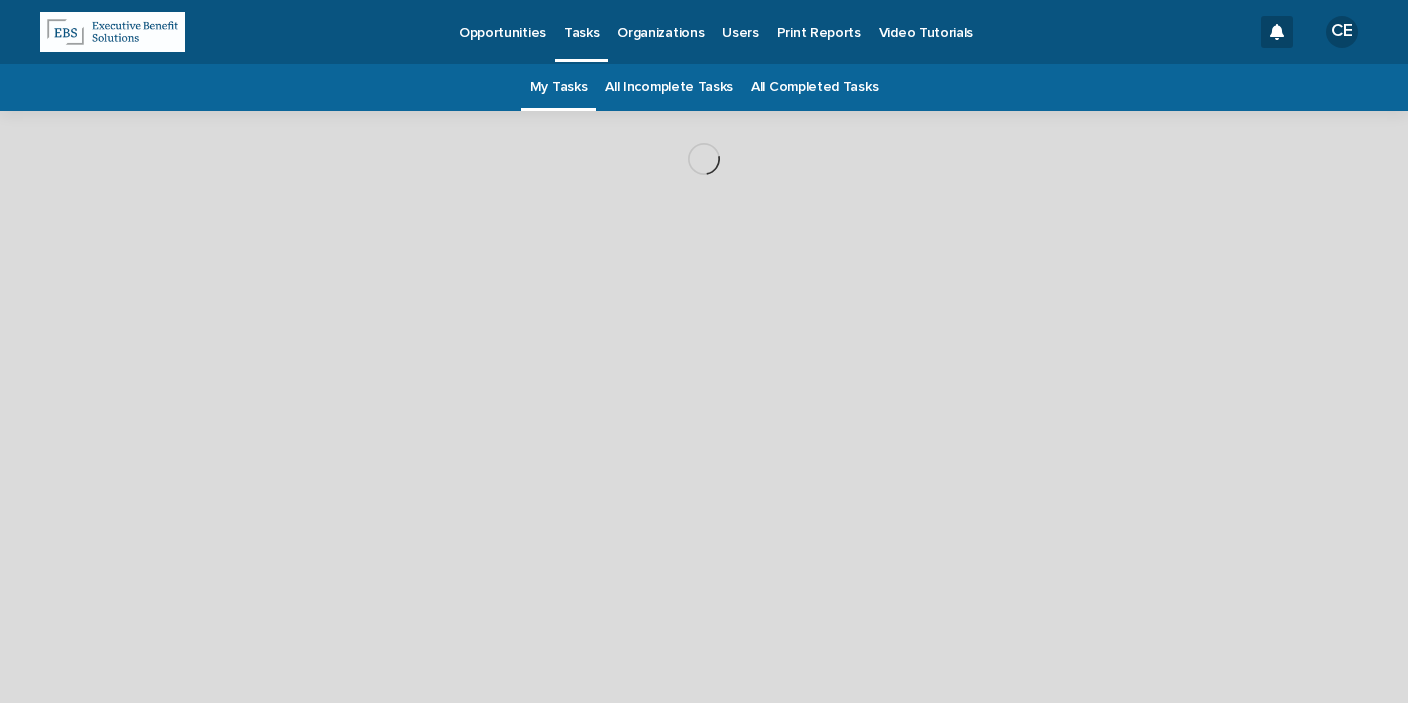 scroll, scrollTop: 0, scrollLeft: 0, axis: both 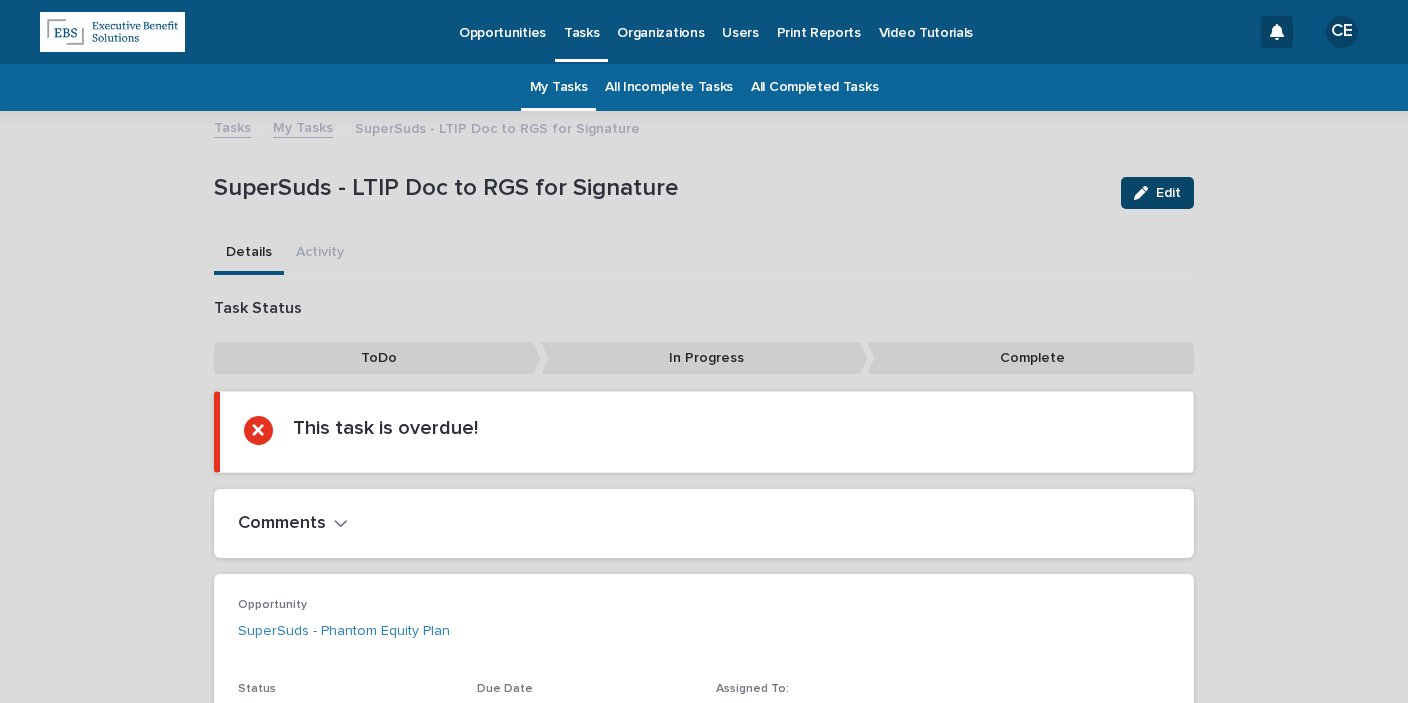 click on "Edit" at bounding box center [1168, 193] 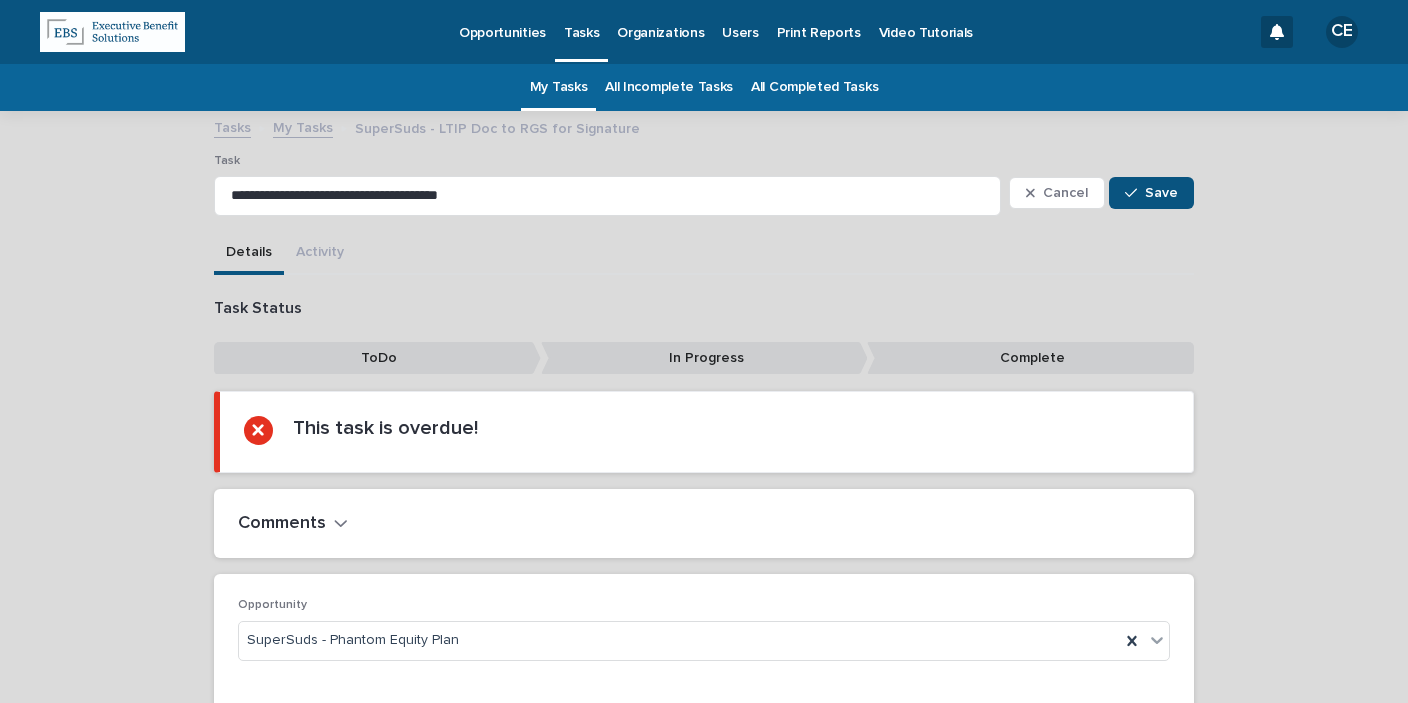 scroll, scrollTop: 167, scrollLeft: 0, axis: vertical 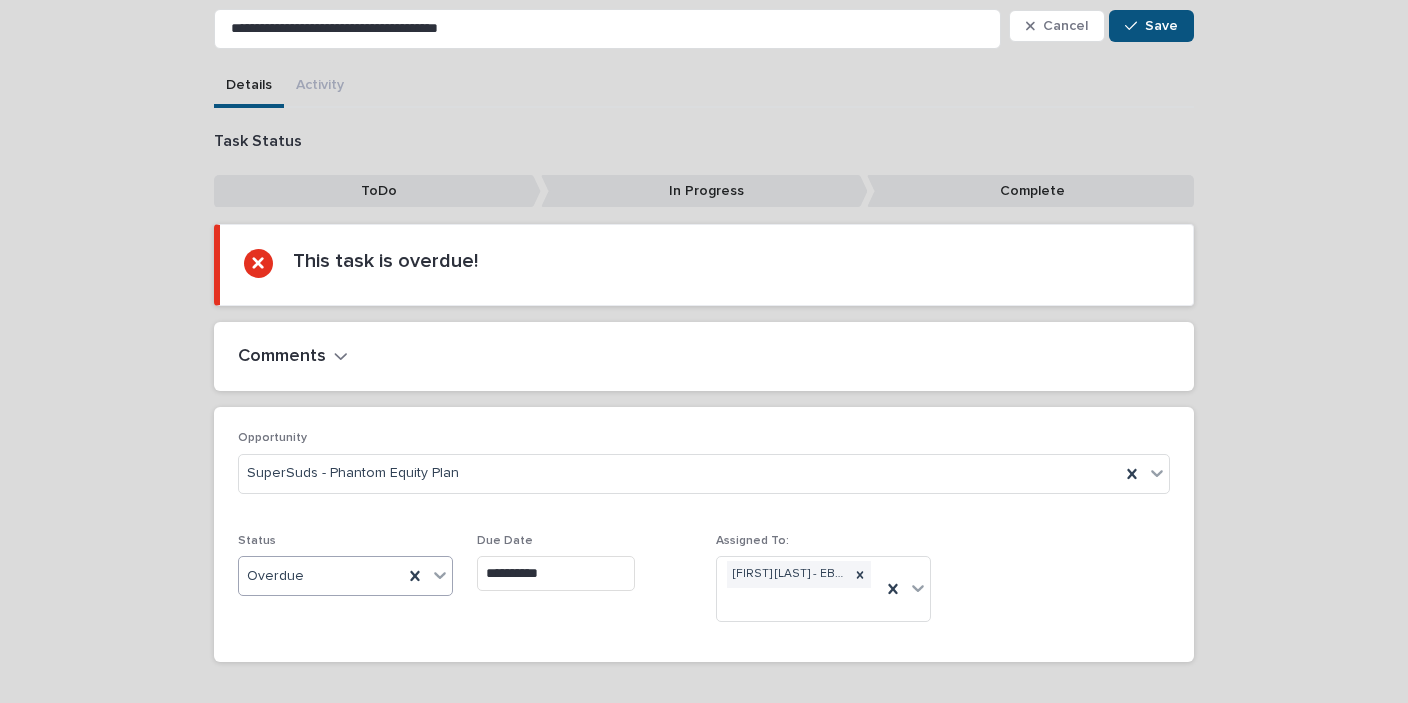 click on "Overdue" at bounding box center (321, 576) 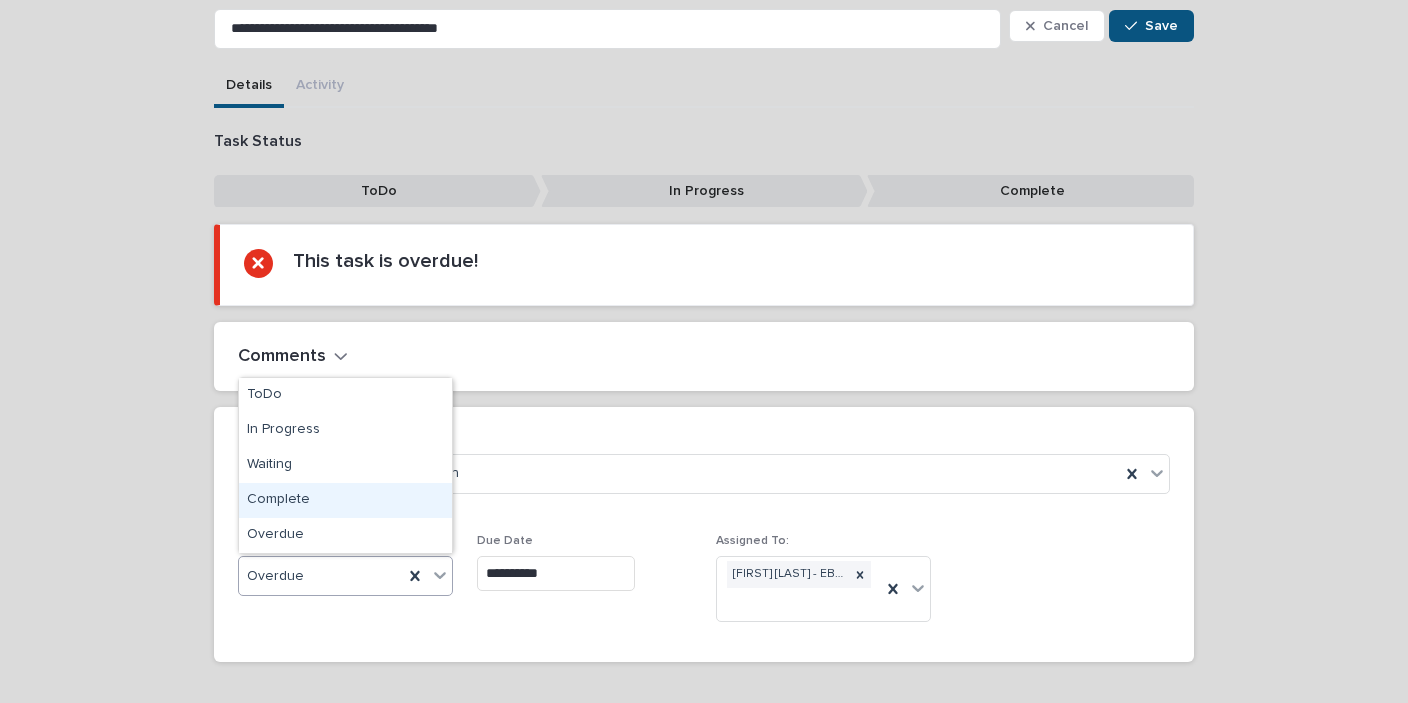 click on "Complete" at bounding box center [345, 500] 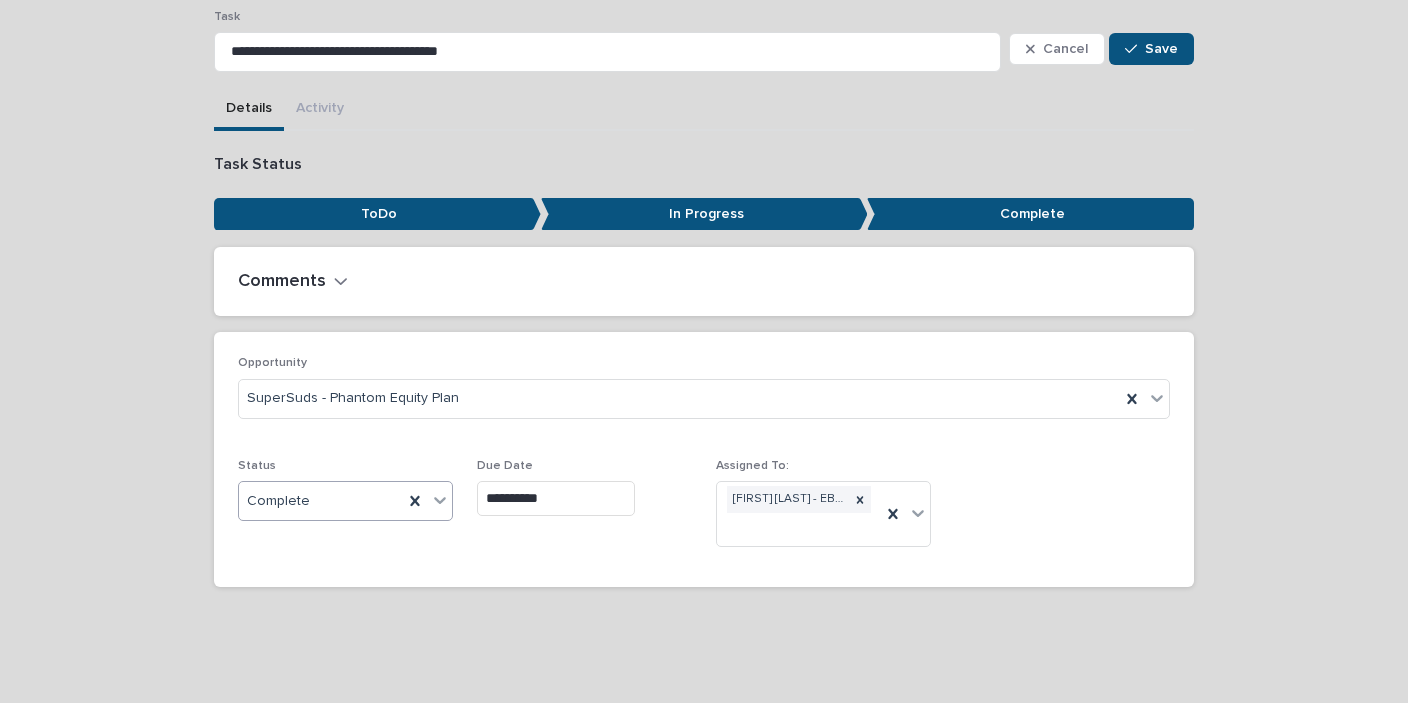 scroll, scrollTop: 118, scrollLeft: 0, axis: vertical 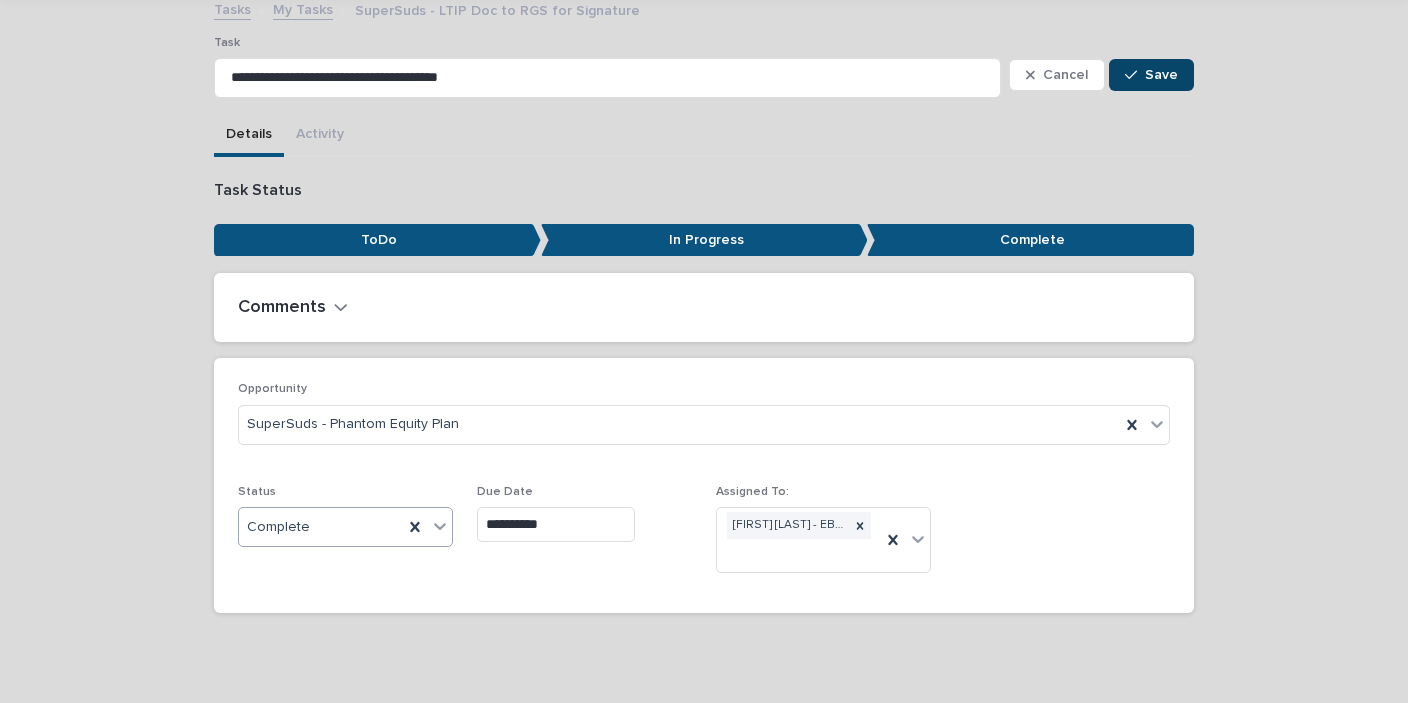 click on "Save" at bounding box center [1161, 75] 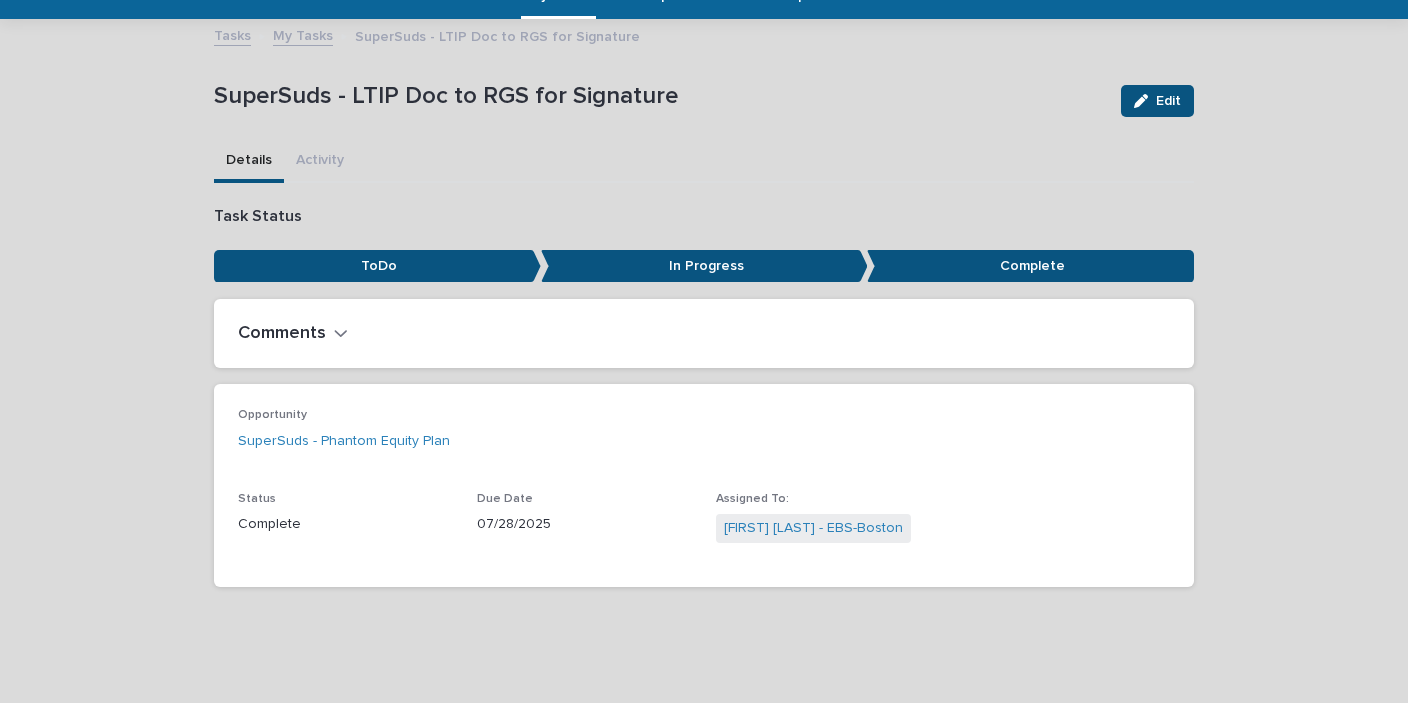 scroll, scrollTop: 90, scrollLeft: 0, axis: vertical 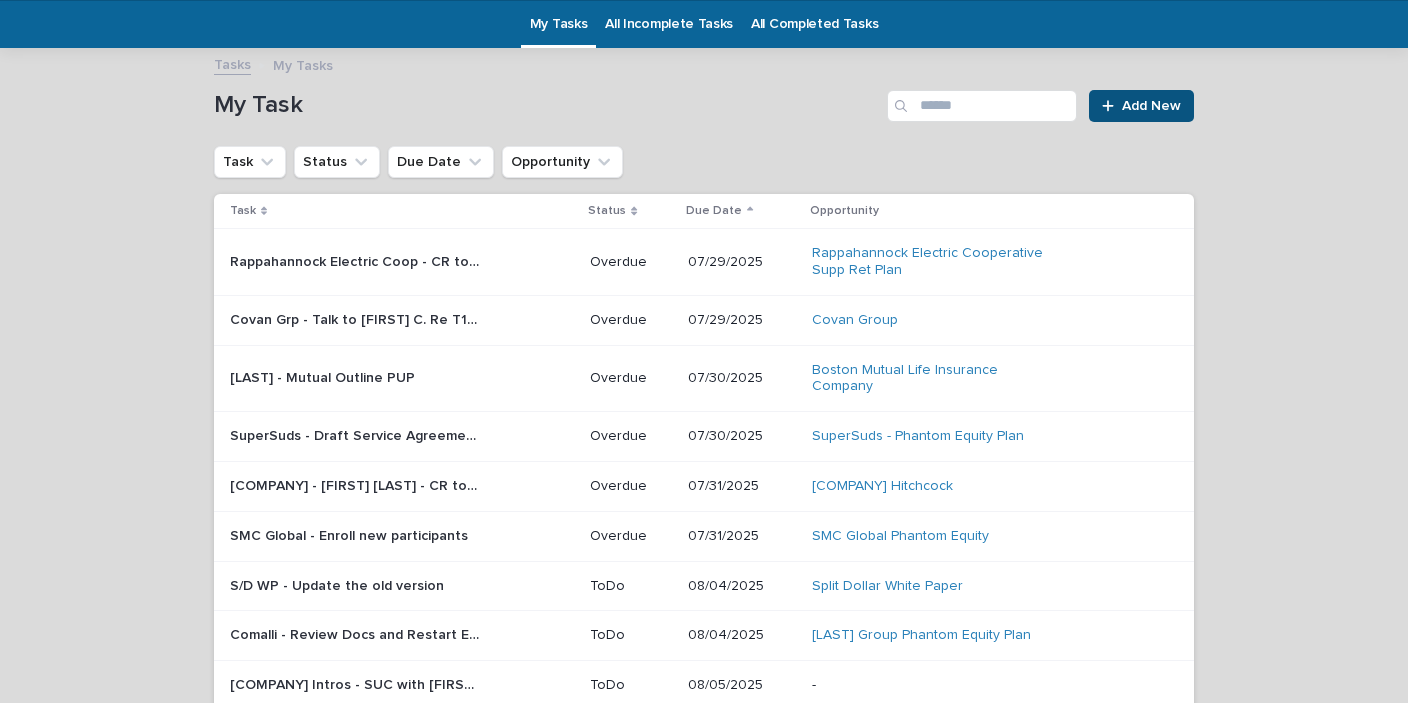 click on "Rappahannock Electric Coop - CR to follow up Prospect" at bounding box center (357, 260) 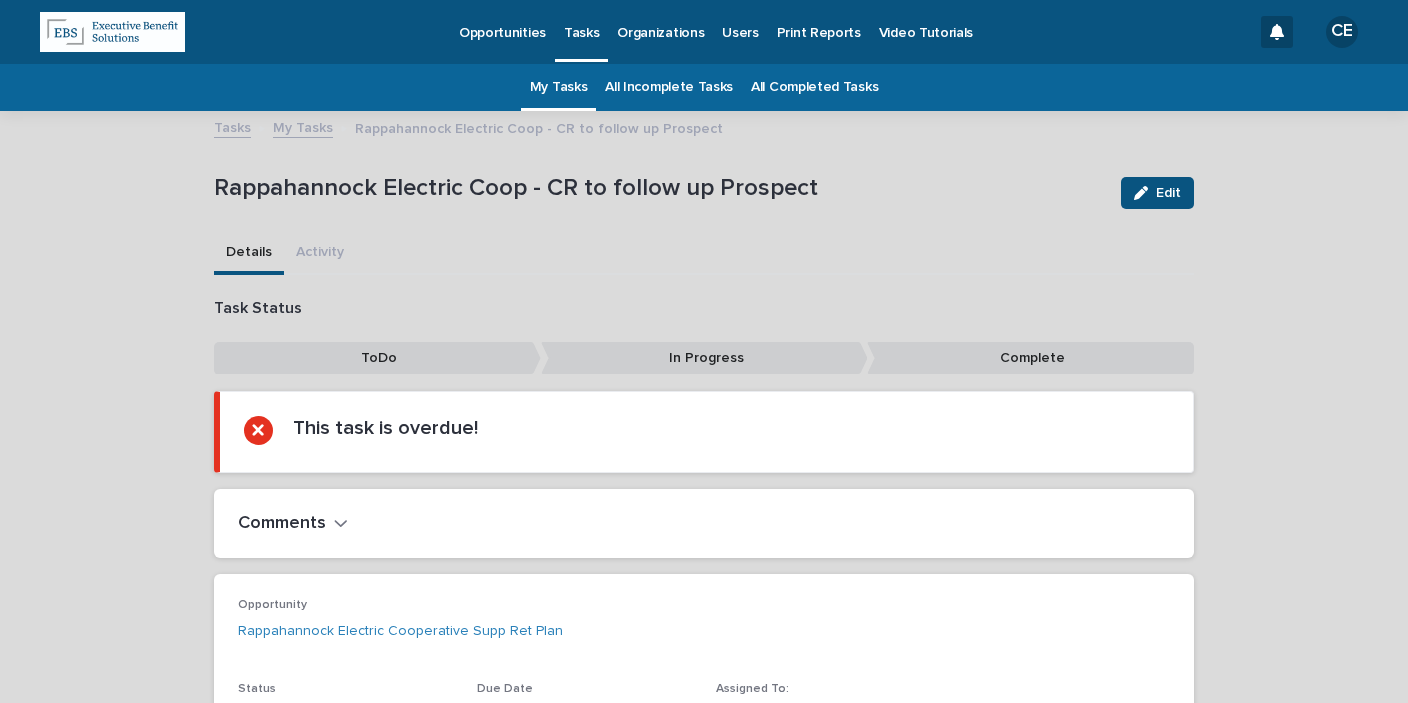 click on "Activity" at bounding box center [320, 254] 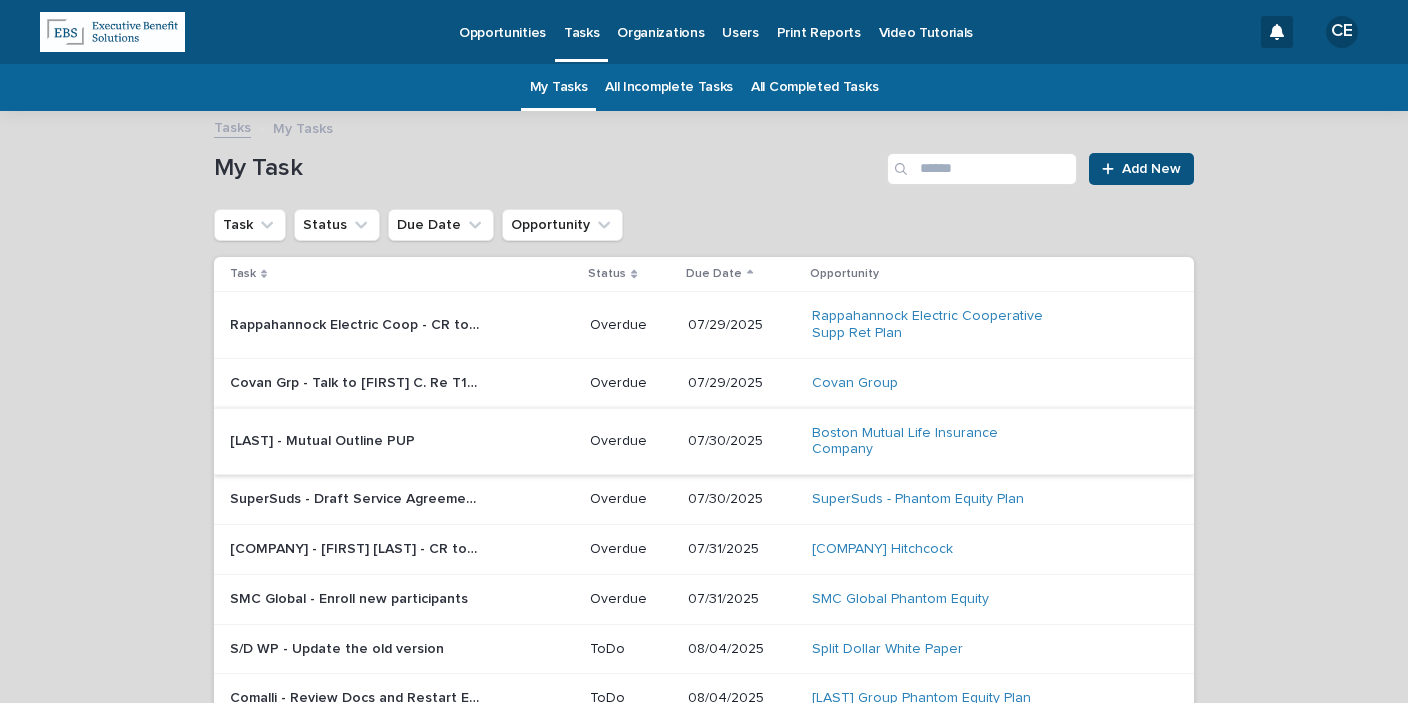 scroll, scrollTop: 63, scrollLeft: 0, axis: vertical 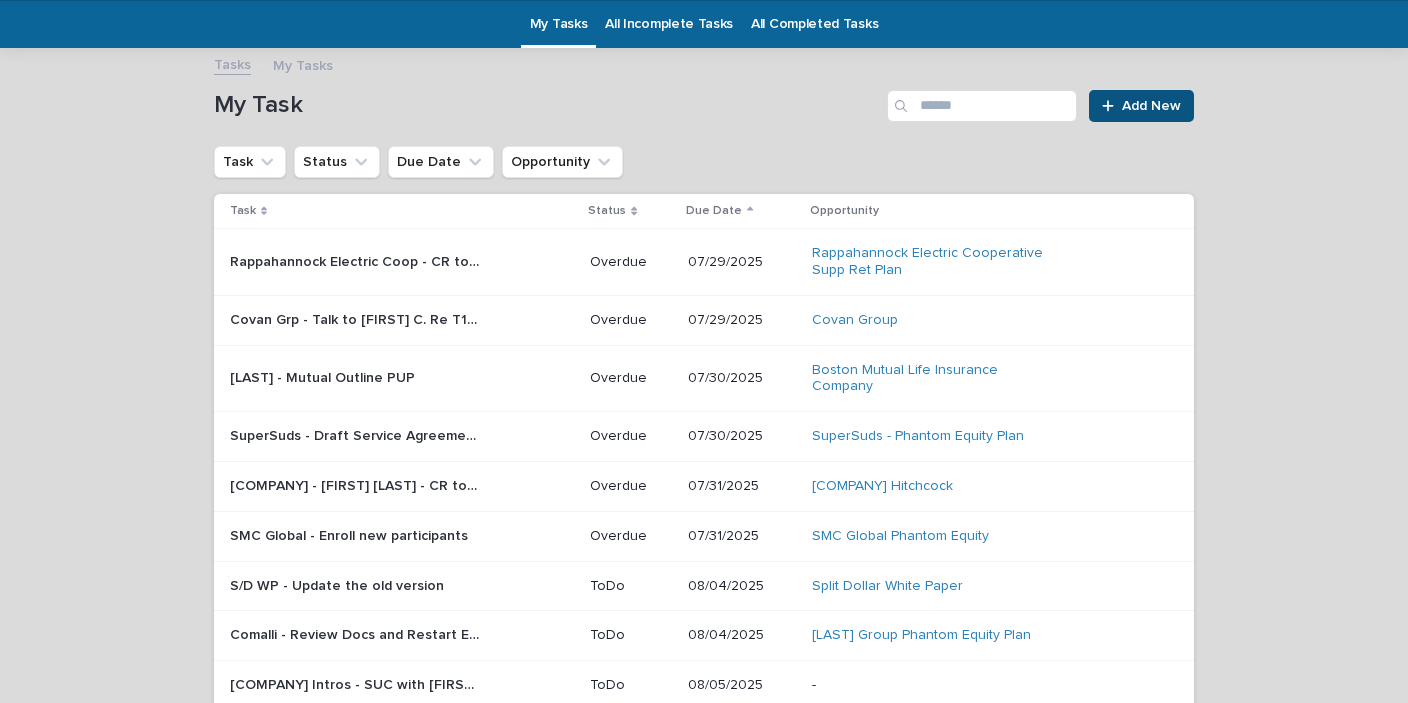 click on "Rappahannock Electric Coop - CR to follow up Prospect" at bounding box center (357, 260) 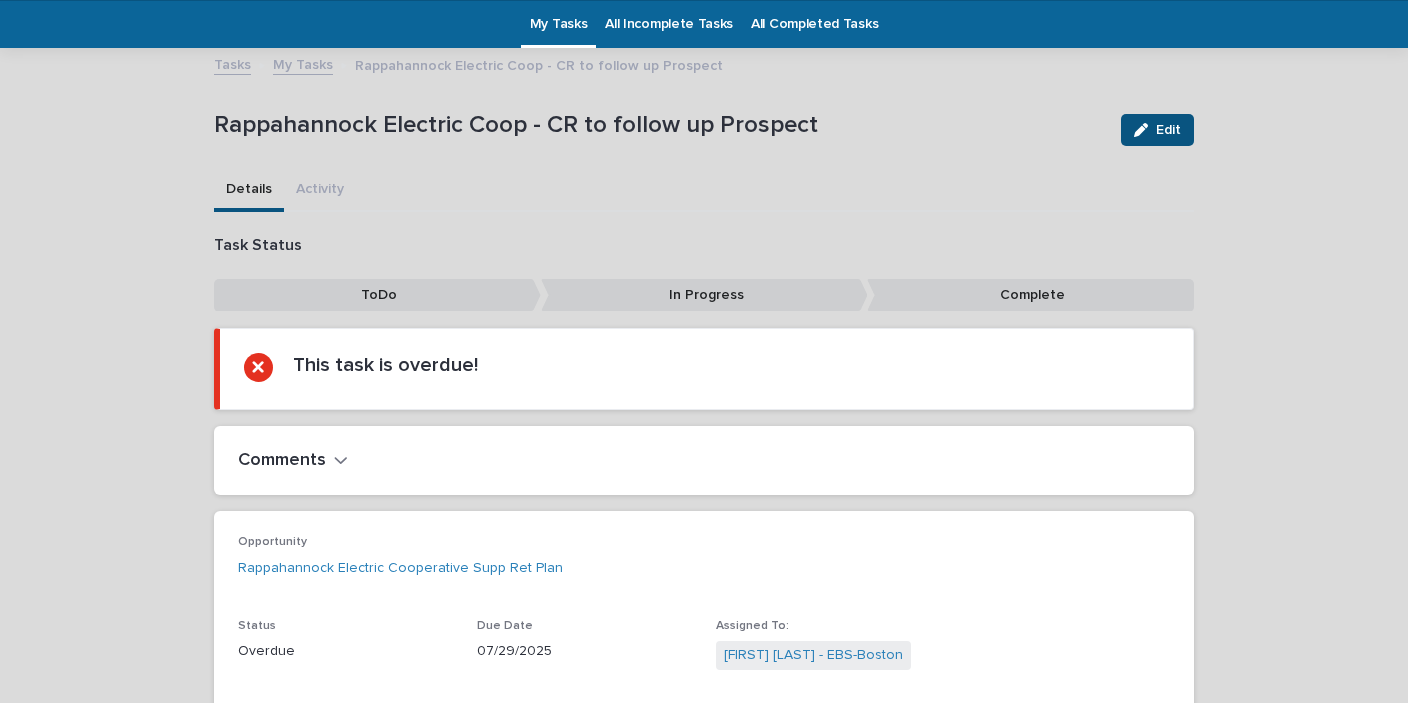 scroll, scrollTop: 63, scrollLeft: 0, axis: vertical 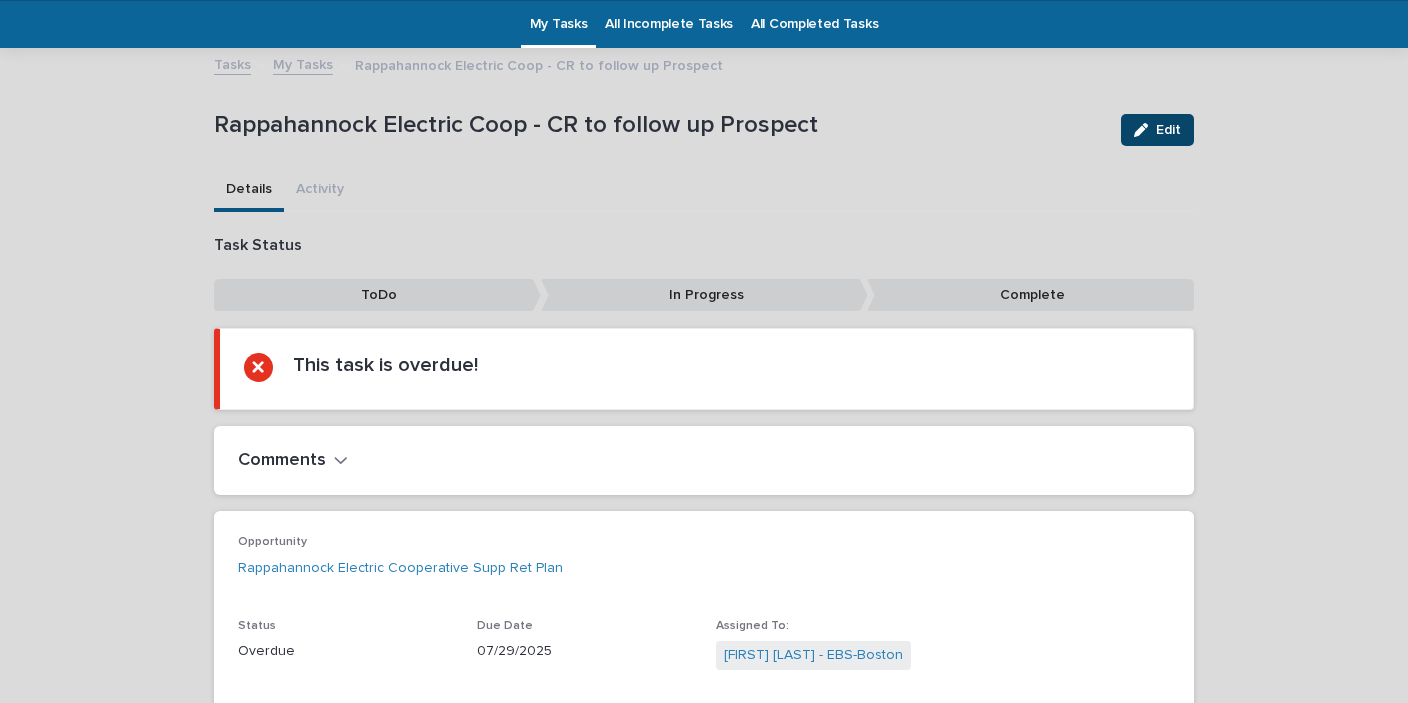 click at bounding box center (1145, 130) 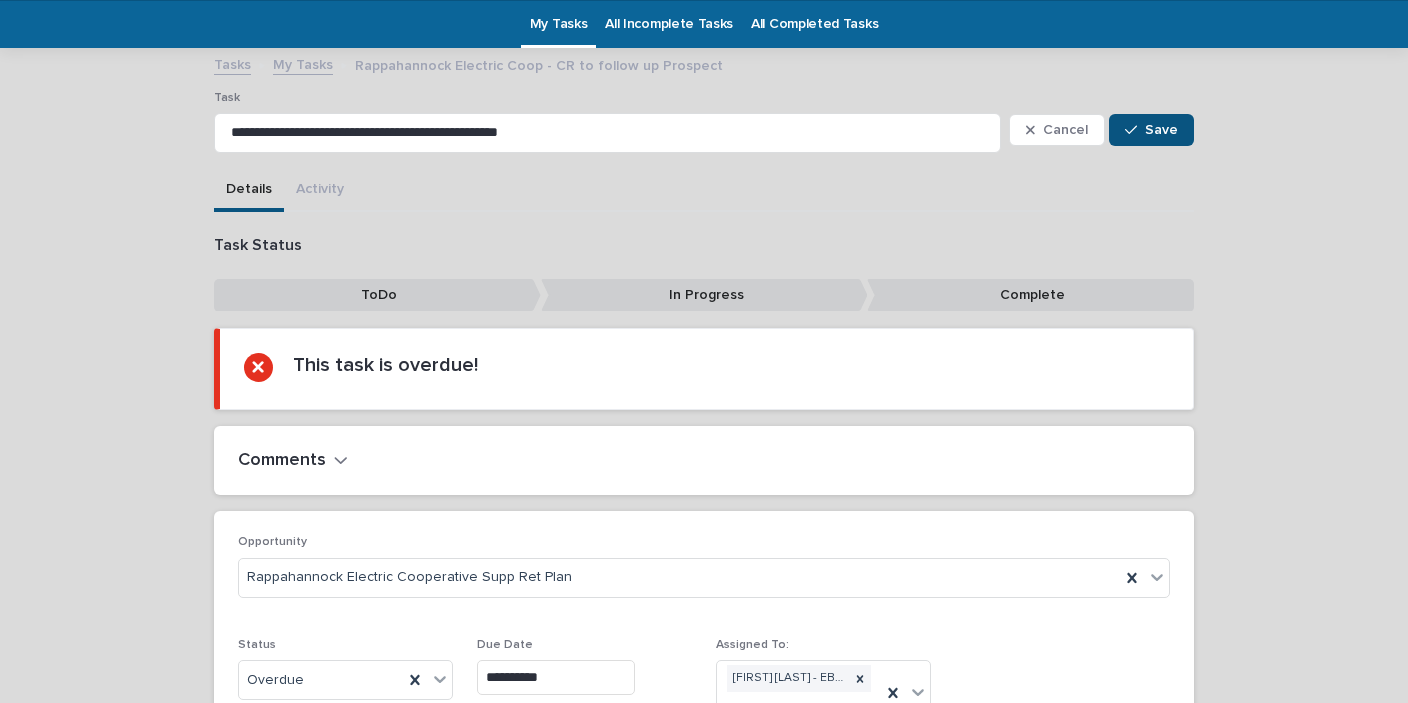 scroll, scrollTop: 230, scrollLeft: 0, axis: vertical 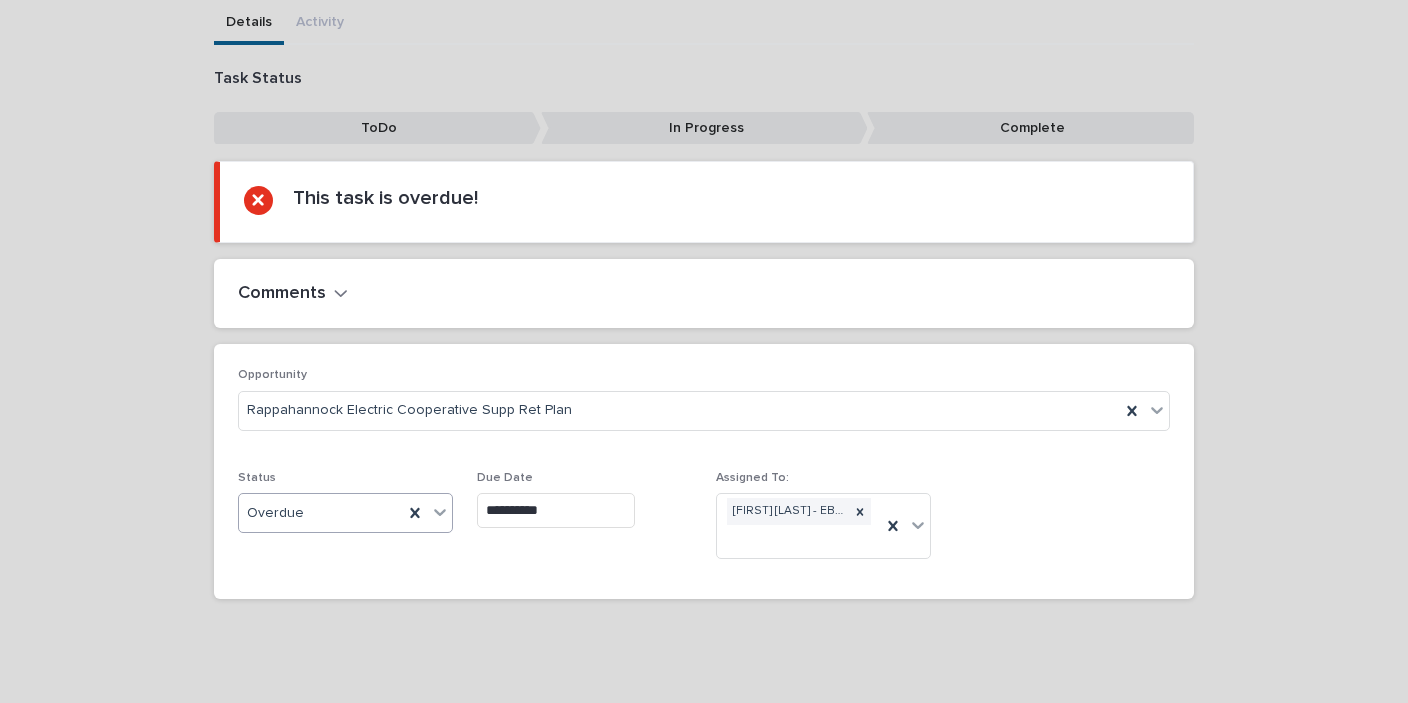 click on "Overdue" at bounding box center [321, 513] 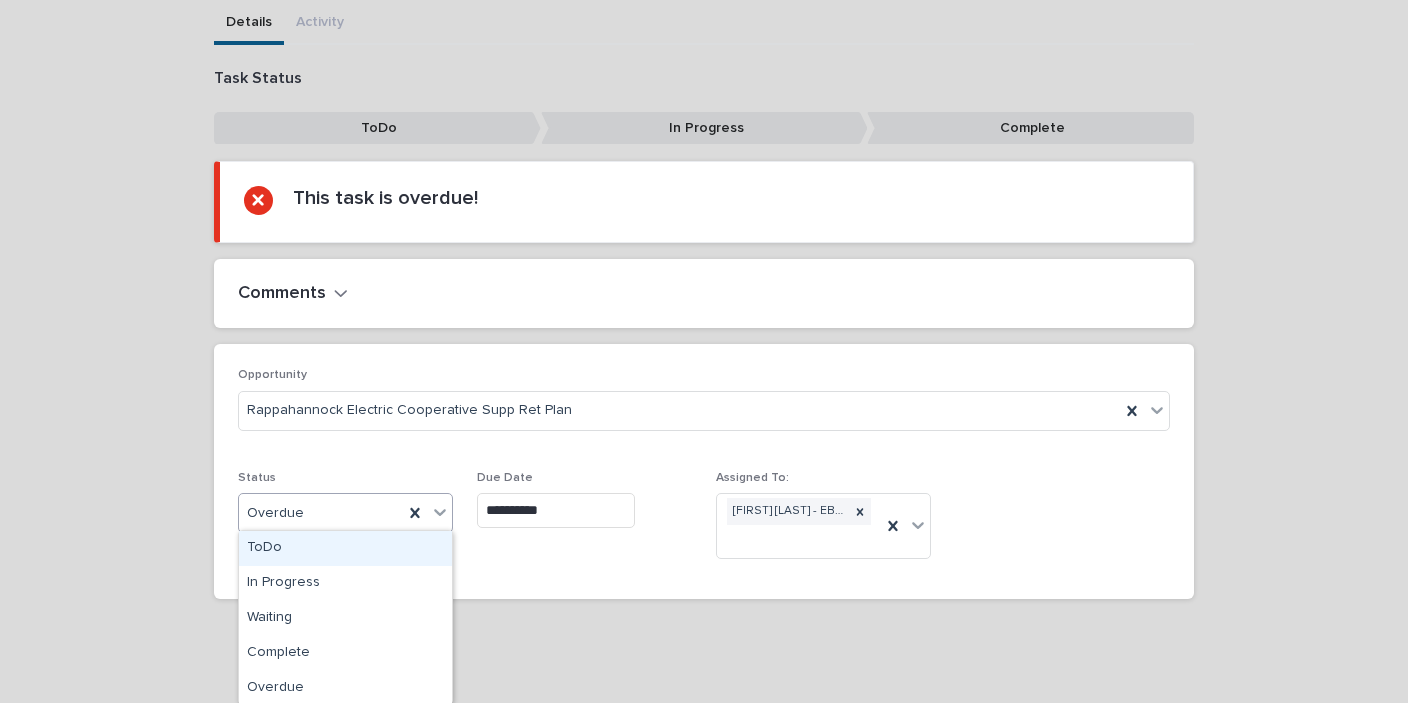 click on "ToDo" at bounding box center (345, 548) 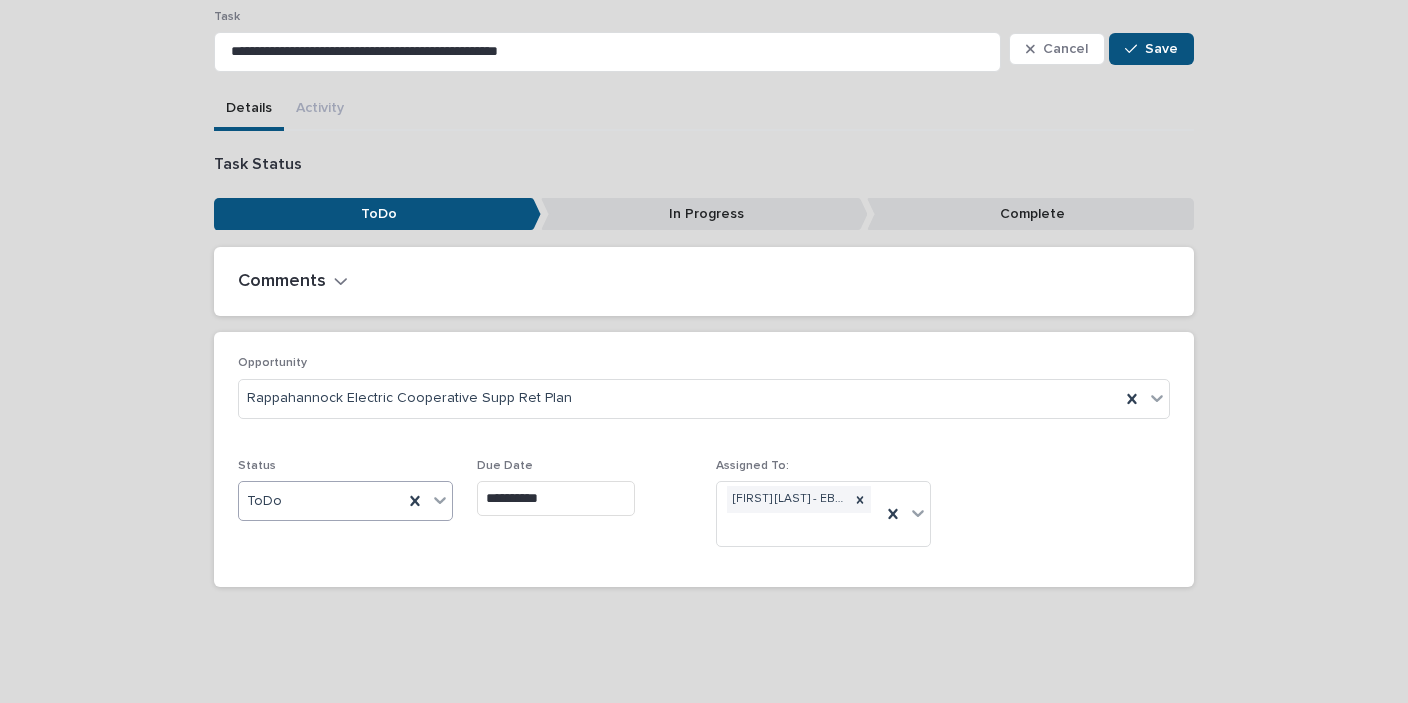 scroll, scrollTop: 141, scrollLeft: 0, axis: vertical 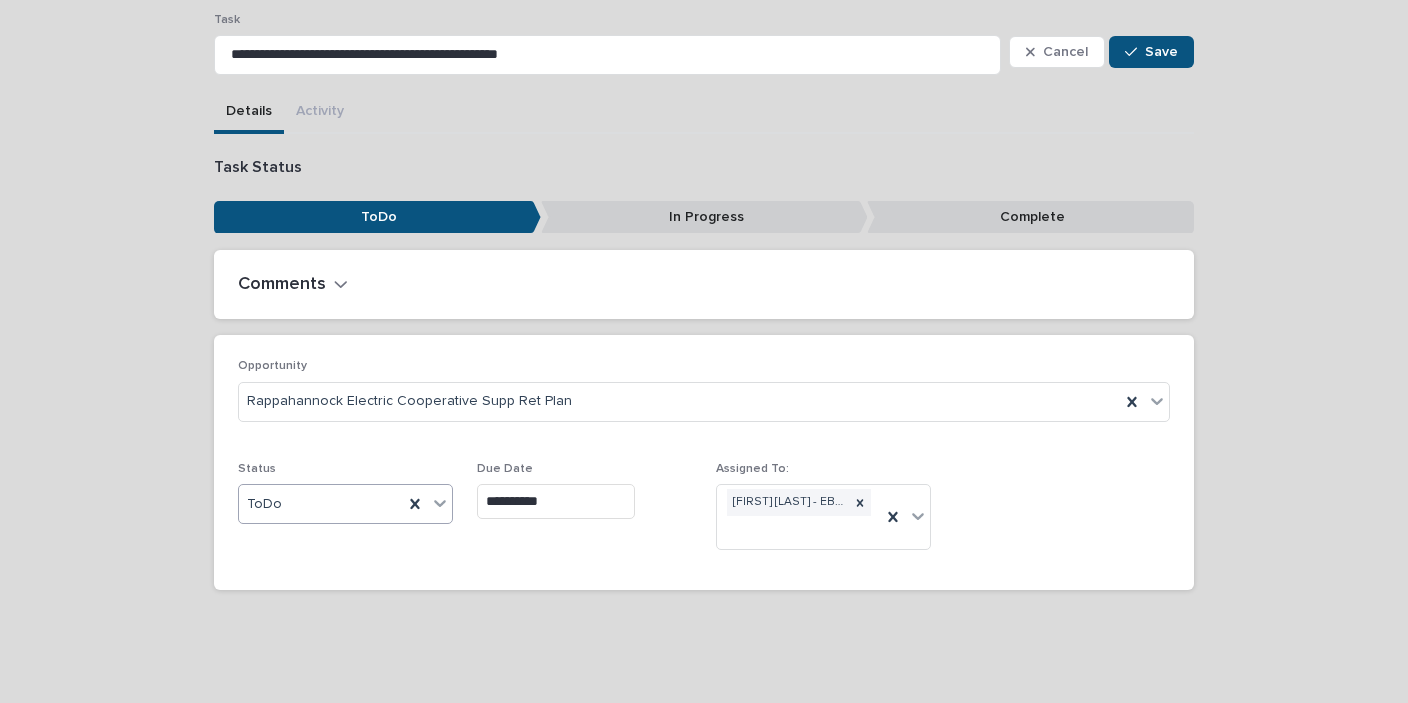 click on "**********" at bounding box center [556, 501] 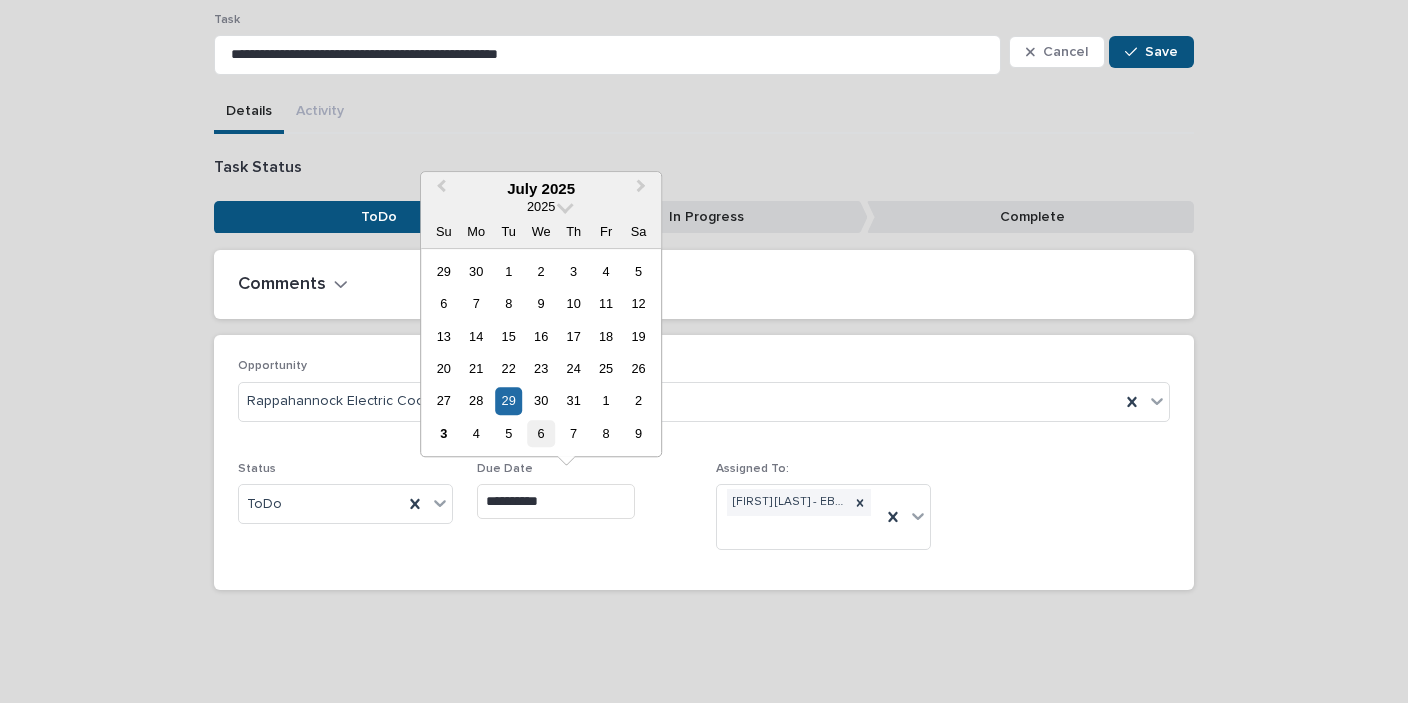 click on "6" at bounding box center (541, 433) 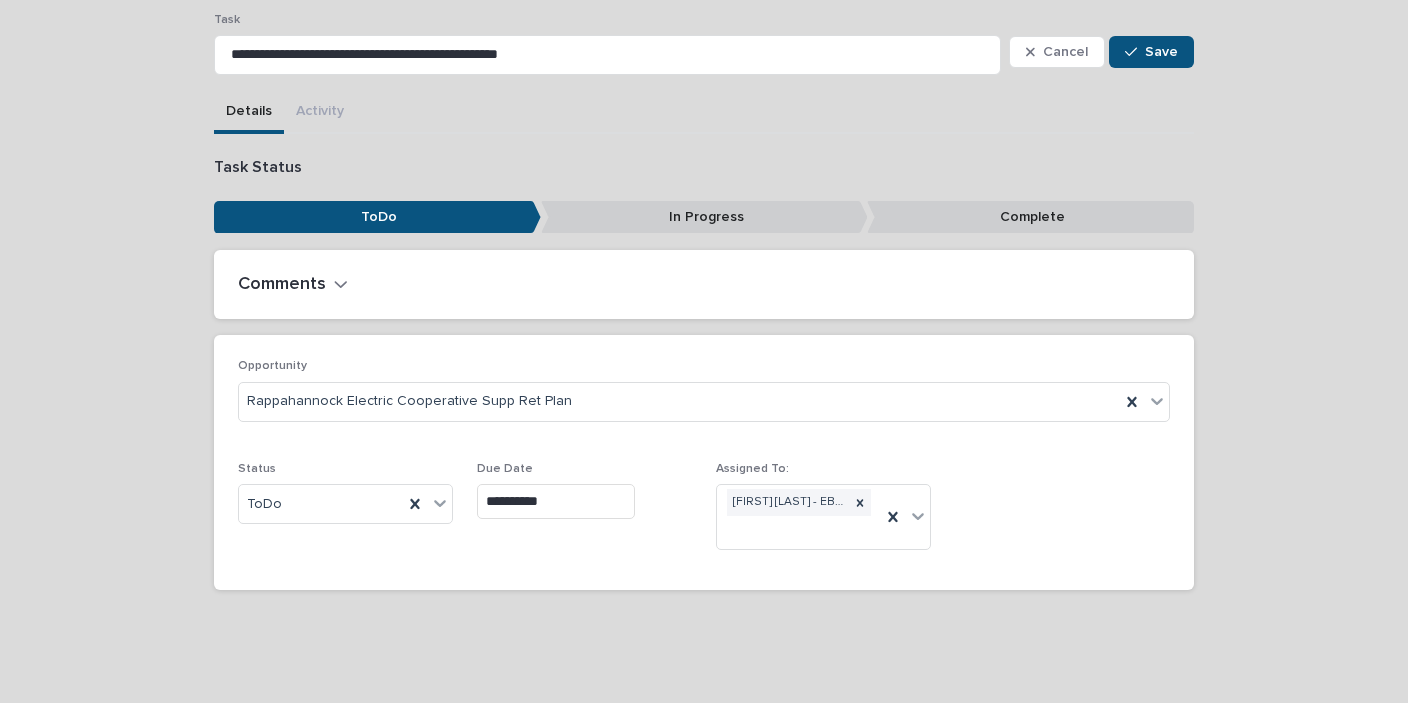 type on "**********" 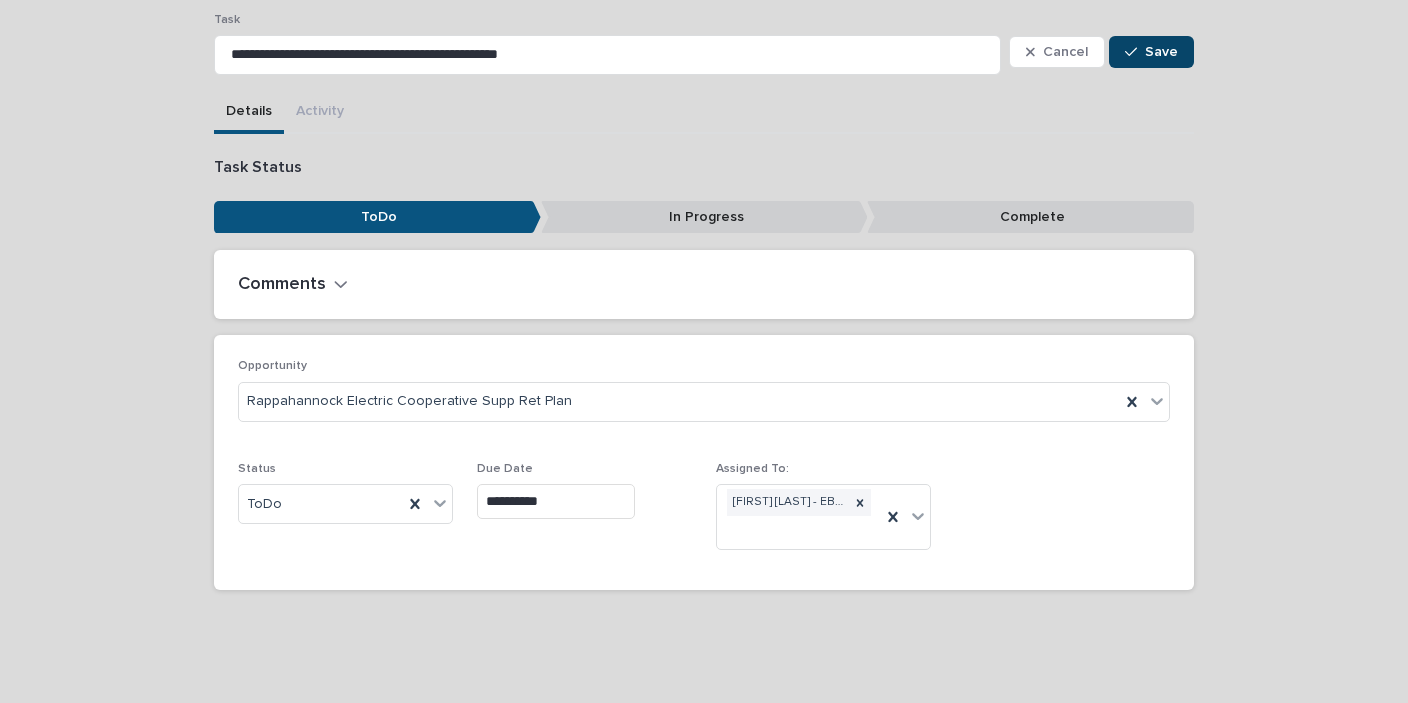 click on "Save" at bounding box center (1161, 52) 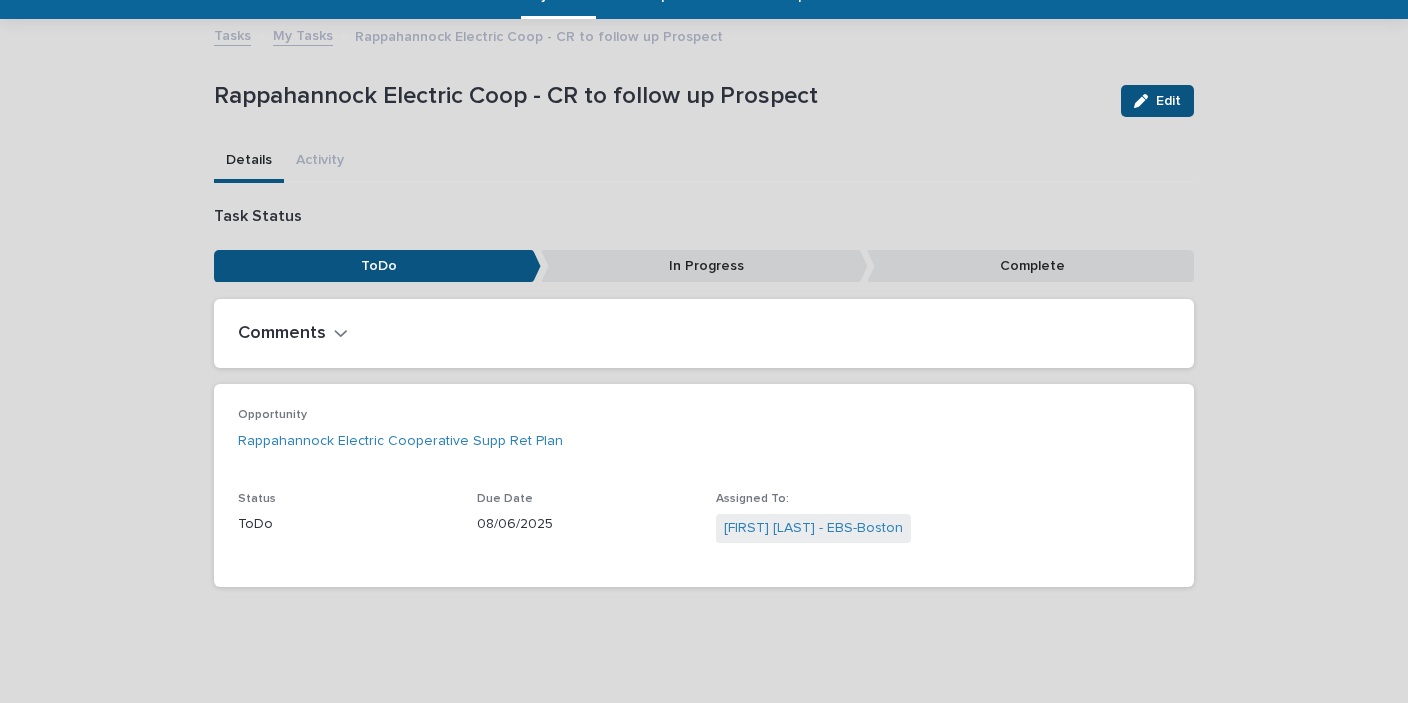 scroll, scrollTop: 90, scrollLeft: 0, axis: vertical 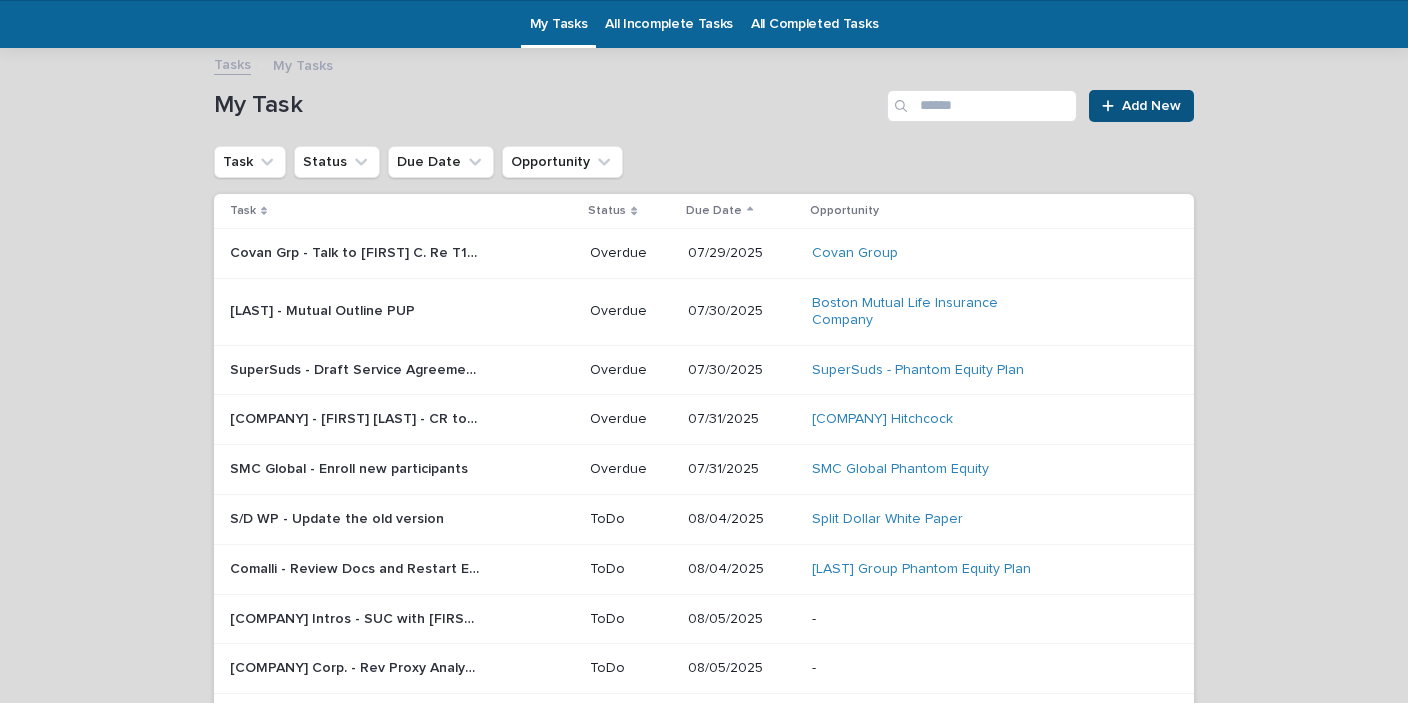 click on "Covan Grp - Talk to [FIRST] C. Re T1 doc (Send Sum)" at bounding box center [357, 251] 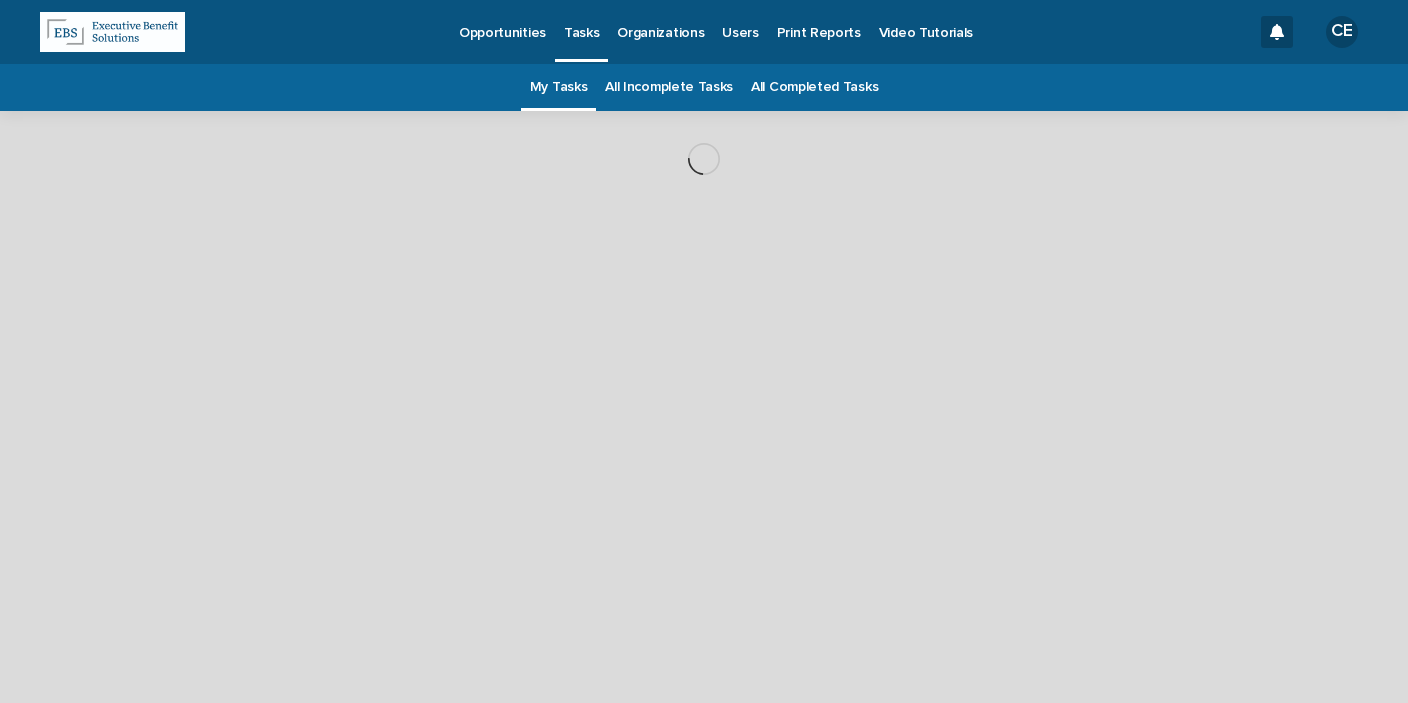 scroll, scrollTop: 0, scrollLeft: 0, axis: both 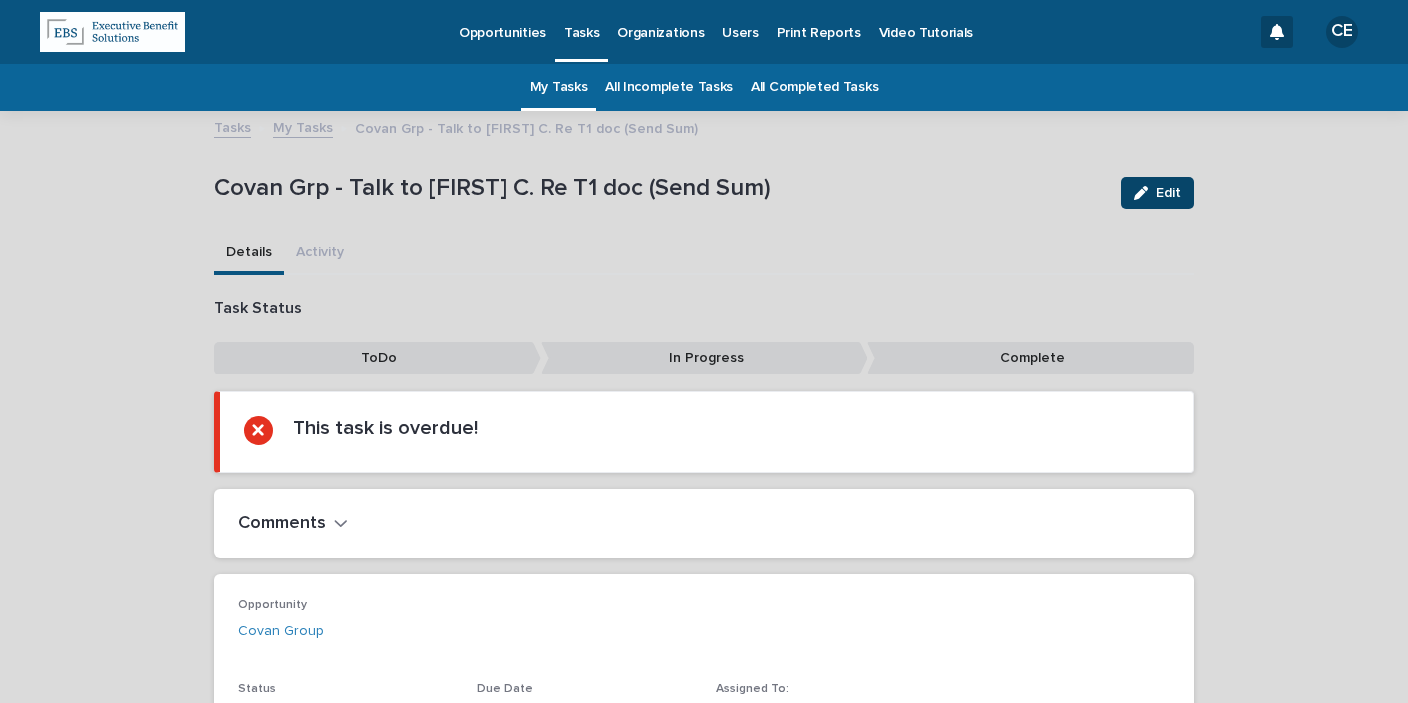 click at bounding box center (1145, 193) 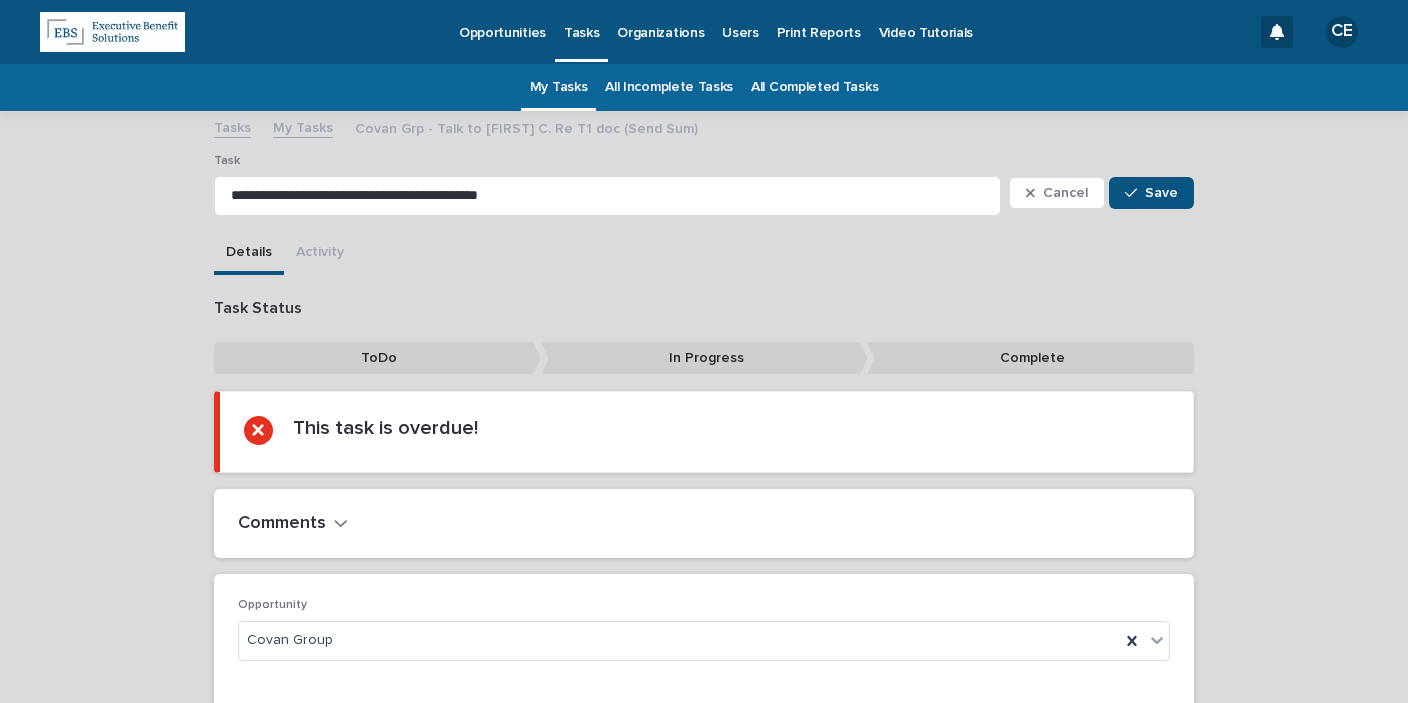 scroll, scrollTop: 167, scrollLeft: 0, axis: vertical 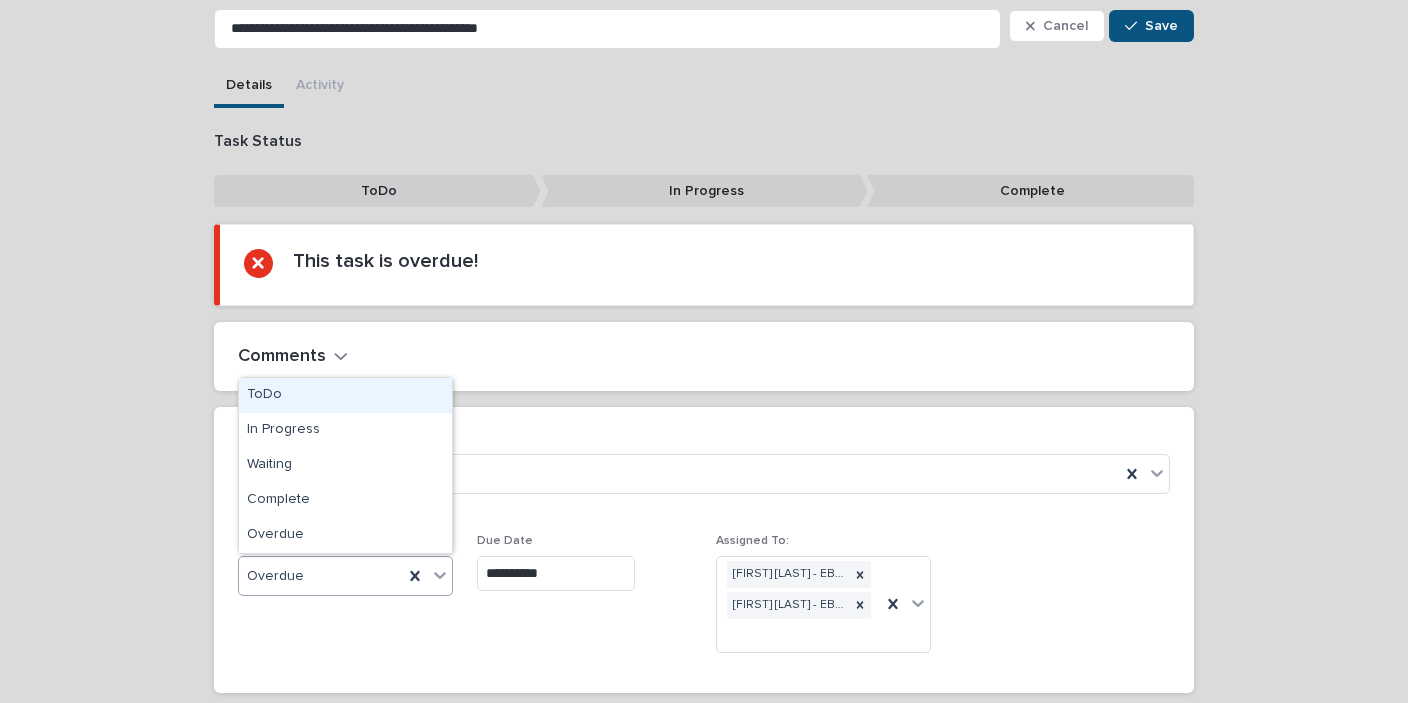 click on "ToDo" at bounding box center (345, 395) 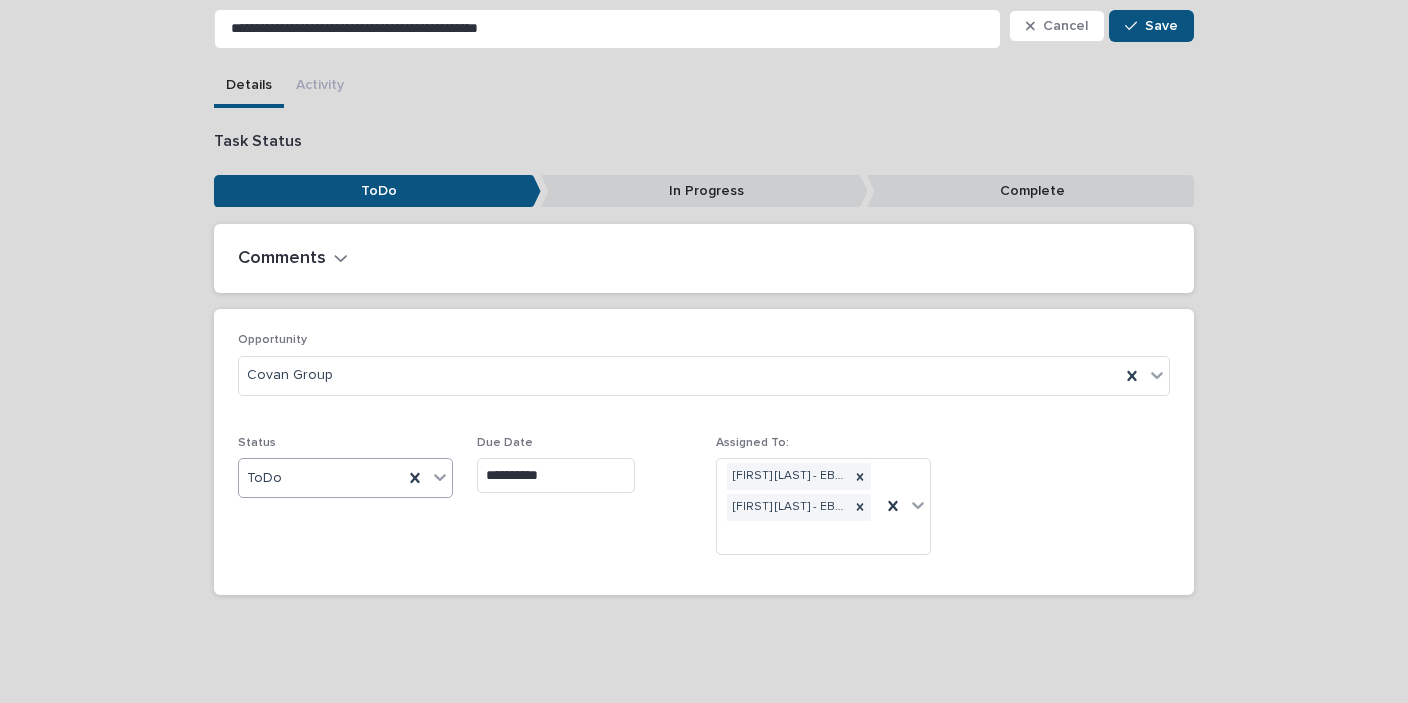 scroll, scrollTop: 118, scrollLeft: 0, axis: vertical 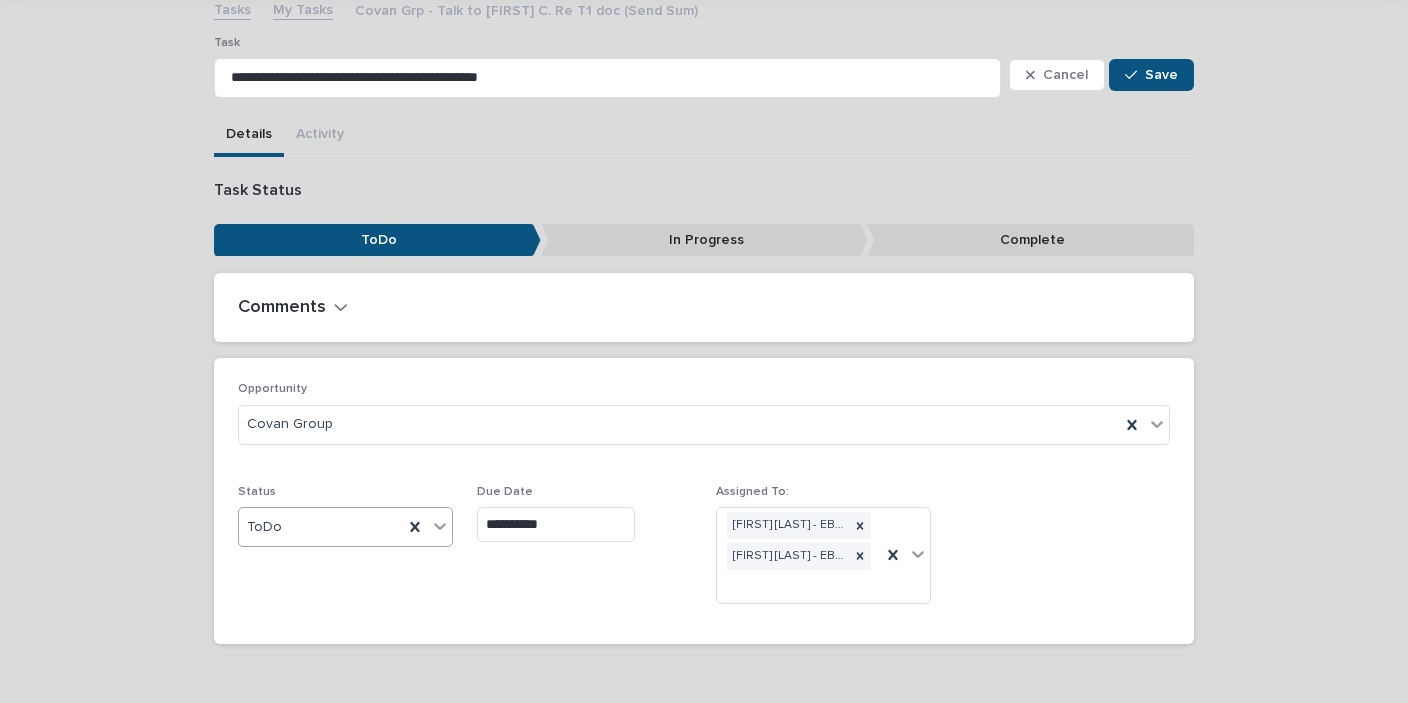 click on "**********" at bounding box center (556, 524) 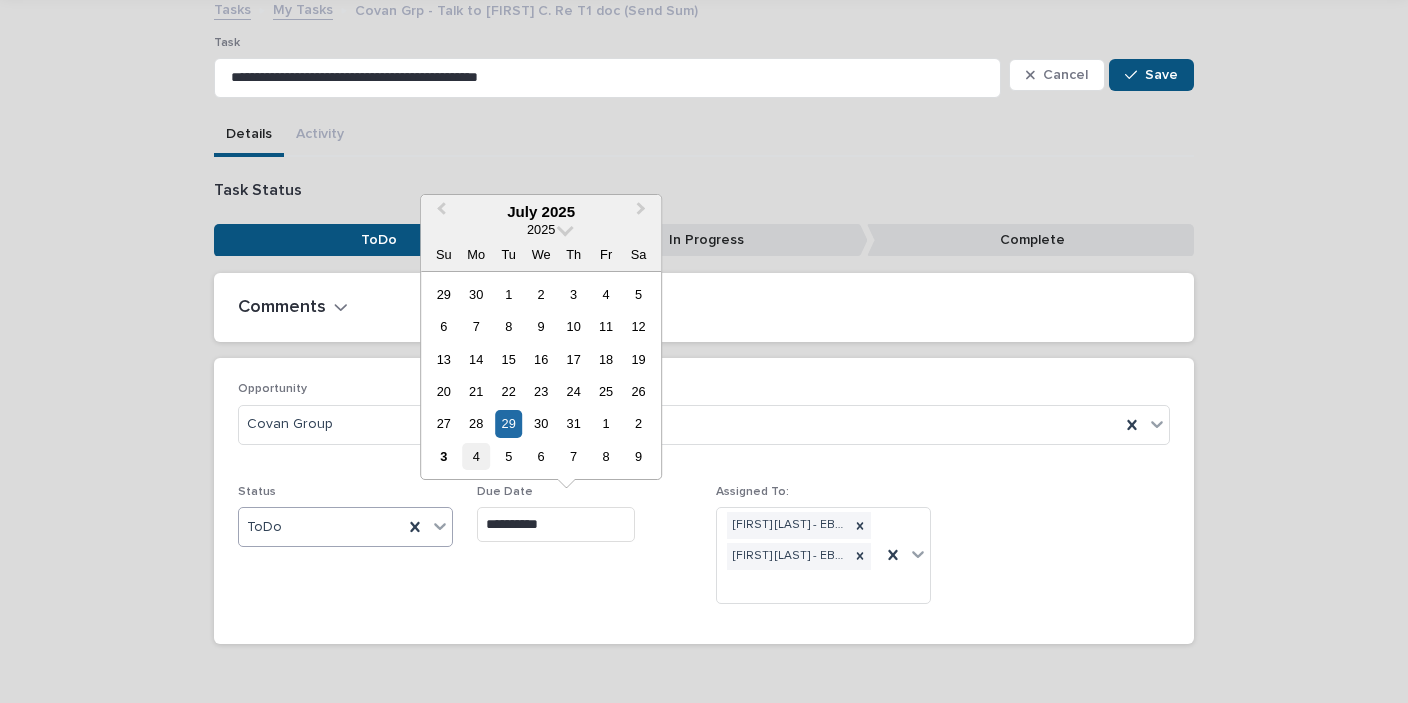 click on "4" at bounding box center (476, 456) 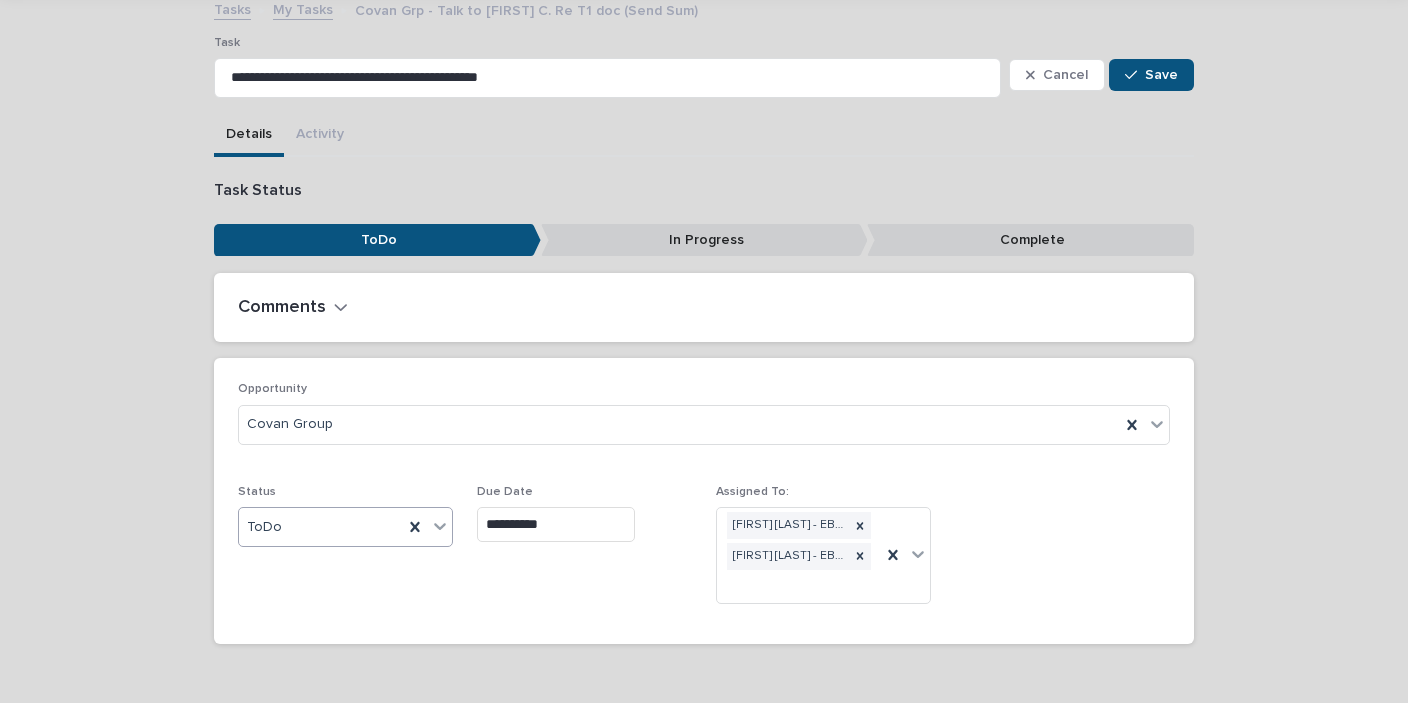 type on "**********" 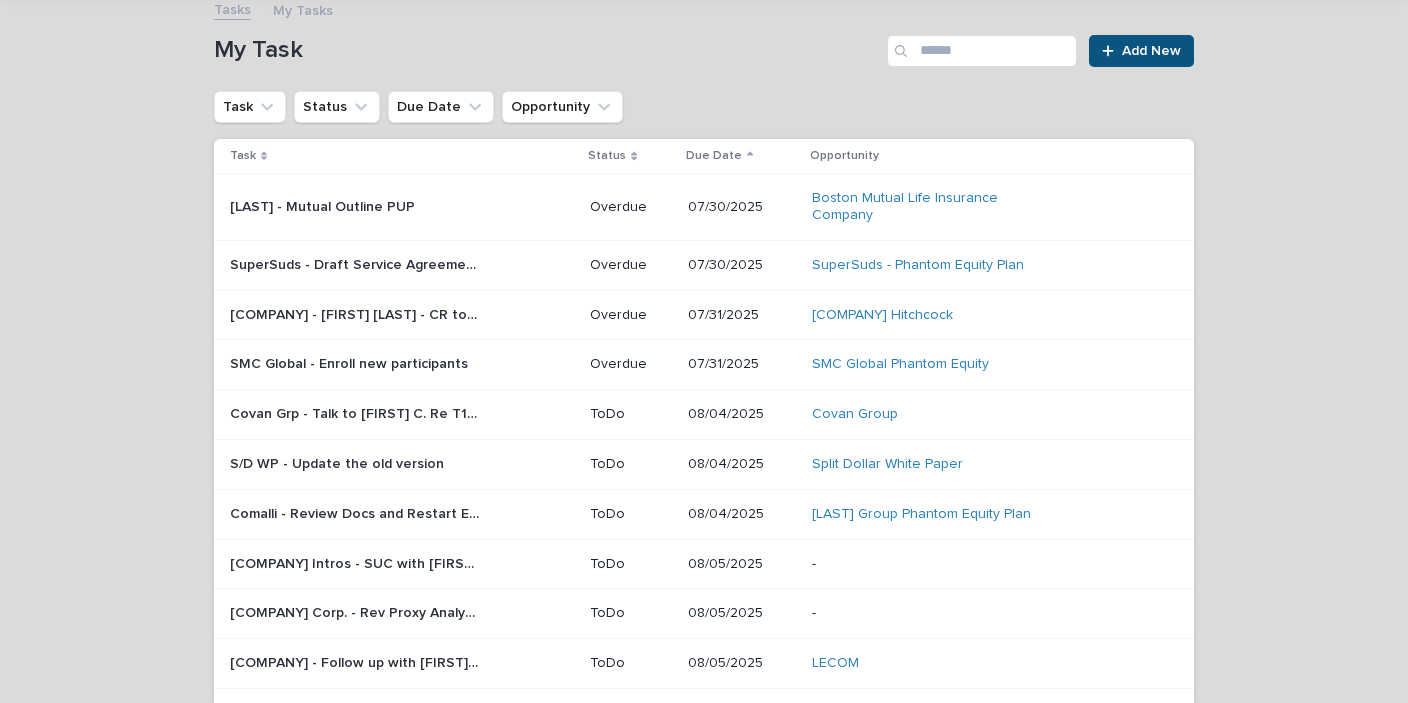 scroll, scrollTop: 63, scrollLeft: 0, axis: vertical 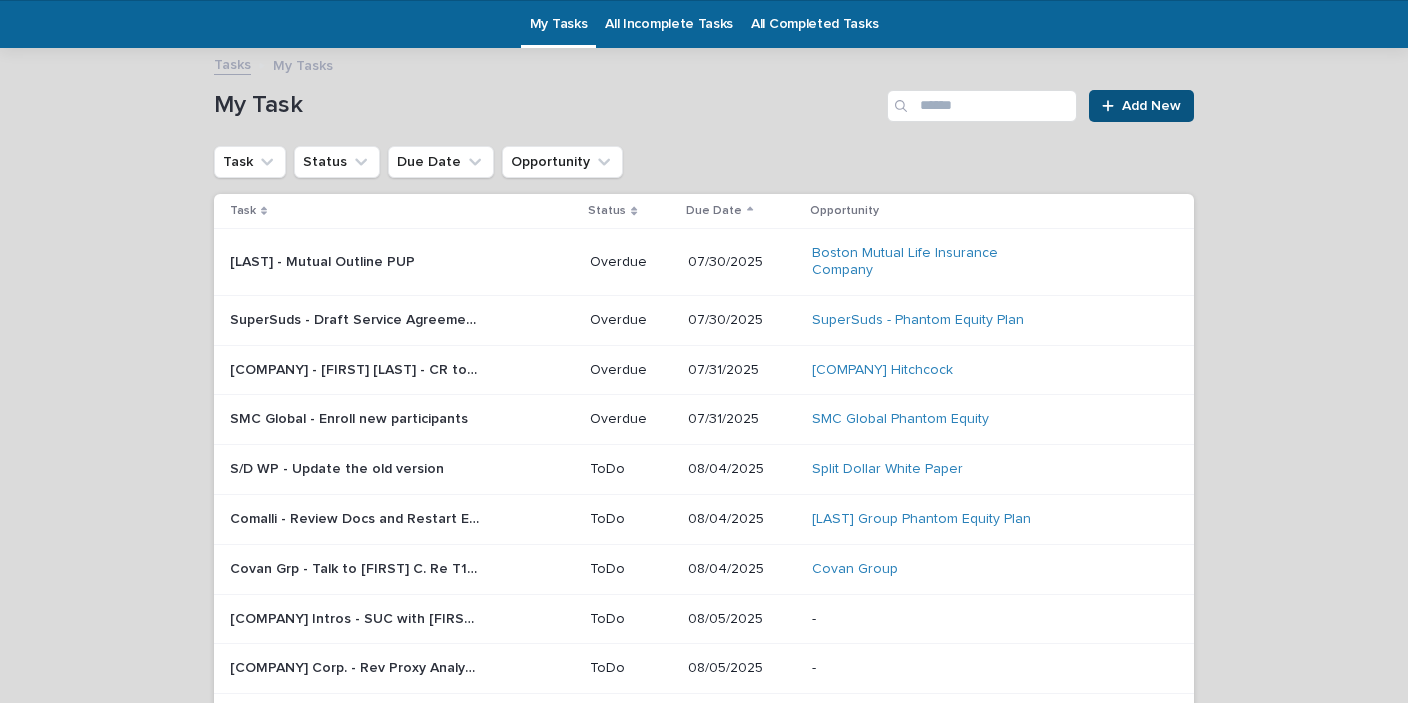 click on "[LAST] - Mutual Outline PUP" at bounding box center [324, 260] 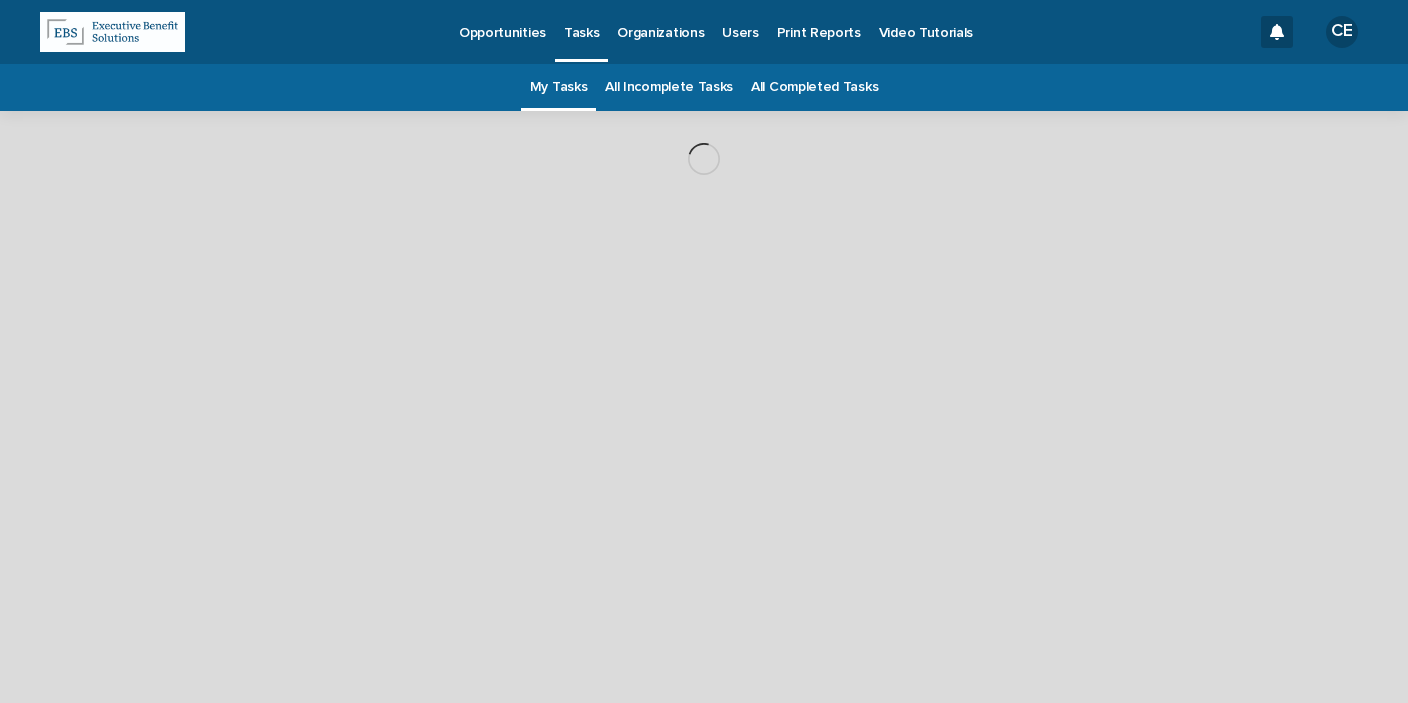 scroll, scrollTop: 0, scrollLeft: 0, axis: both 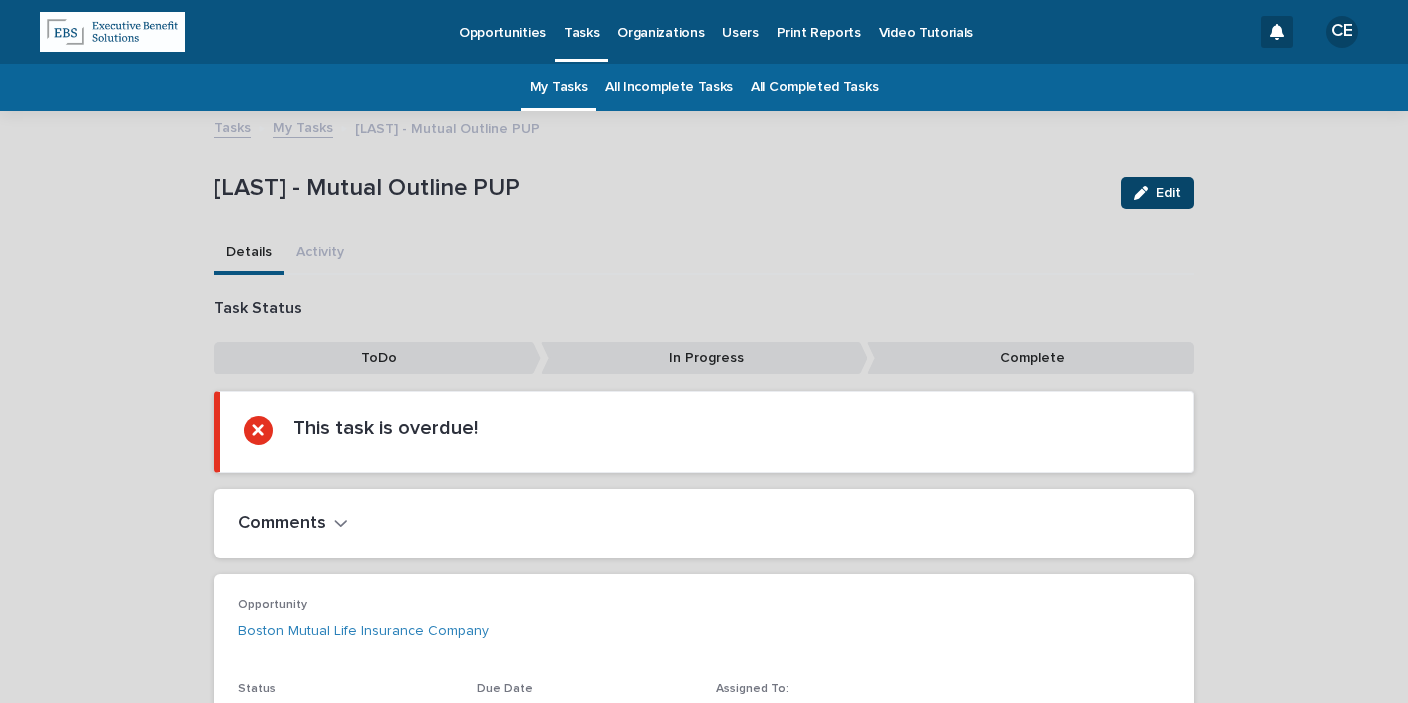 click on "Edit" at bounding box center [1168, 193] 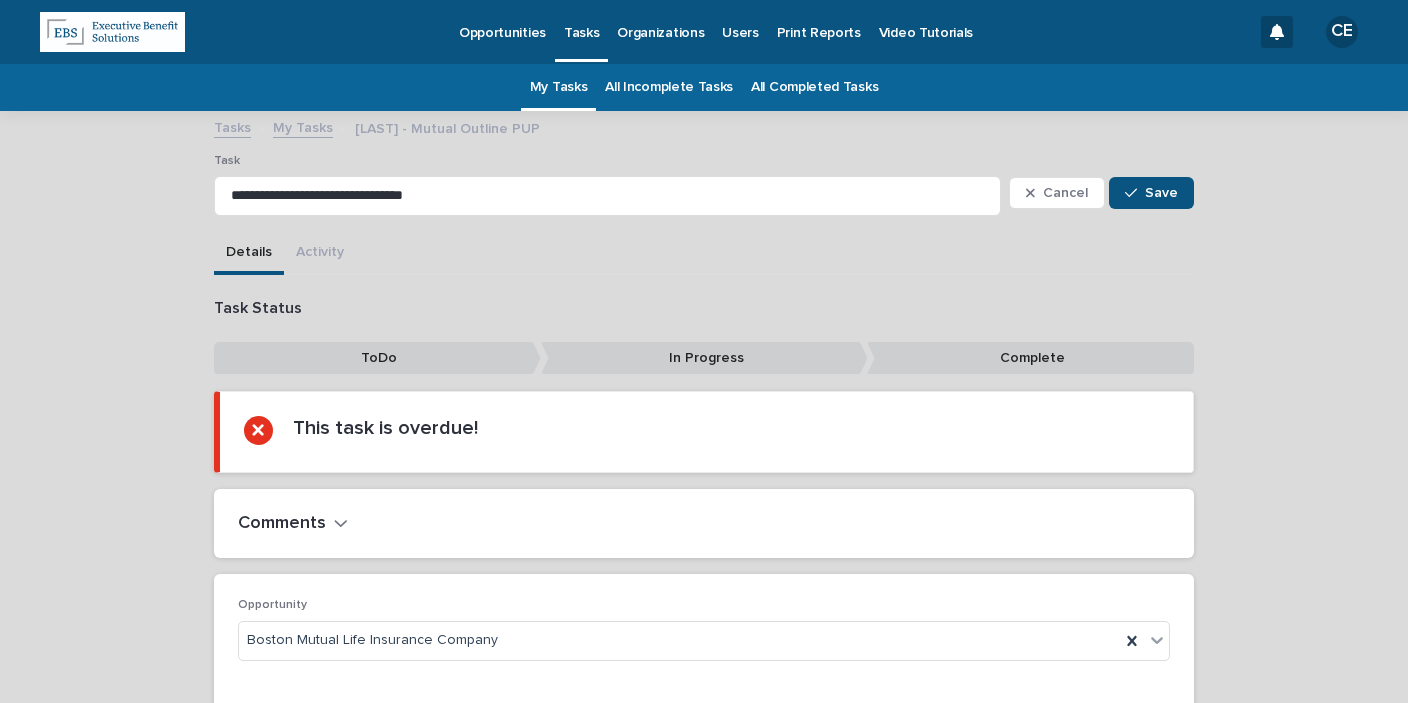 scroll, scrollTop: 167, scrollLeft: 0, axis: vertical 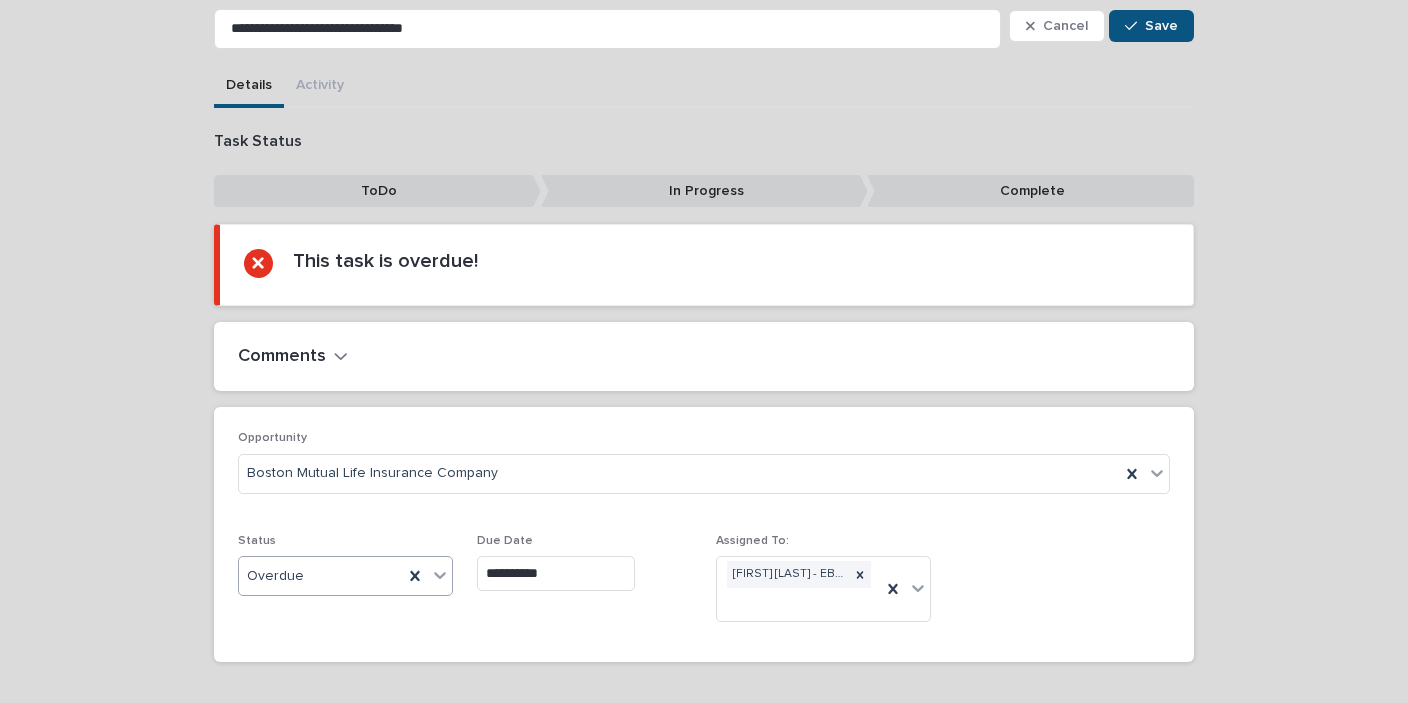click on "Overdue" at bounding box center (321, 576) 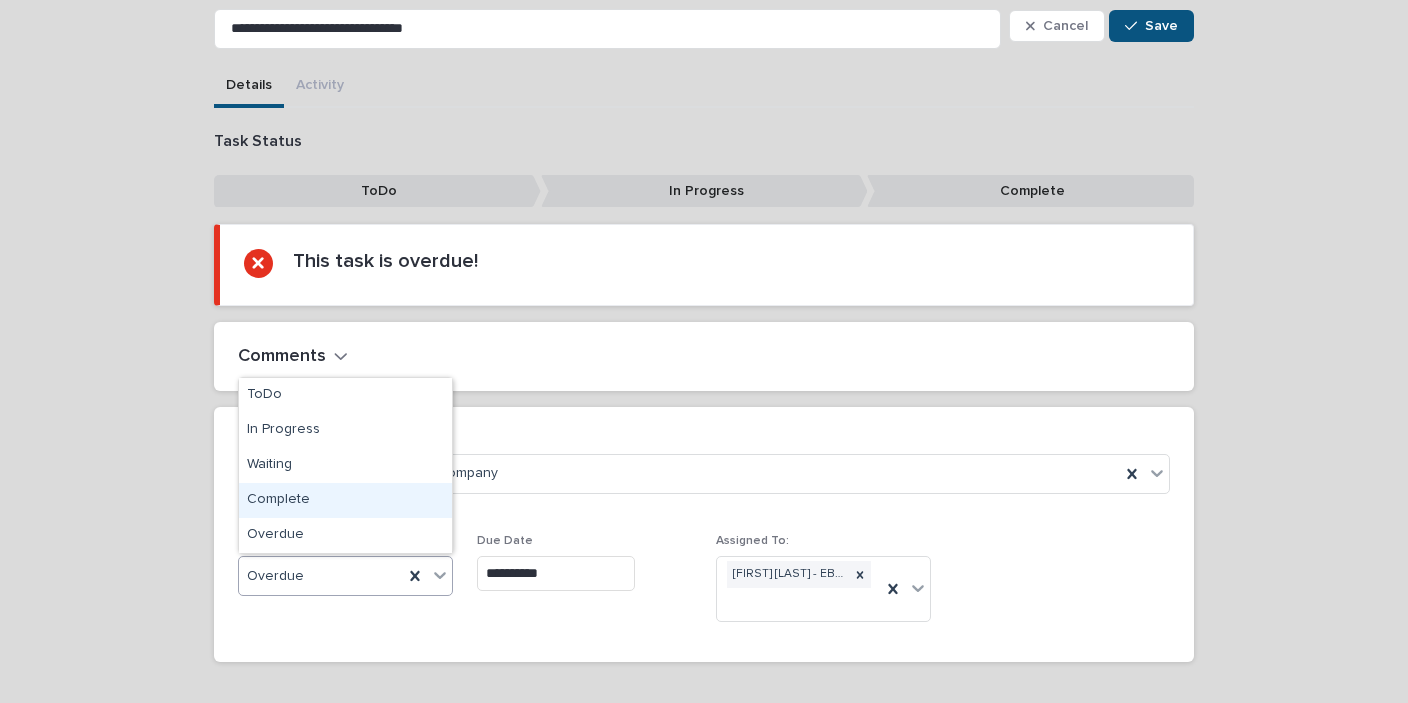 click on "Complete" at bounding box center (345, 500) 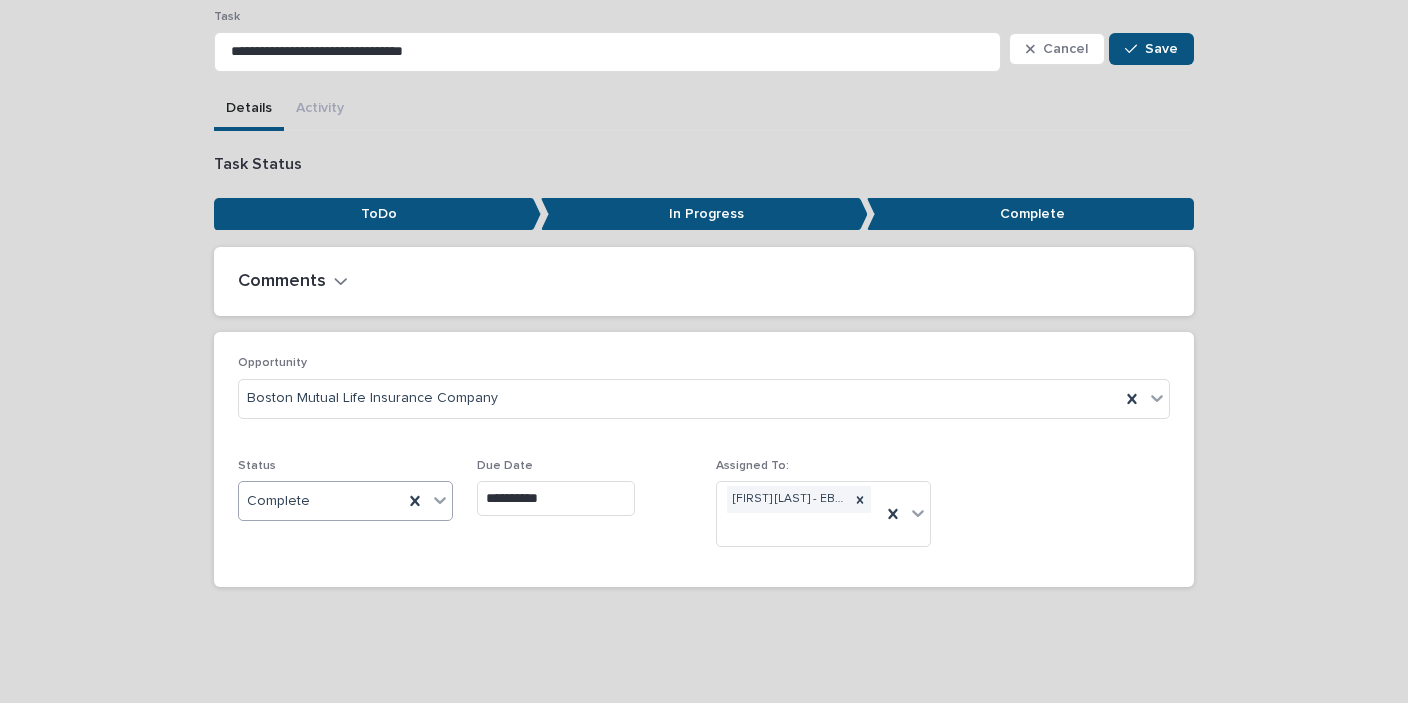 scroll, scrollTop: 118, scrollLeft: 0, axis: vertical 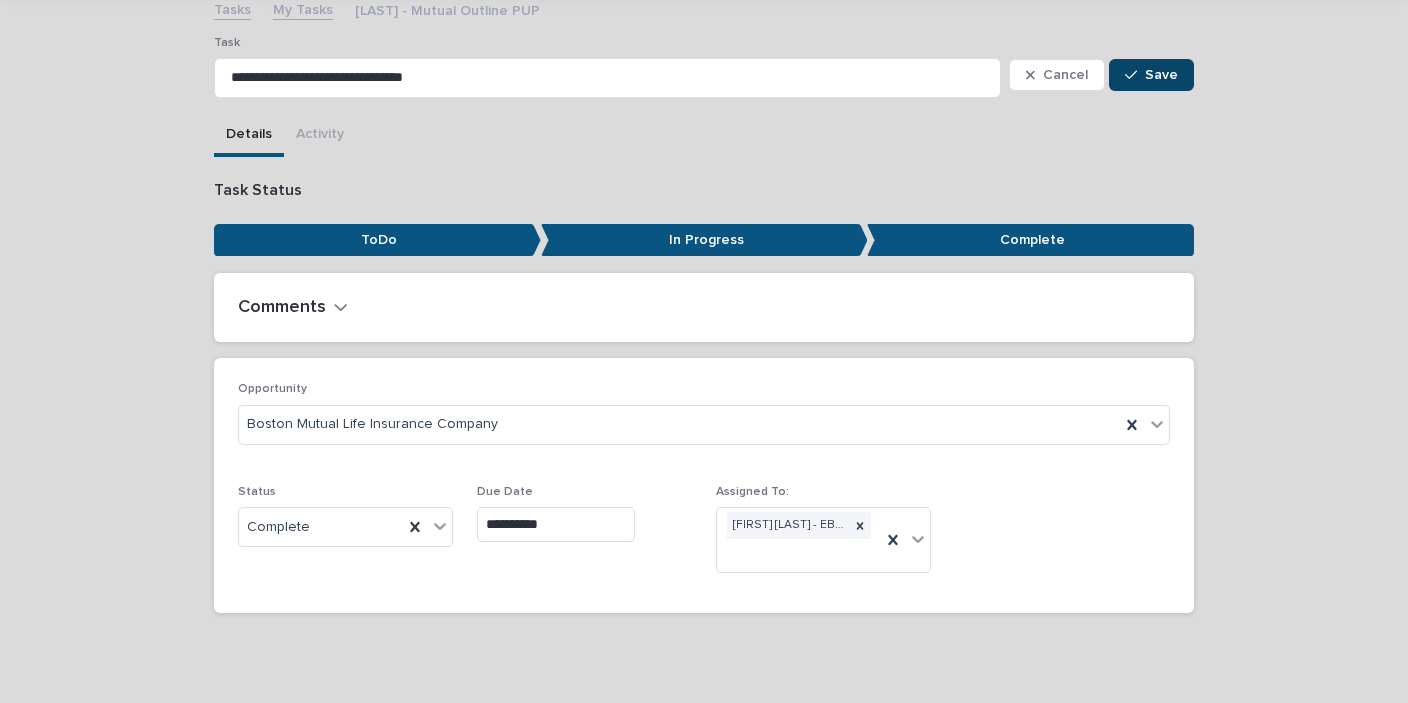 click on "Save" at bounding box center (1161, 75) 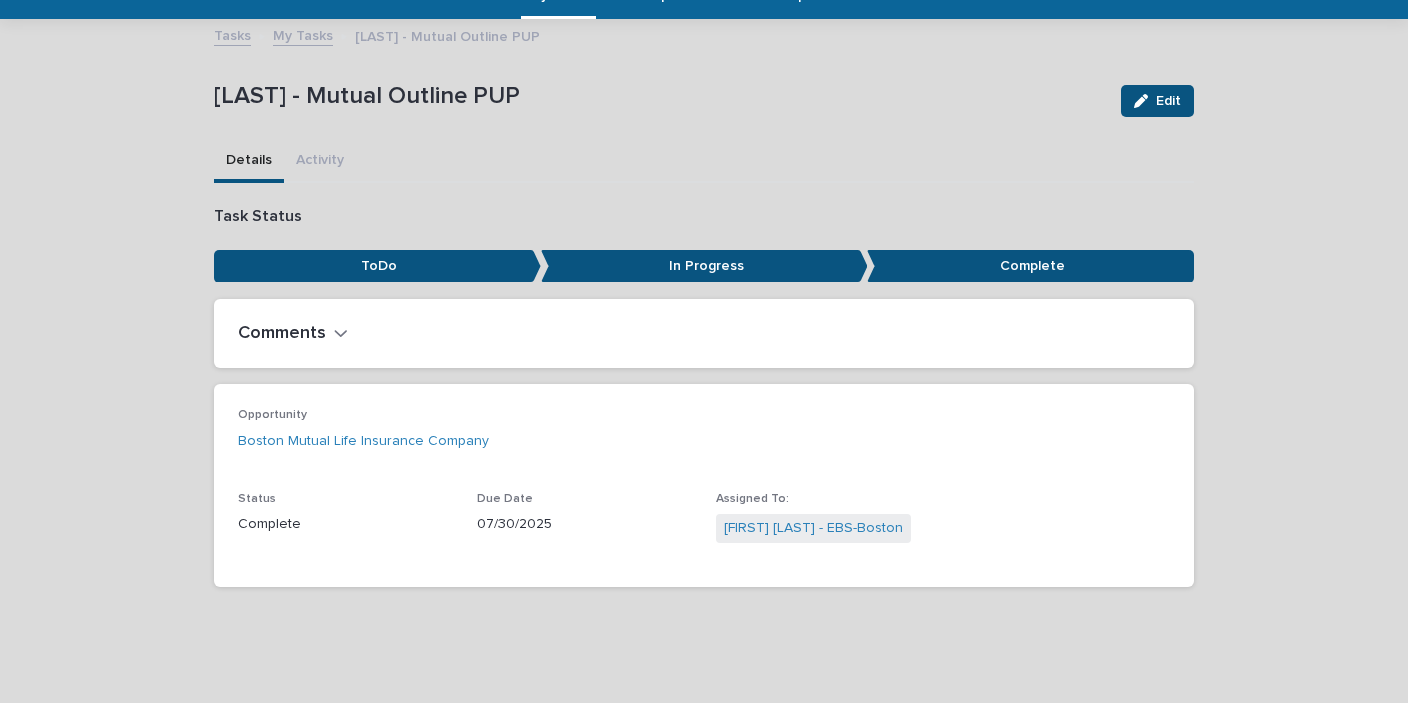 scroll, scrollTop: 90, scrollLeft: 0, axis: vertical 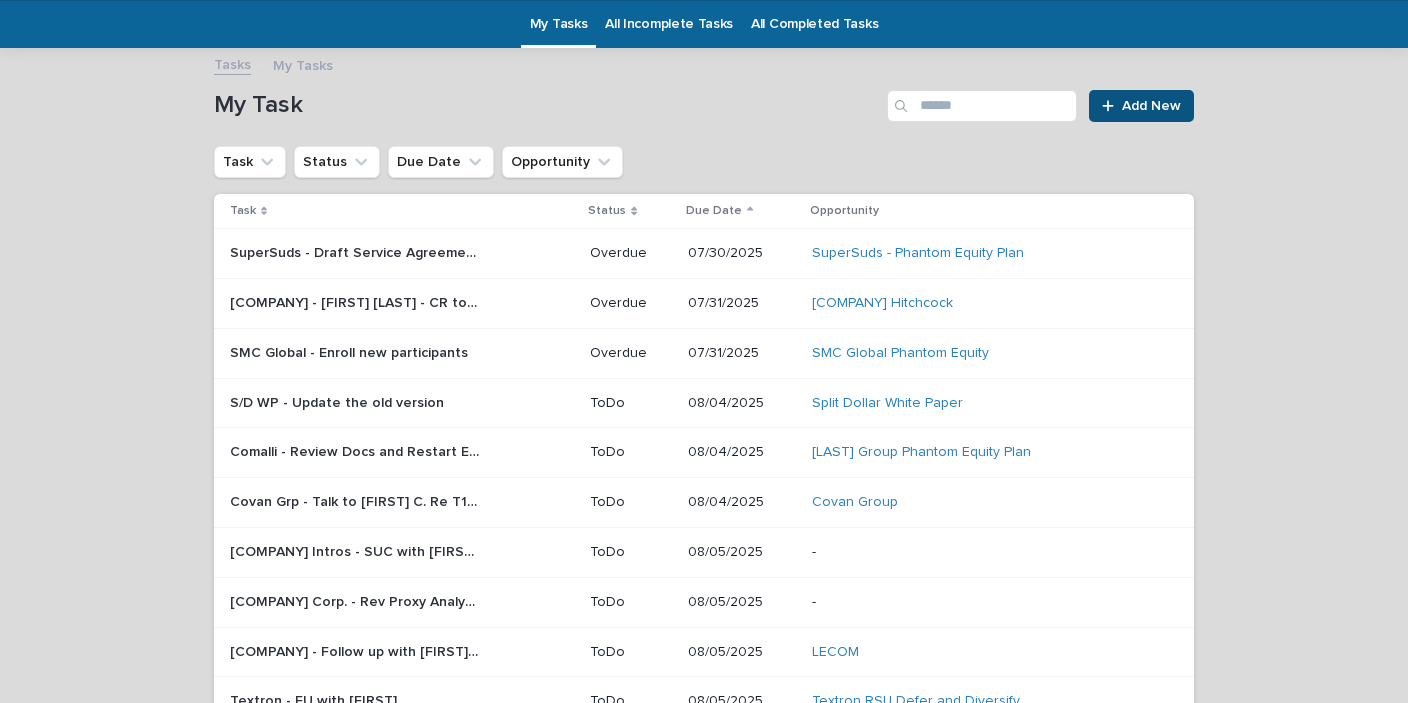 click on "SuperSuds - Draft Service Agreememt" at bounding box center (357, 251) 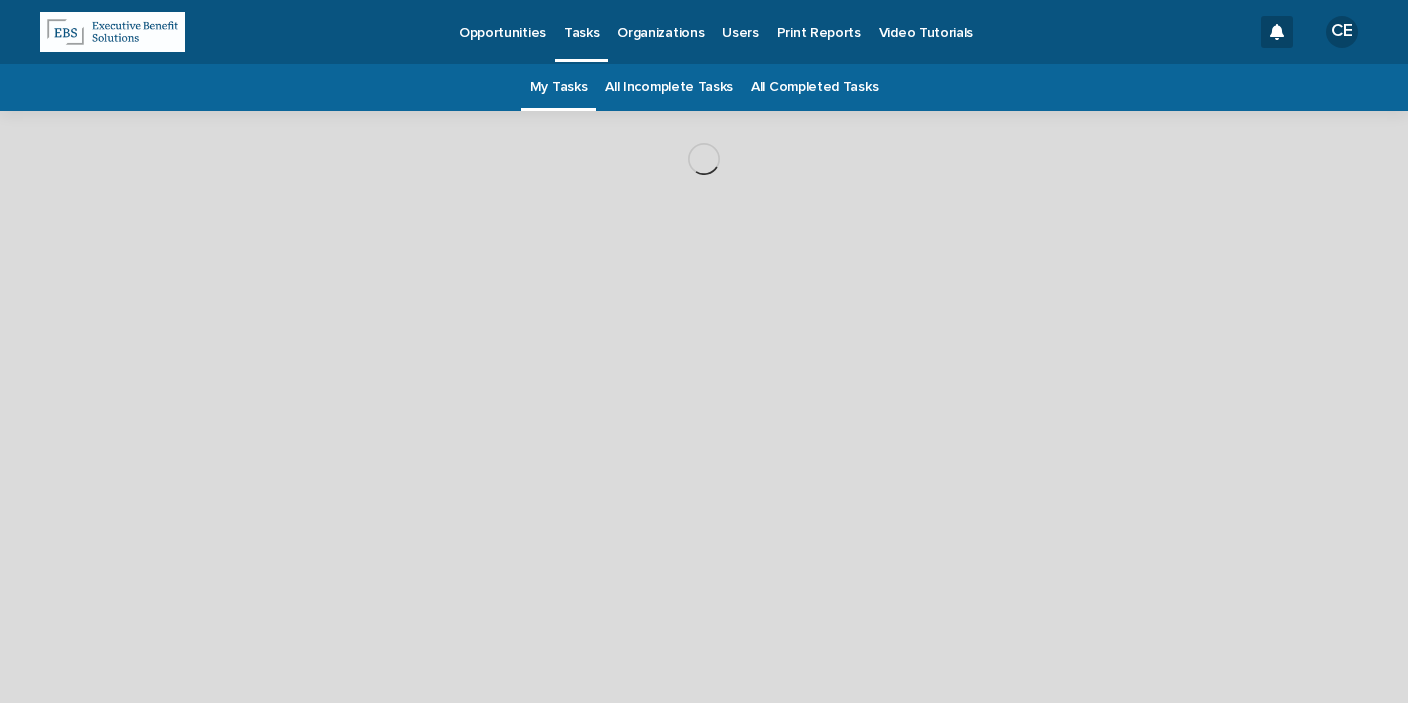 scroll, scrollTop: 0, scrollLeft: 0, axis: both 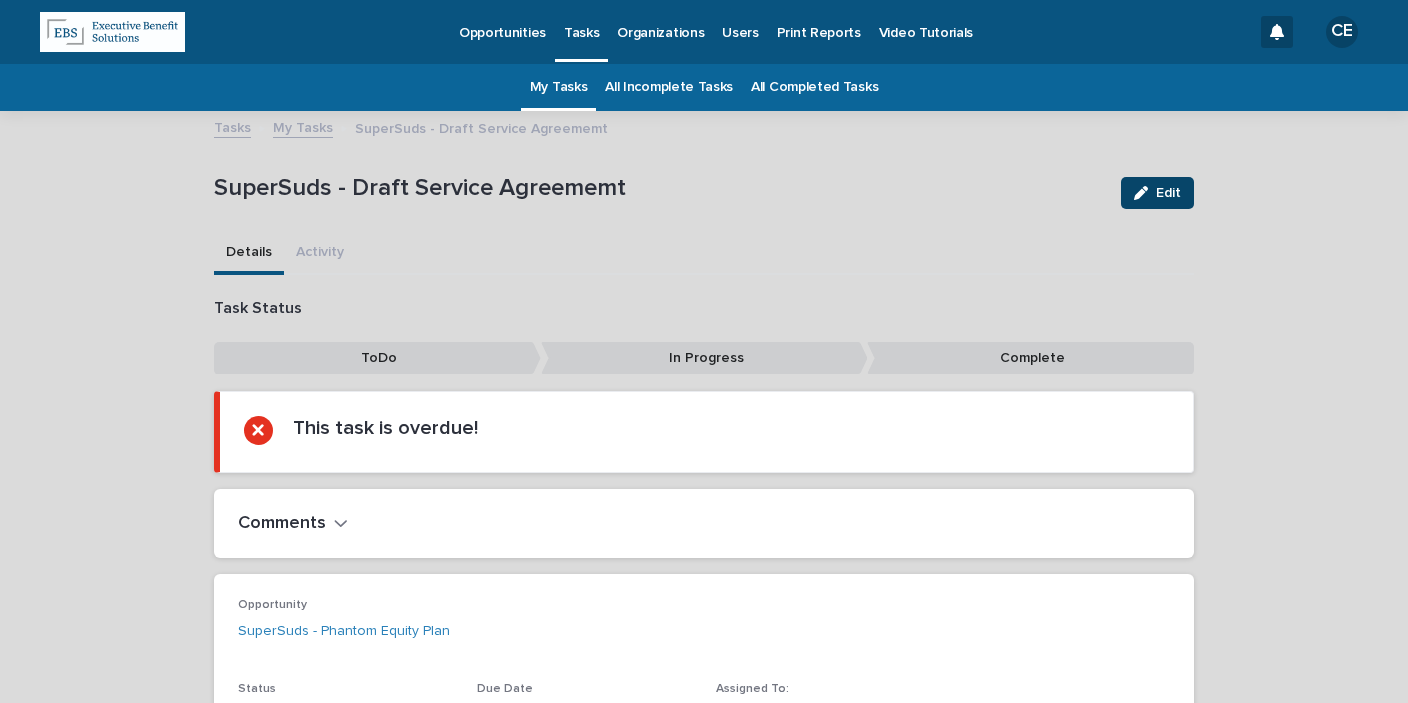 click on "Edit" at bounding box center [1168, 193] 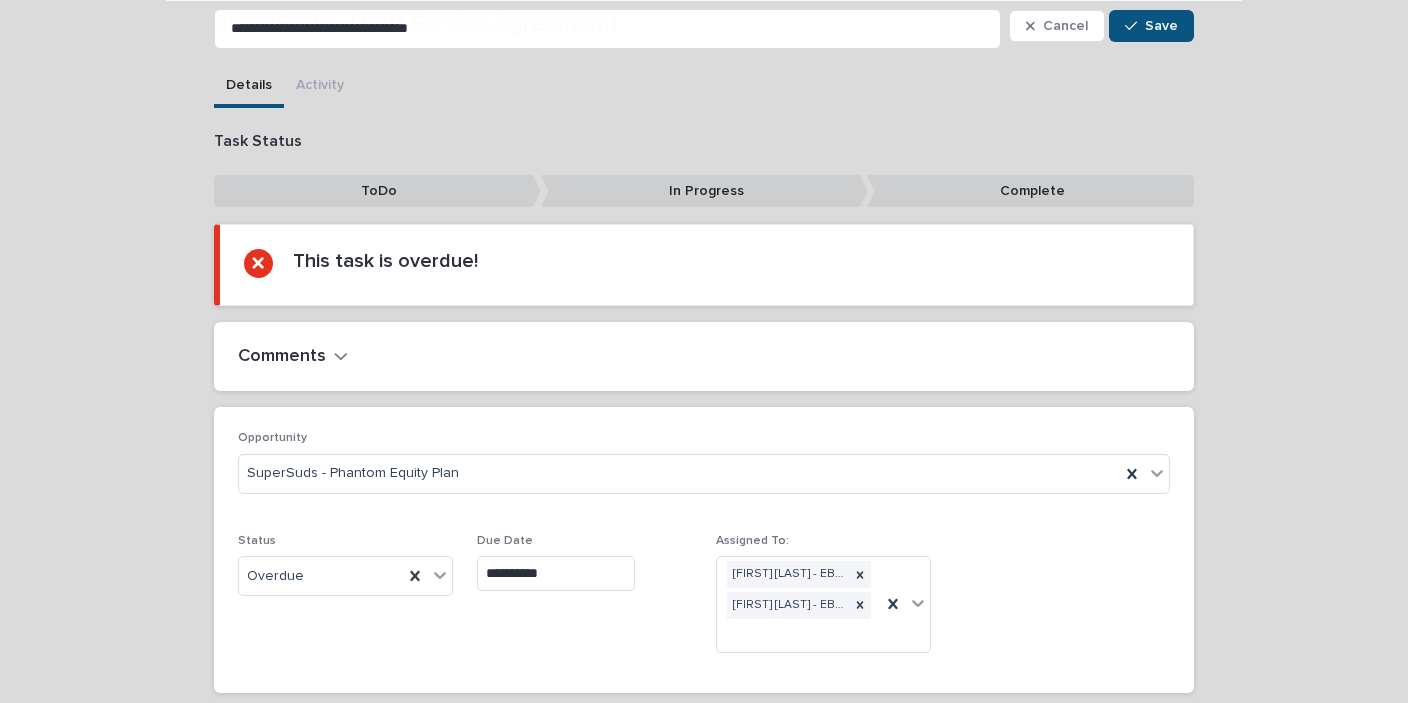 scroll, scrollTop: 250, scrollLeft: 0, axis: vertical 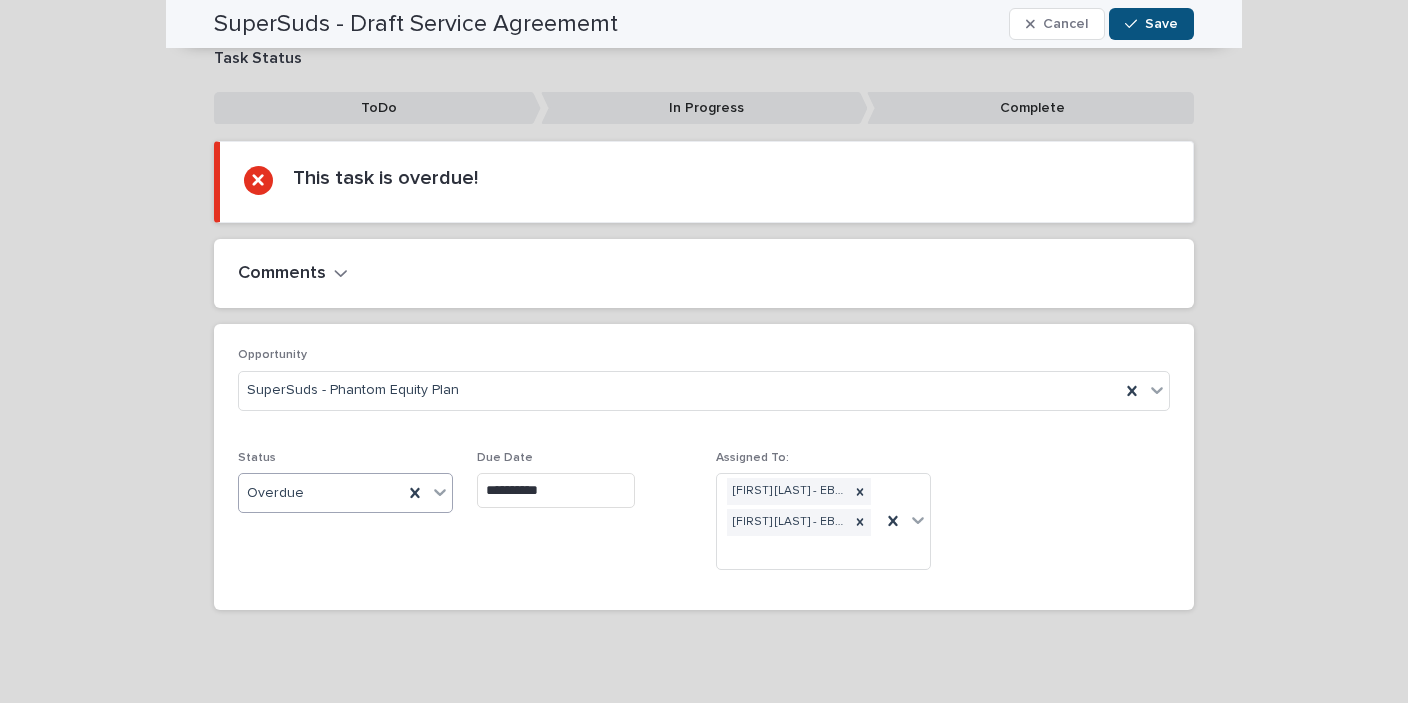 click on "Overdue" at bounding box center (321, 493) 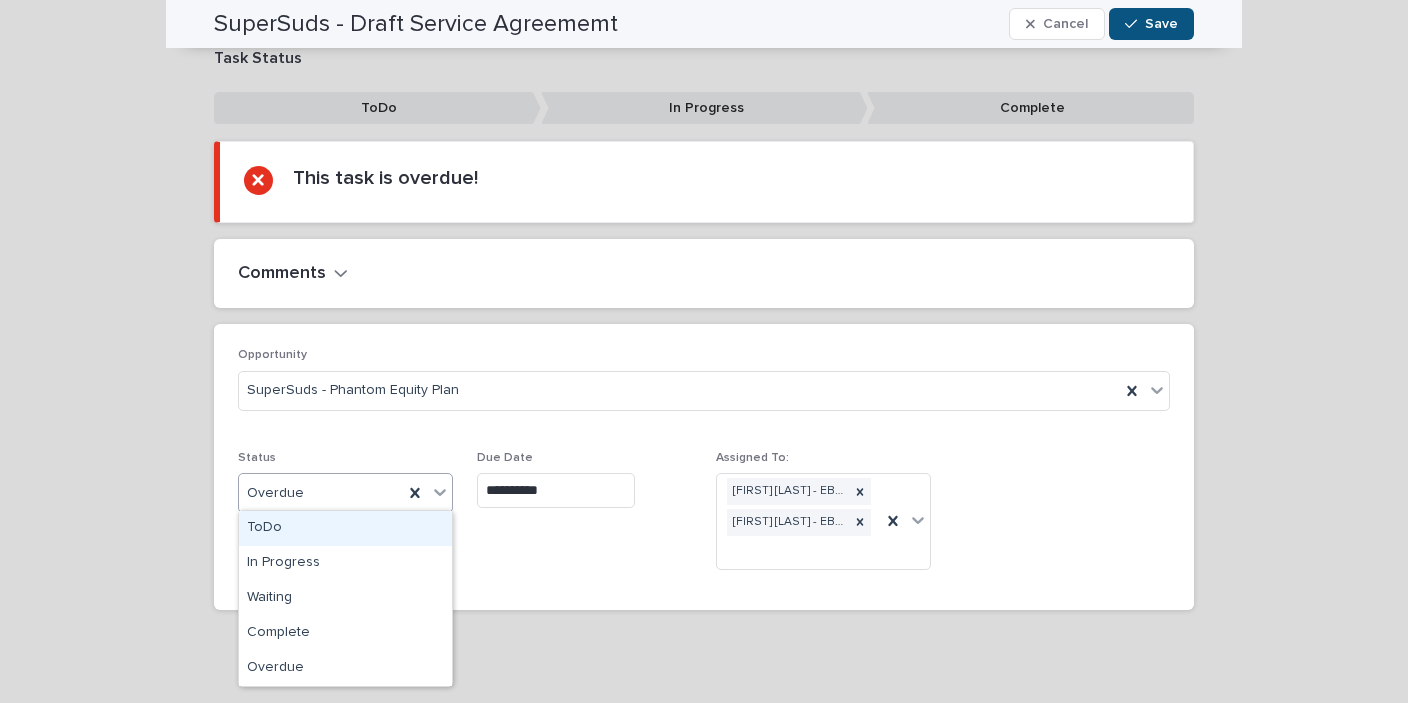 click on "ToDo" at bounding box center [345, 528] 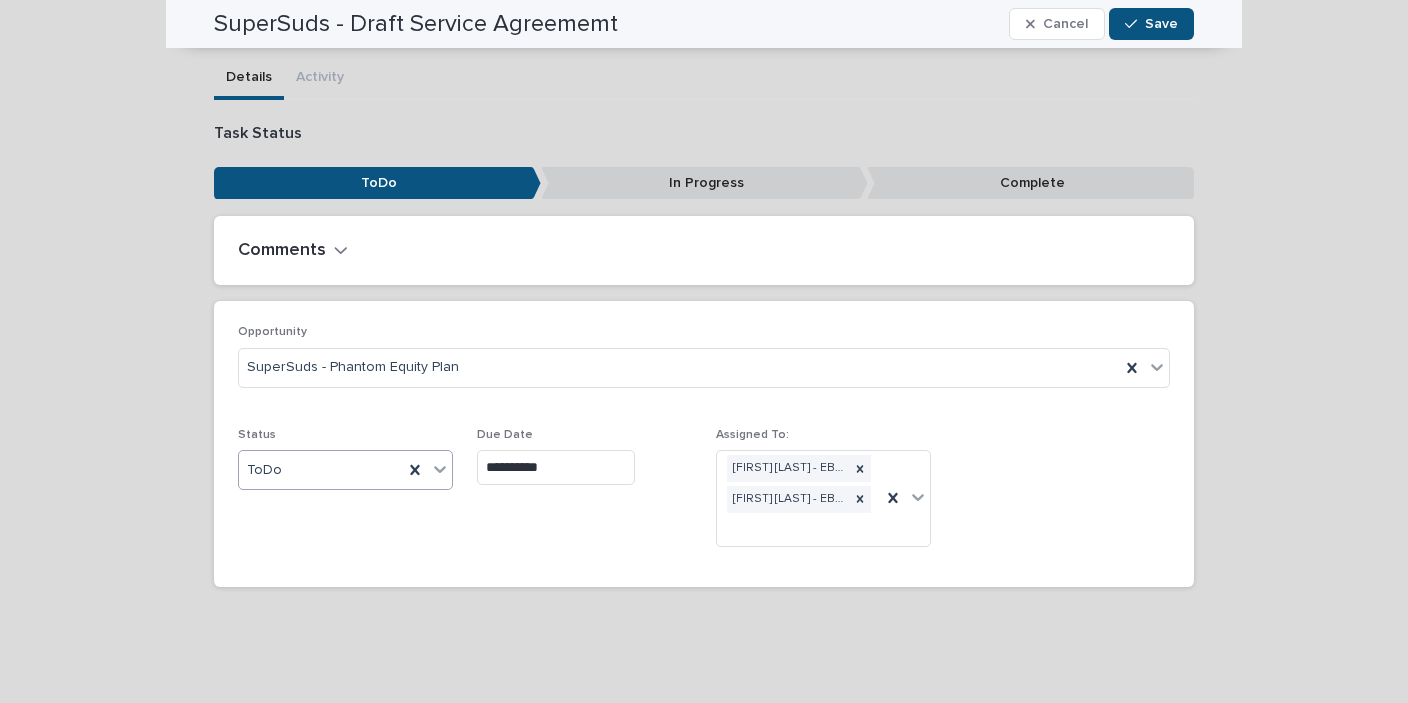 scroll, scrollTop: 172, scrollLeft: 0, axis: vertical 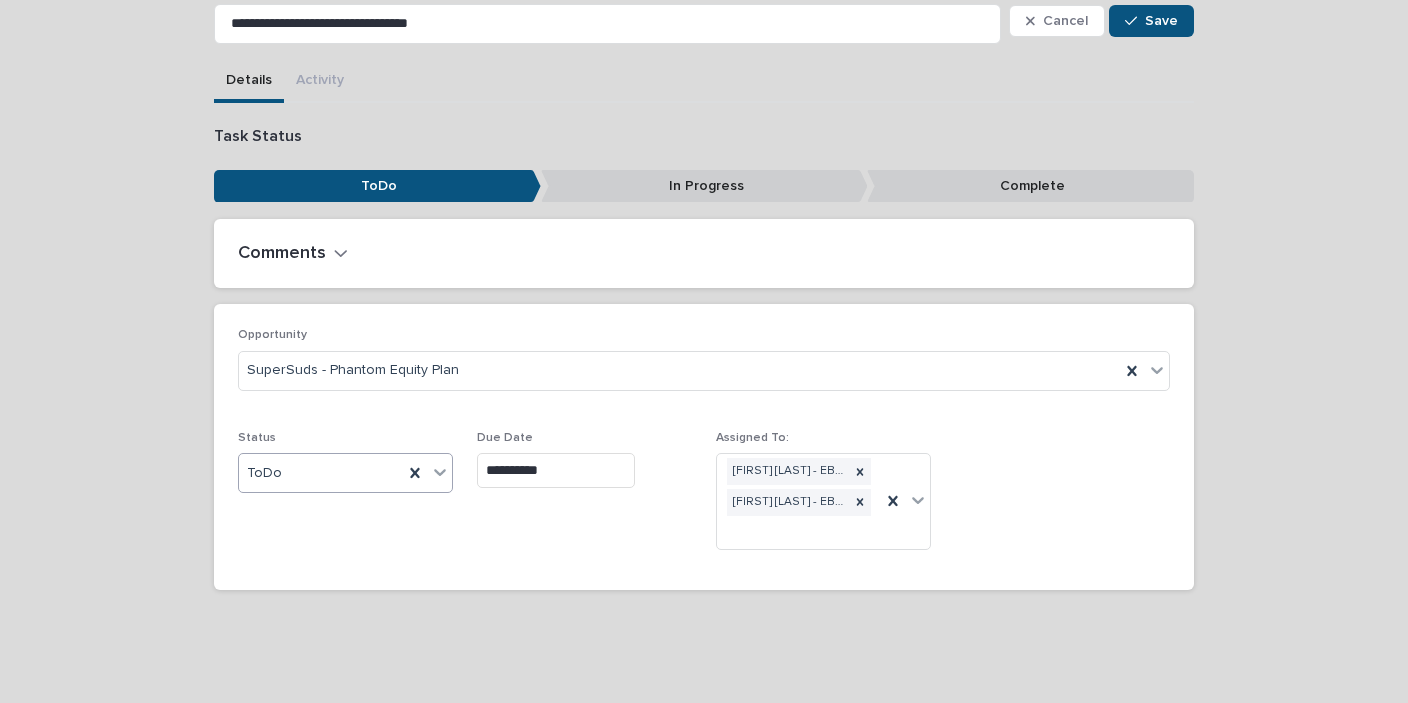click on "**********" at bounding box center [556, 470] 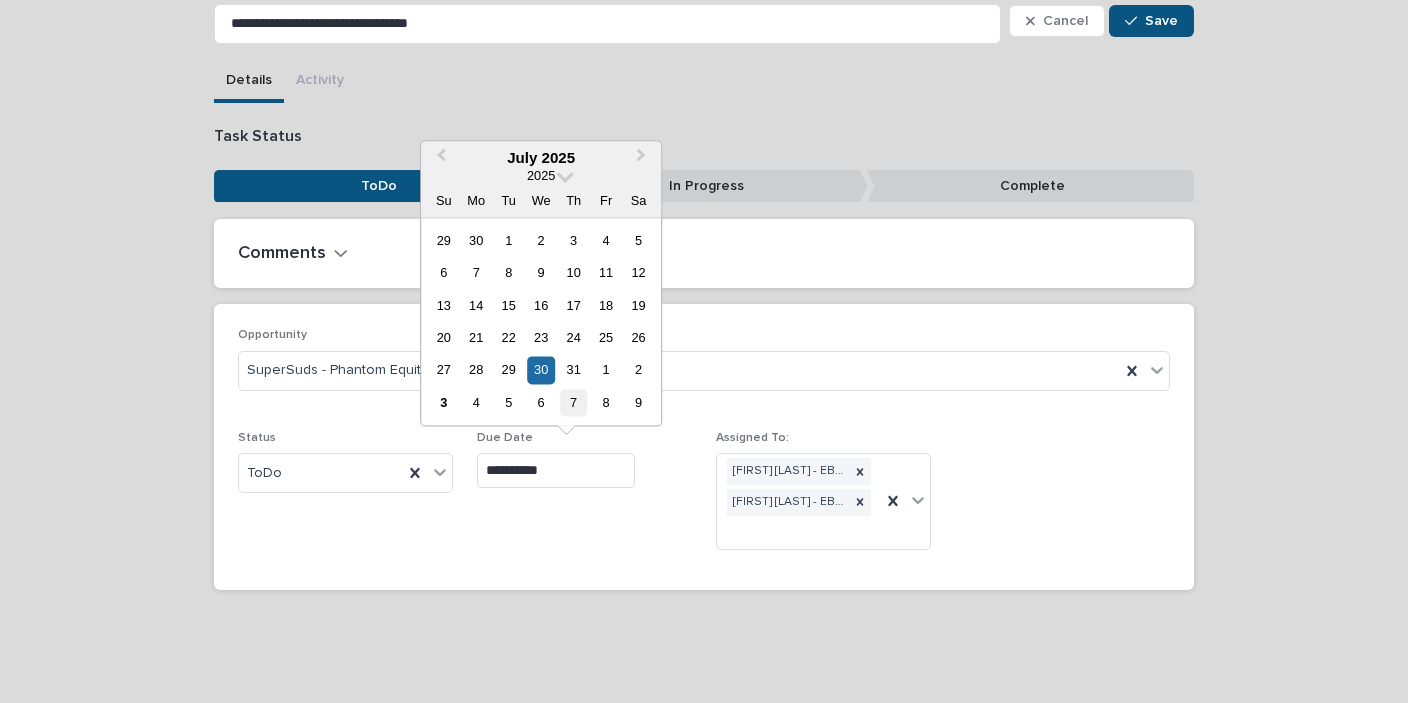 click on "7" at bounding box center [573, 402] 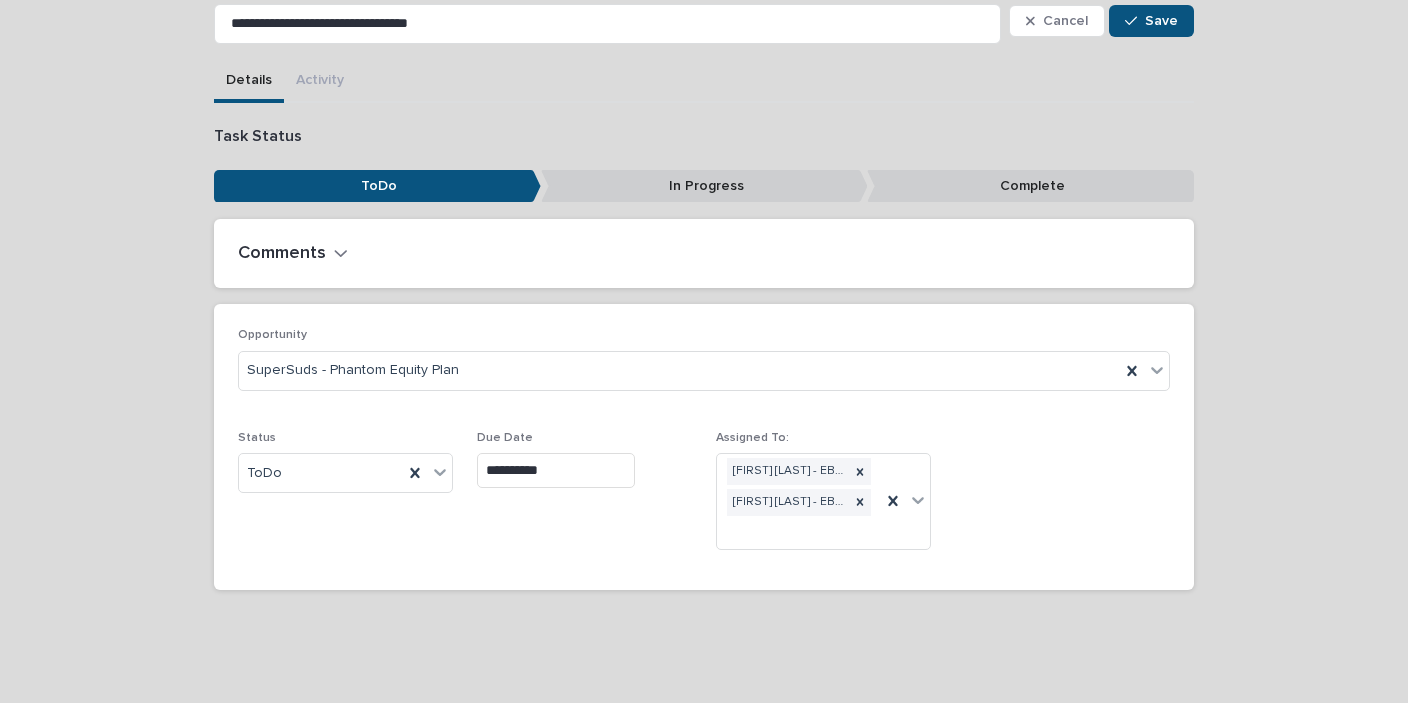 click on "**********" at bounding box center (704, 446) 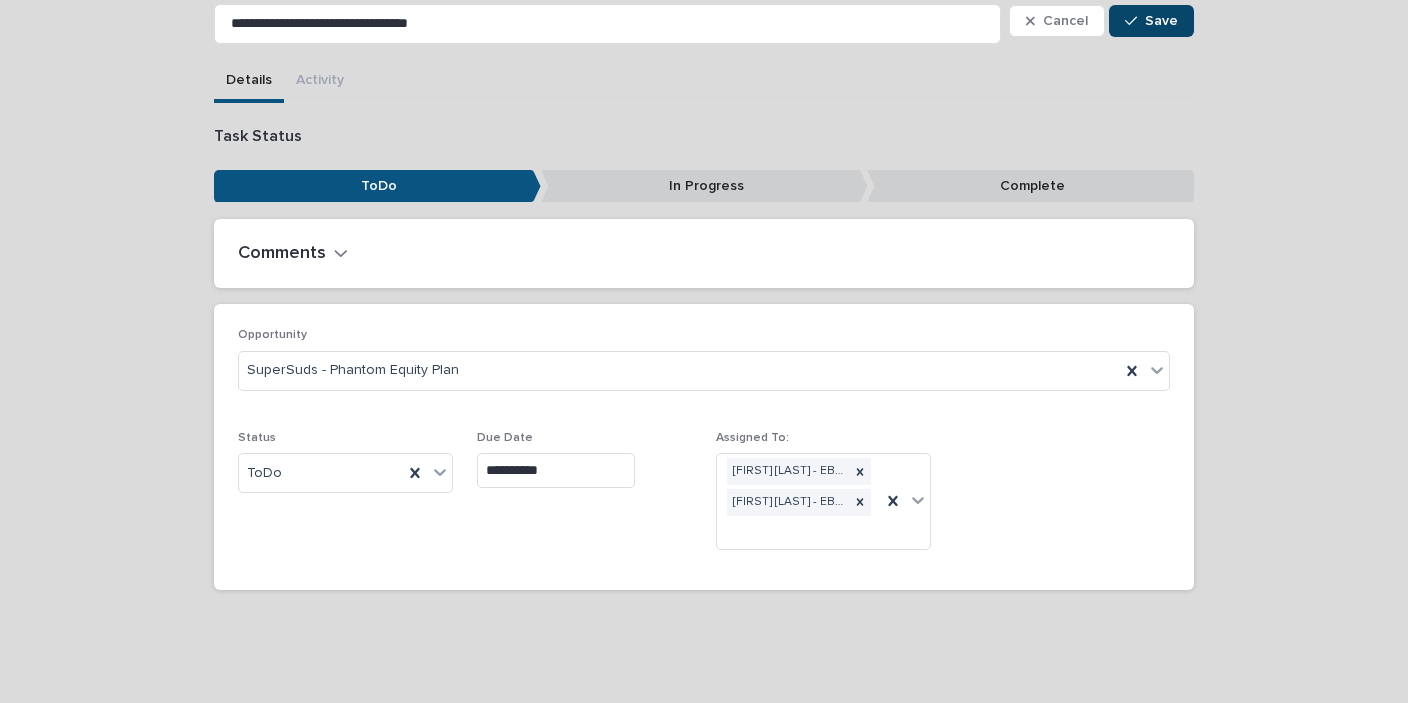 click on "Save" at bounding box center (1161, 21) 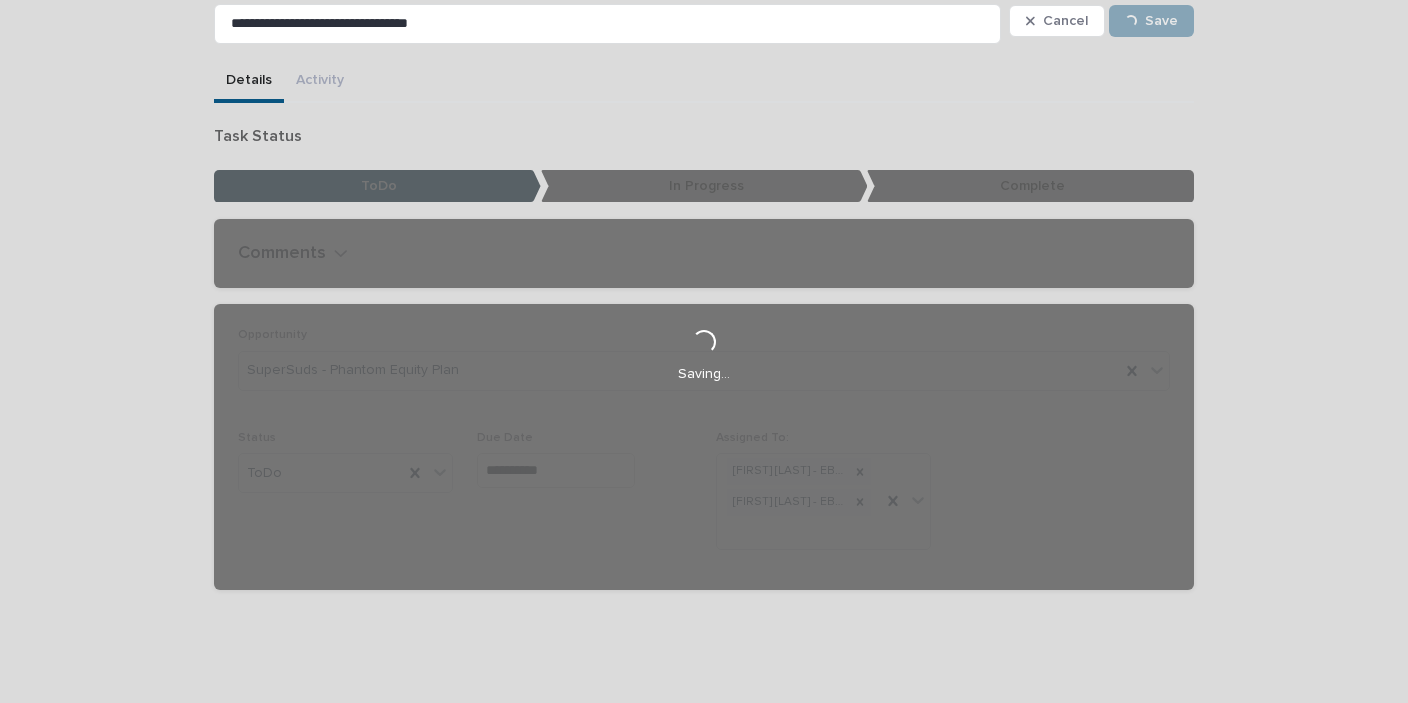 scroll, scrollTop: 123, scrollLeft: 0, axis: vertical 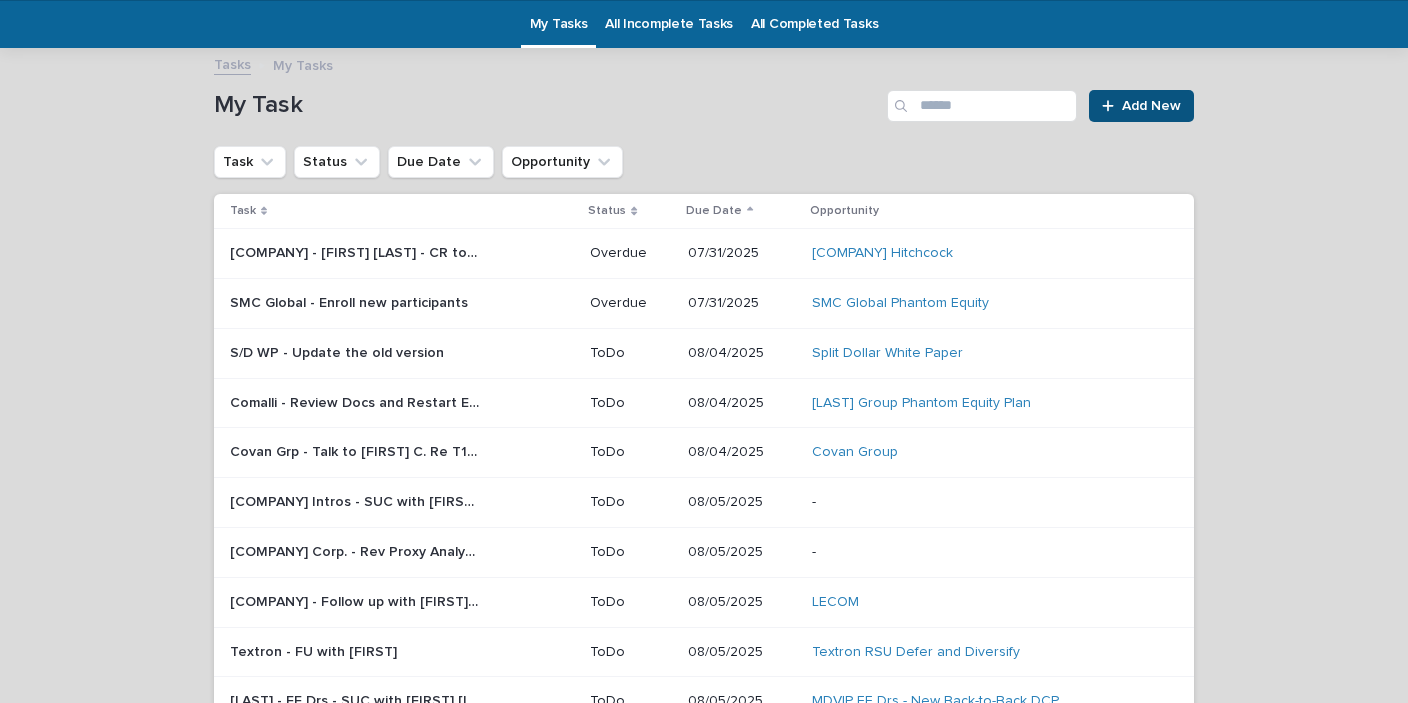 click on "[COMPANY] - [FIRST] [LAST] - CR to review JA life / LTC analysis" at bounding box center [357, 251] 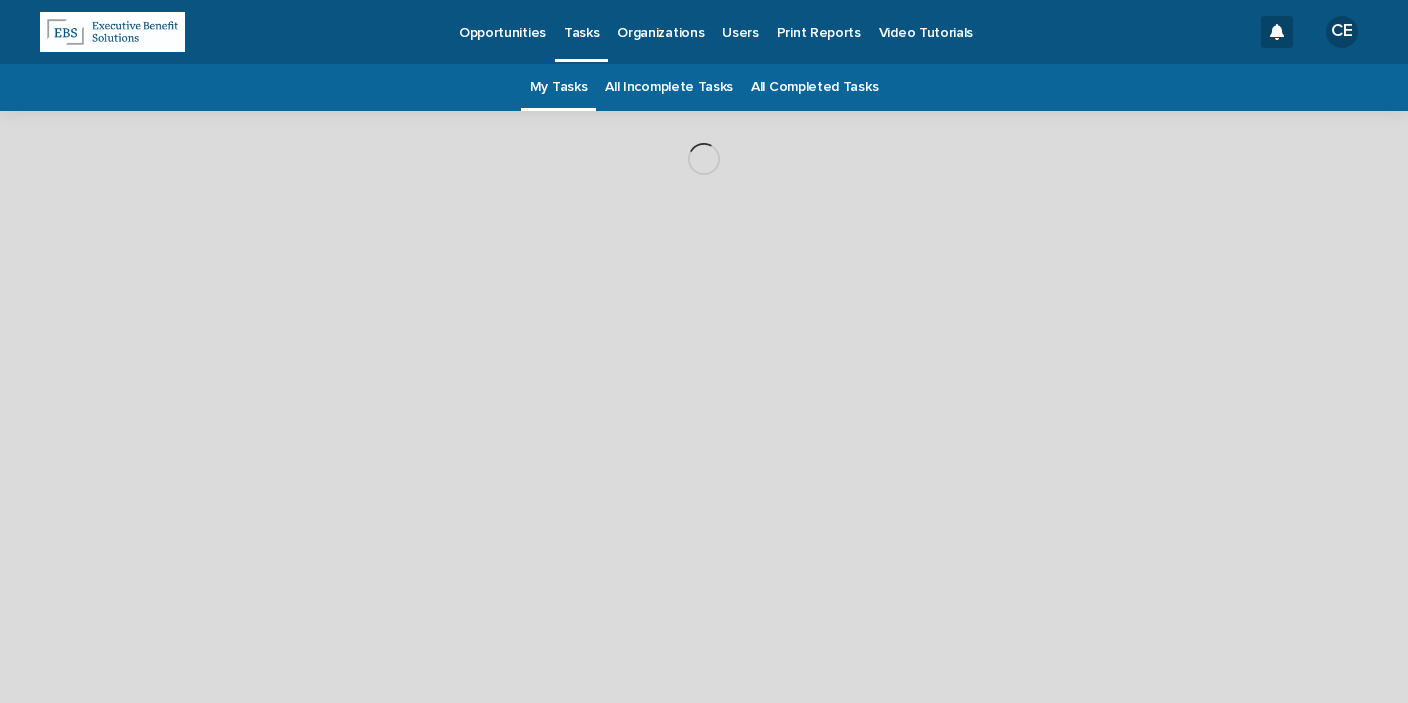 scroll, scrollTop: 0, scrollLeft: 0, axis: both 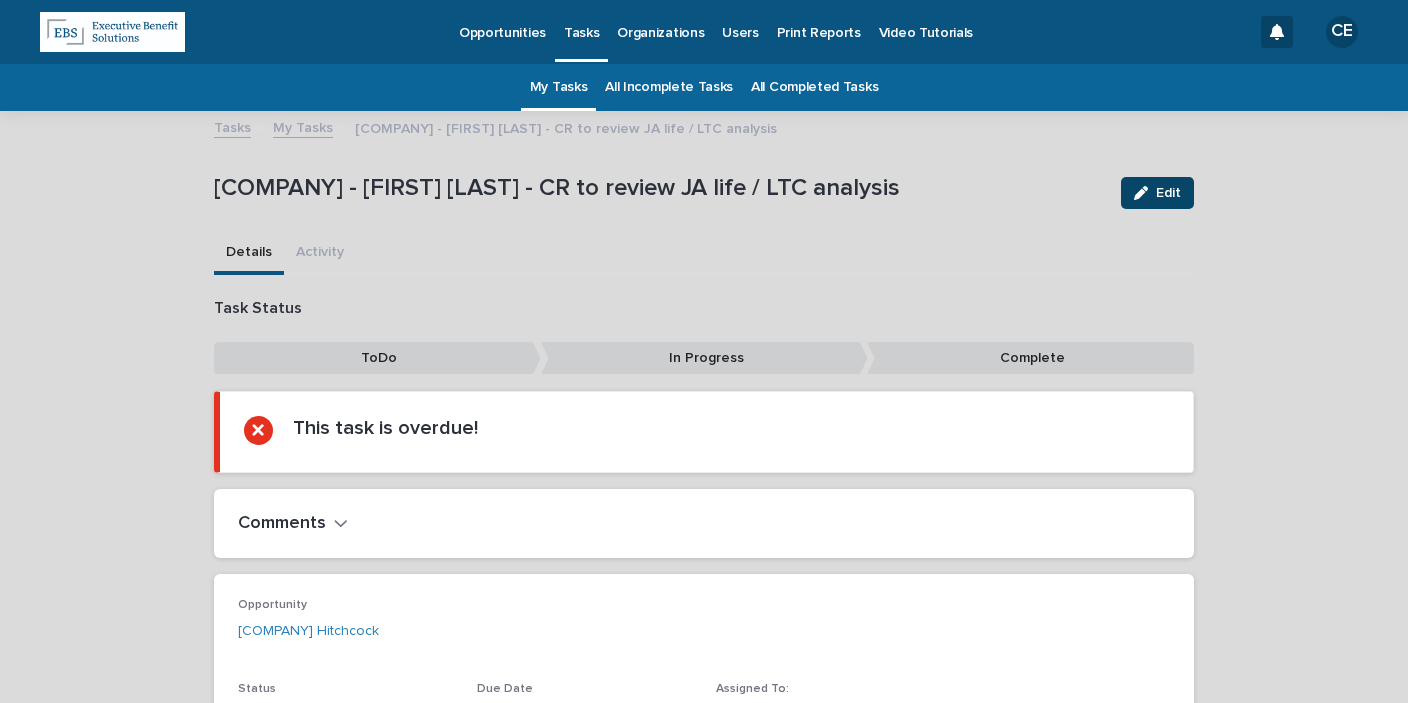 click on "Edit" at bounding box center [1168, 193] 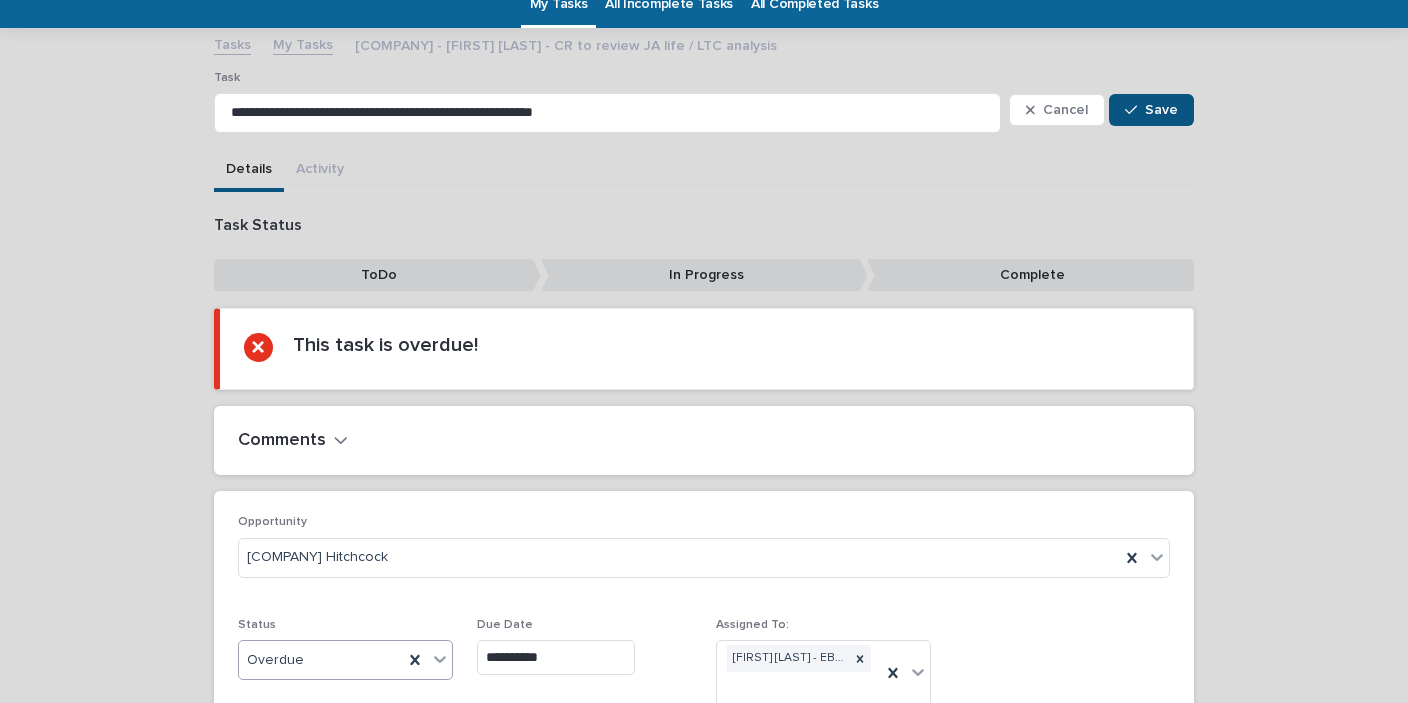 scroll, scrollTop: 167, scrollLeft: 0, axis: vertical 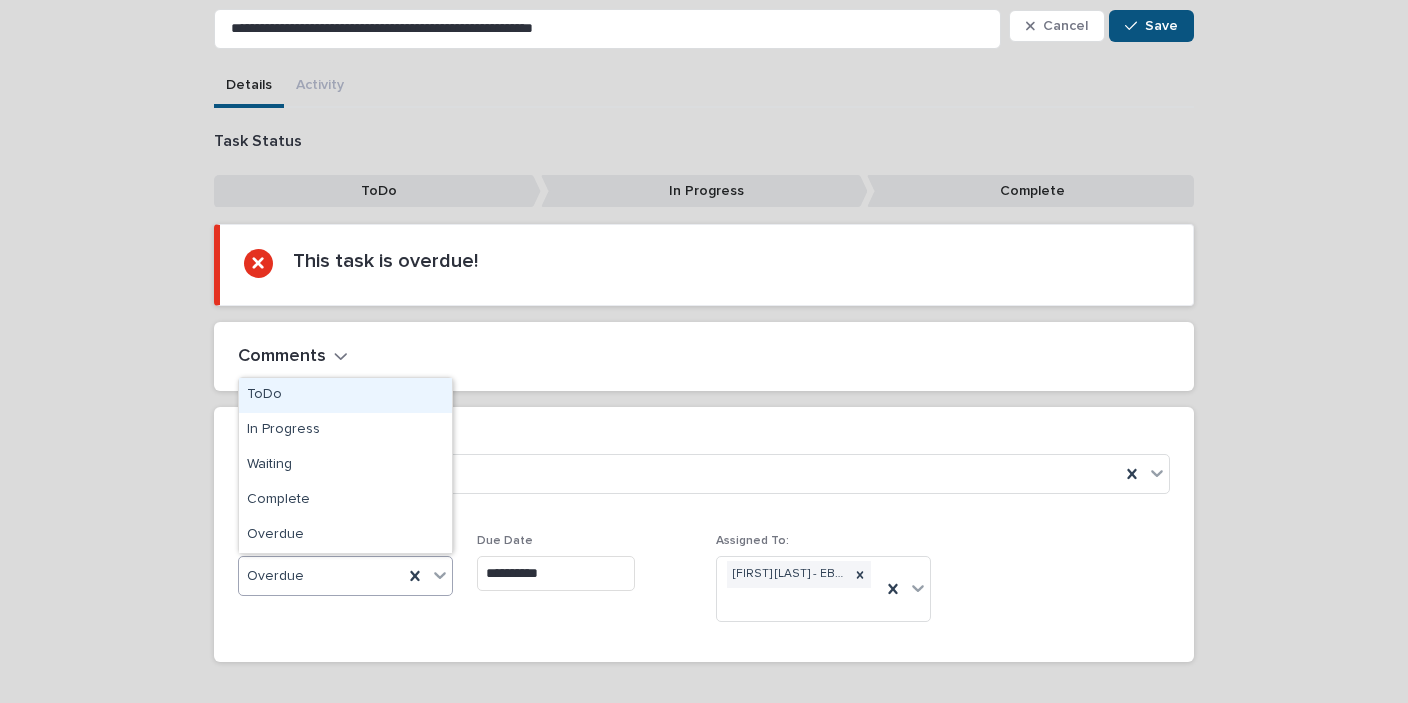 click on "ToDo" at bounding box center [345, 395] 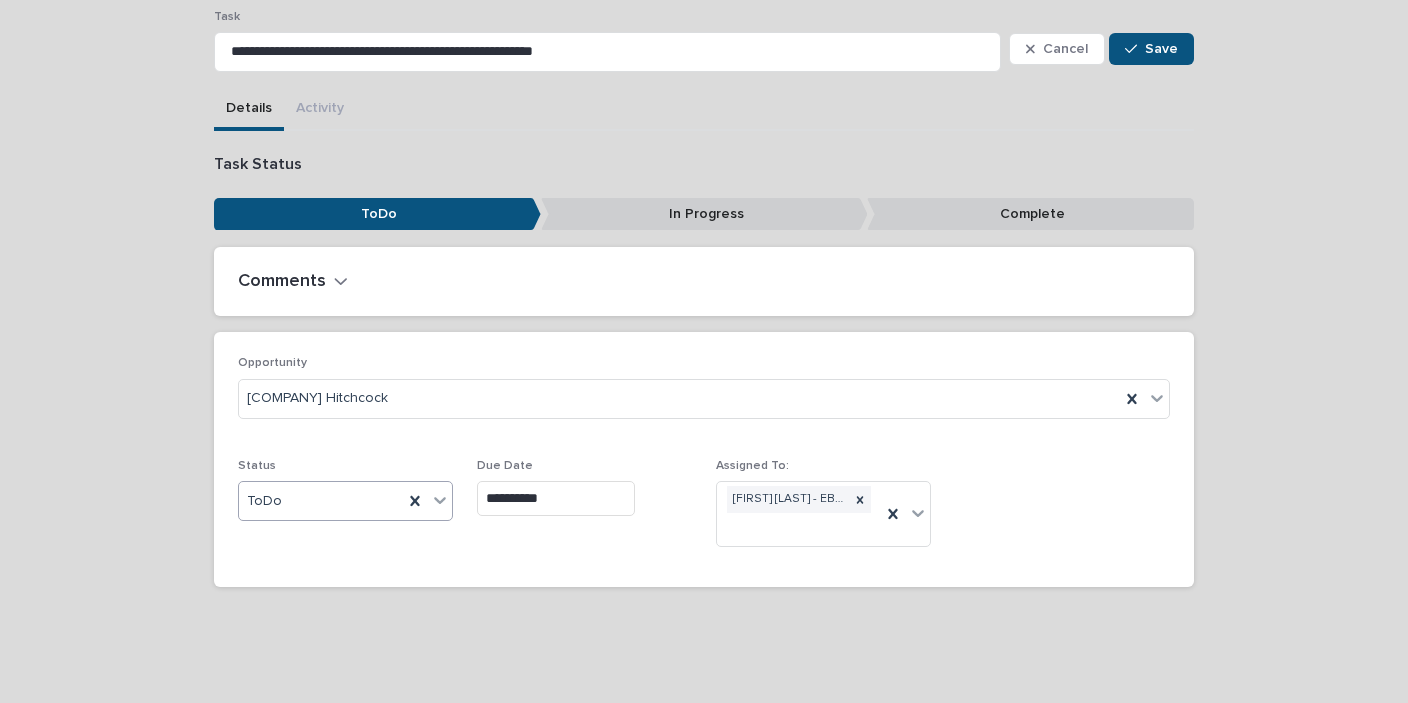 scroll, scrollTop: 118, scrollLeft: 0, axis: vertical 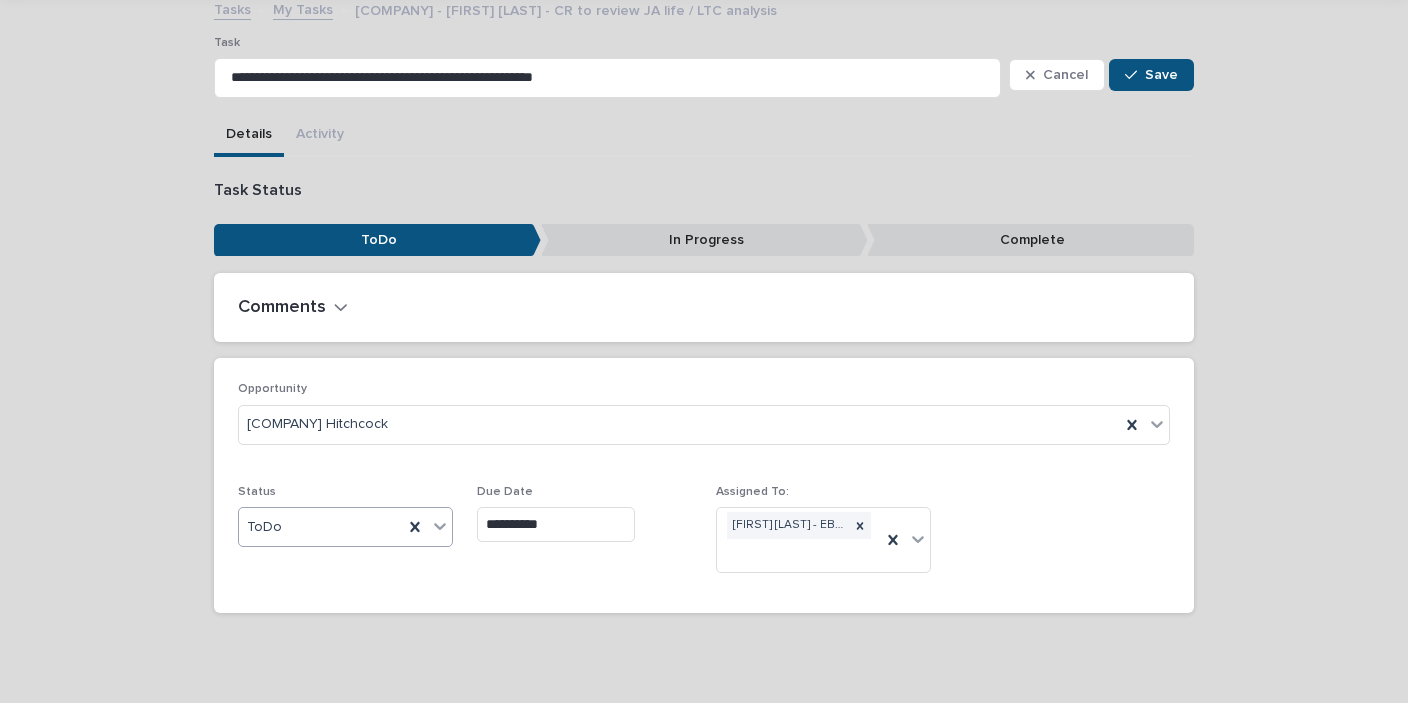 click on "**********" at bounding box center (556, 524) 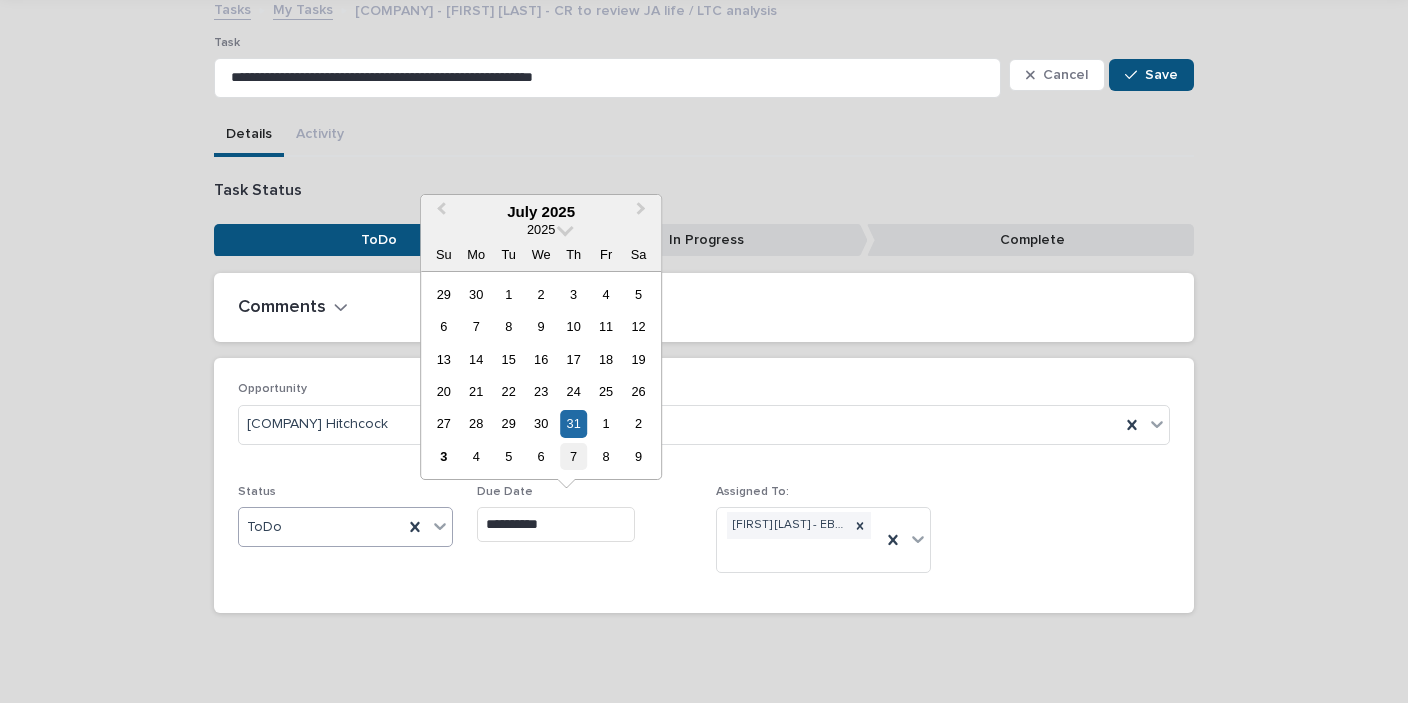 click on "7" at bounding box center (573, 456) 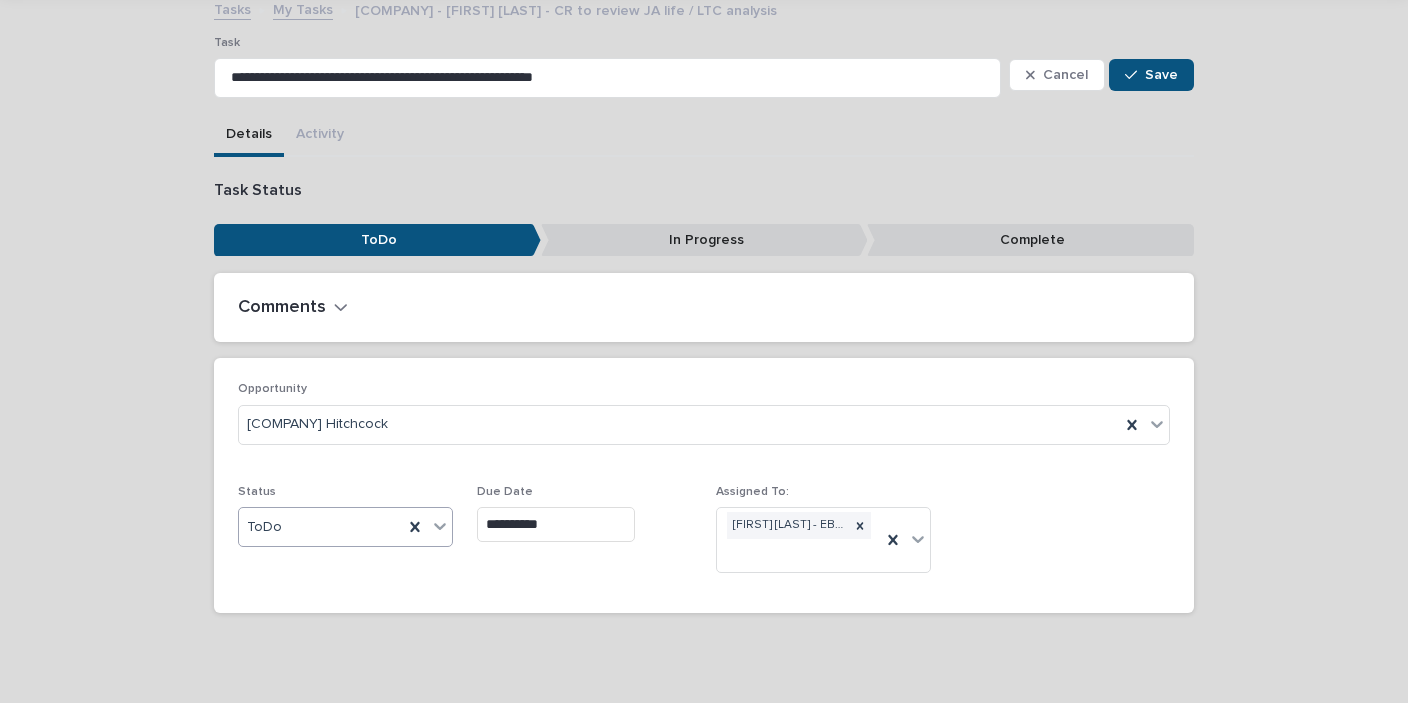 type on "**********" 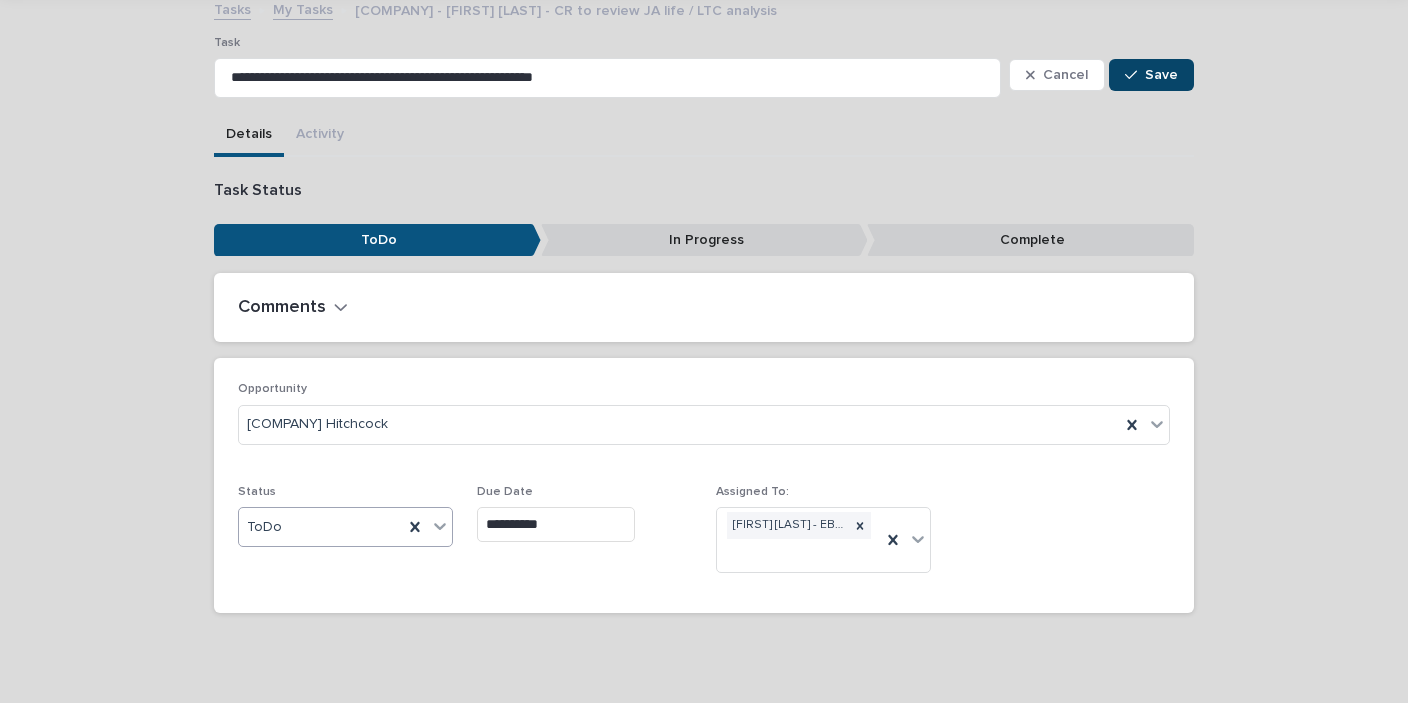click on "Save" at bounding box center (1161, 75) 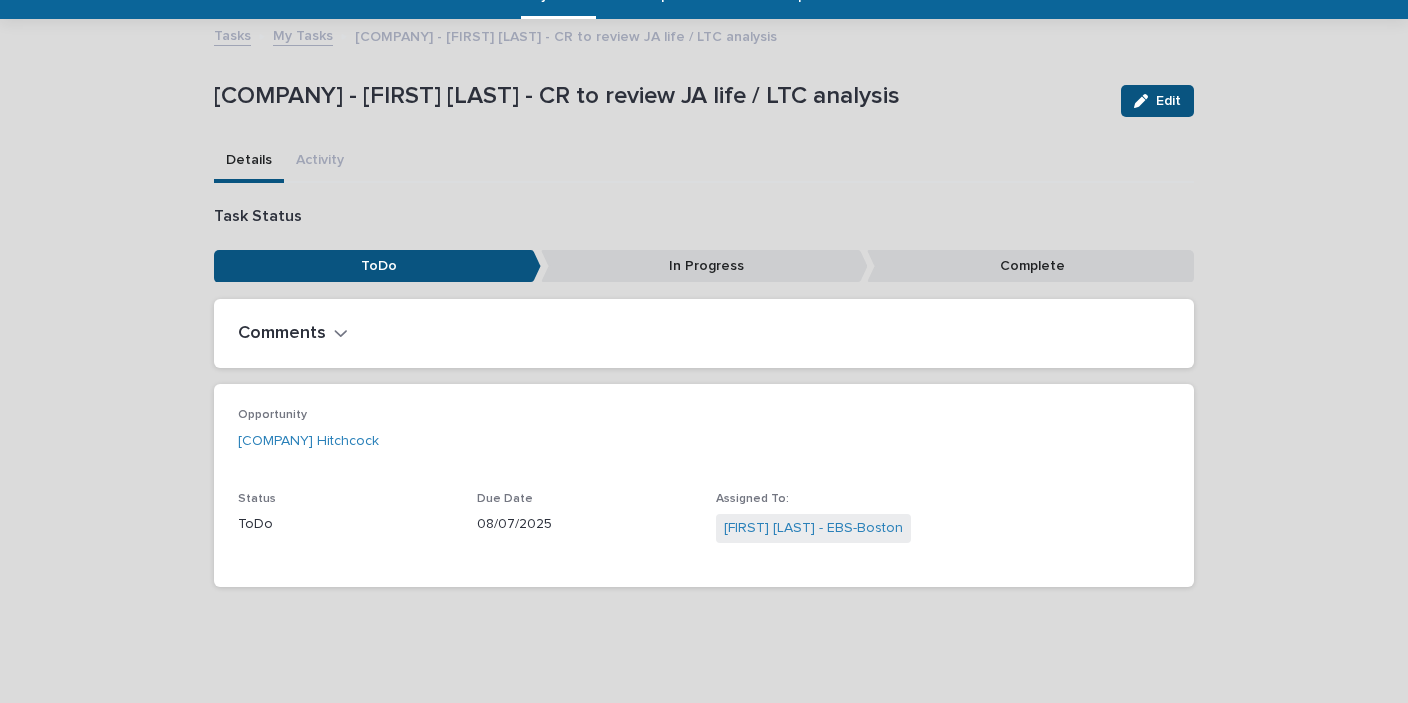 scroll, scrollTop: 90, scrollLeft: 0, axis: vertical 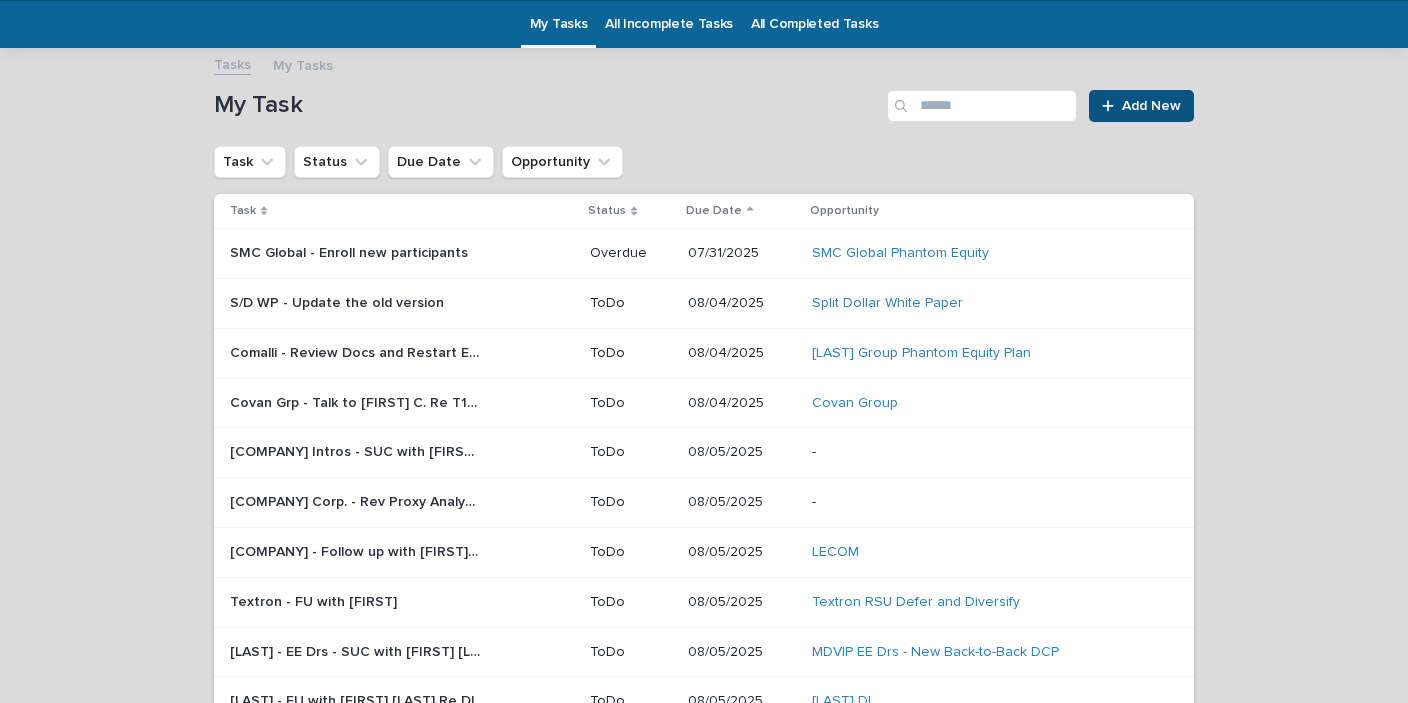 click on "SMC Global - Enroll new participants" at bounding box center (351, 251) 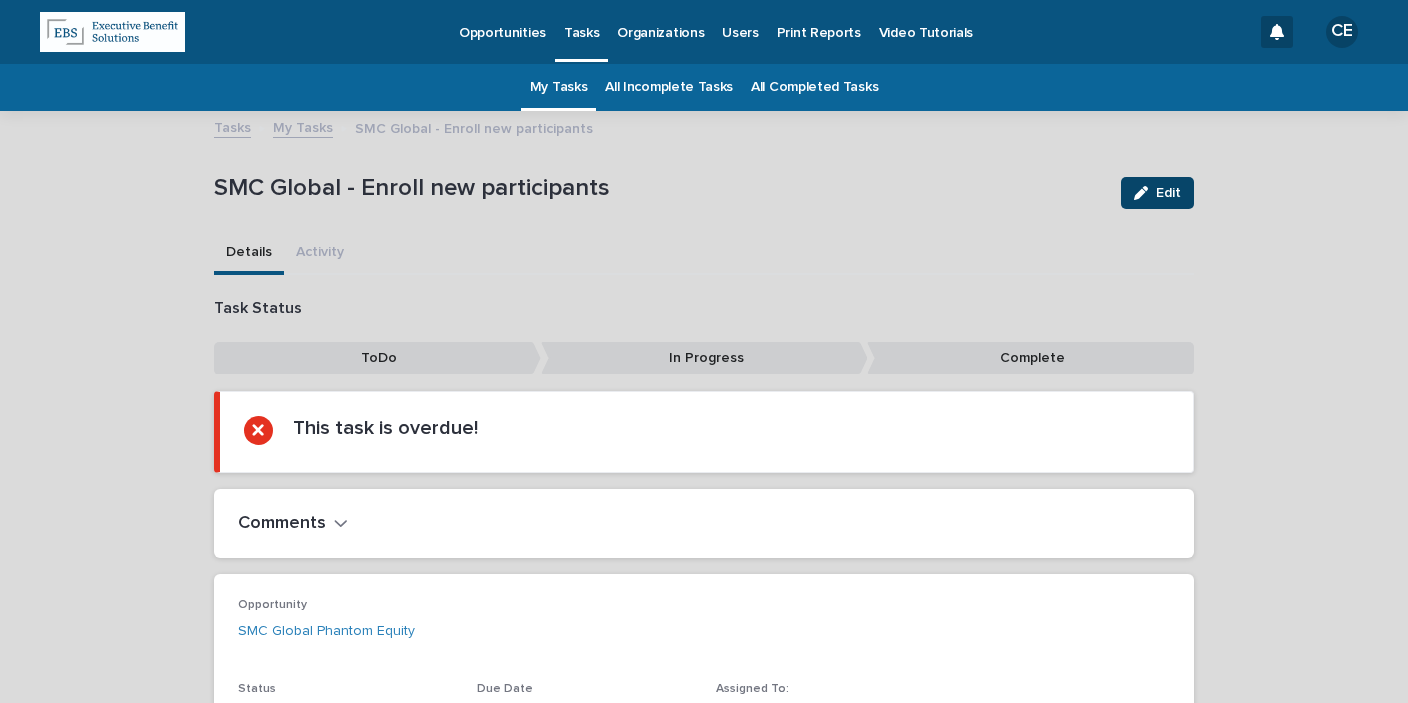 click at bounding box center [1145, 193] 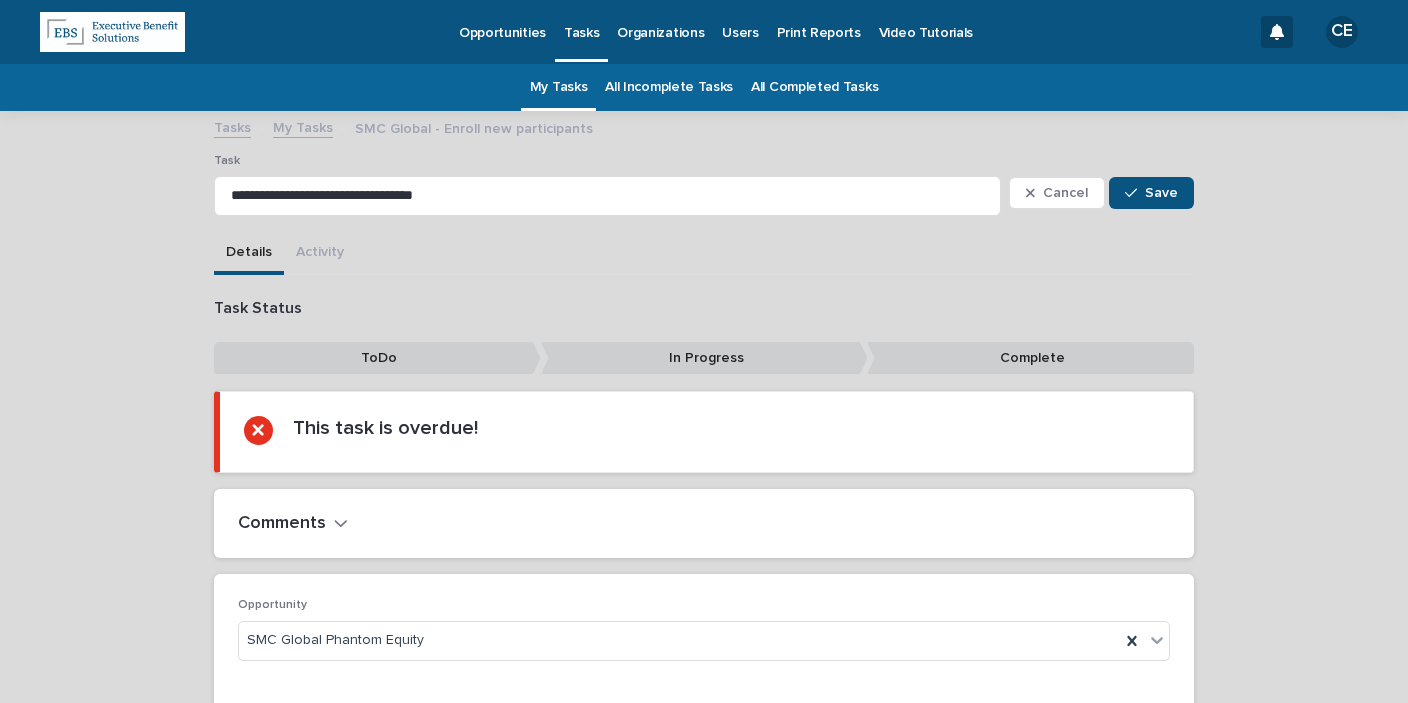 scroll, scrollTop: 167, scrollLeft: 0, axis: vertical 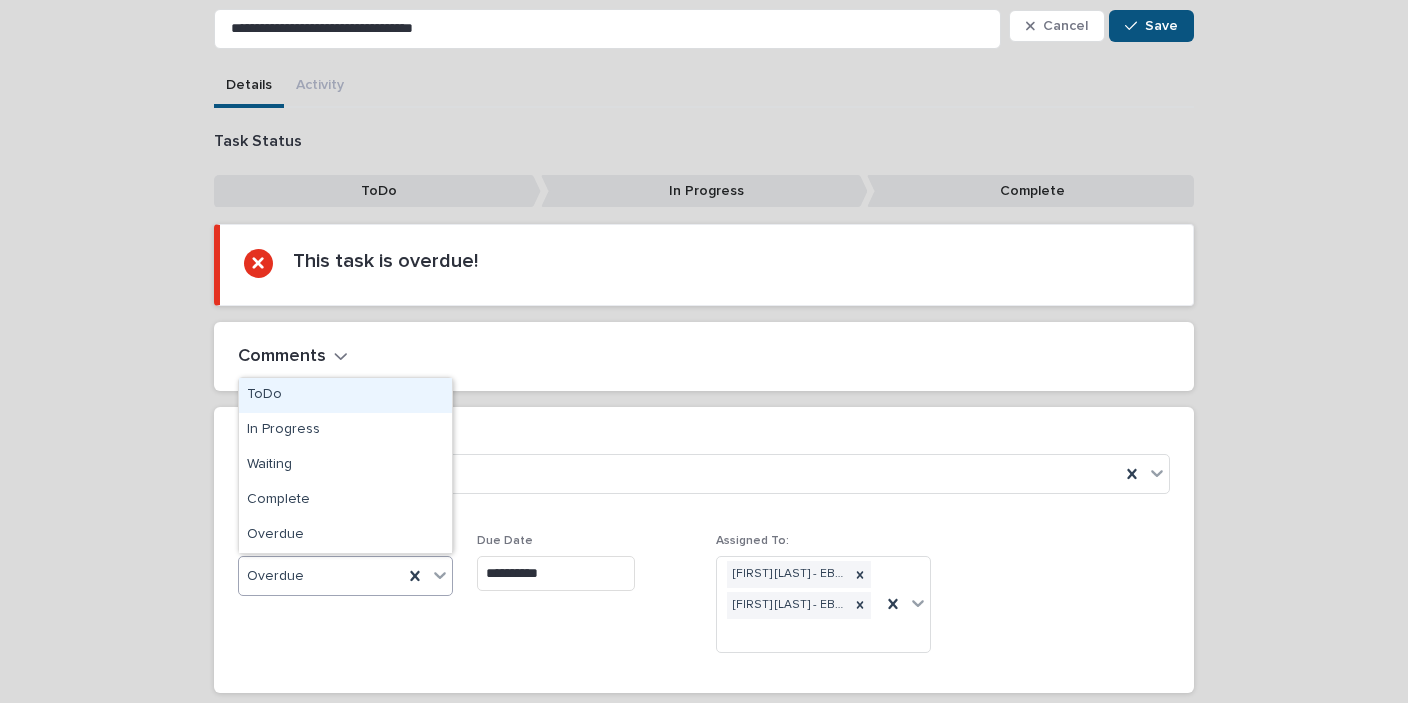click on "ToDo" at bounding box center [345, 395] 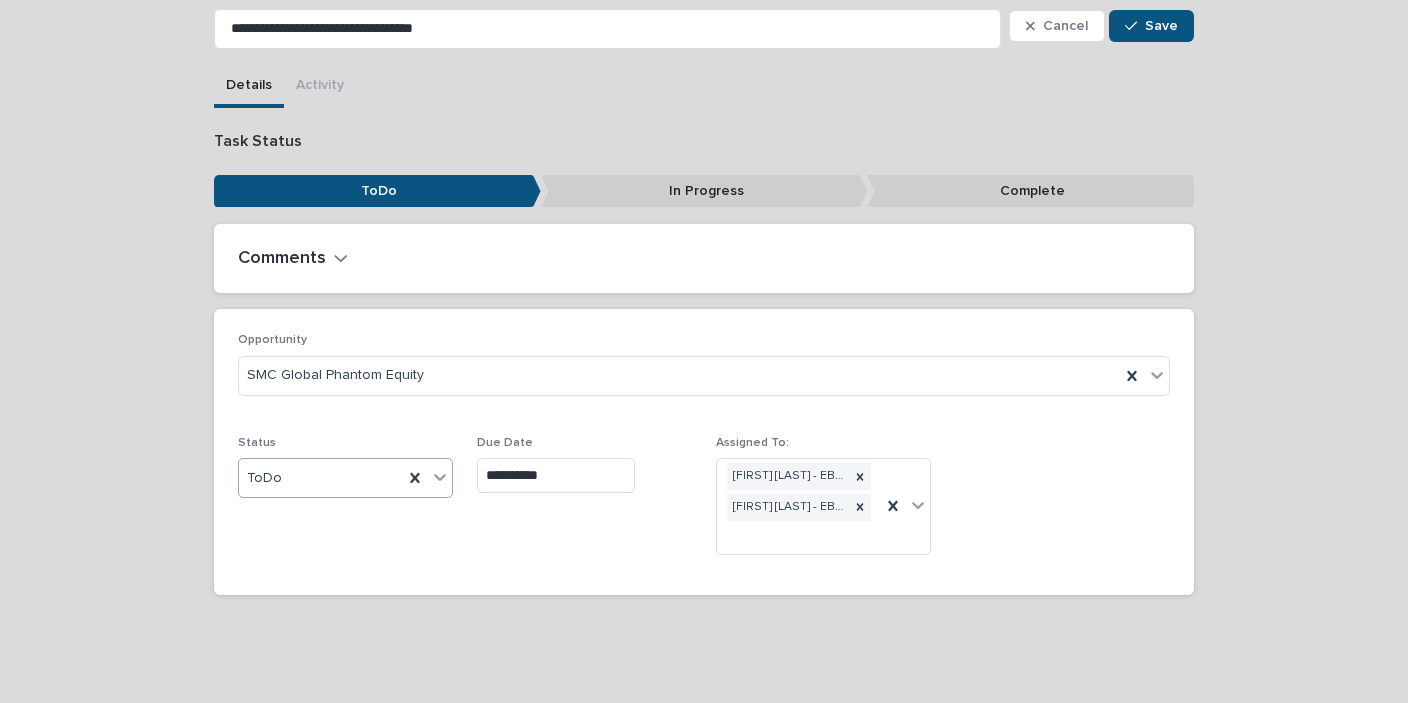 scroll, scrollTop: 118, scrollLeft: 0, axis: vertical 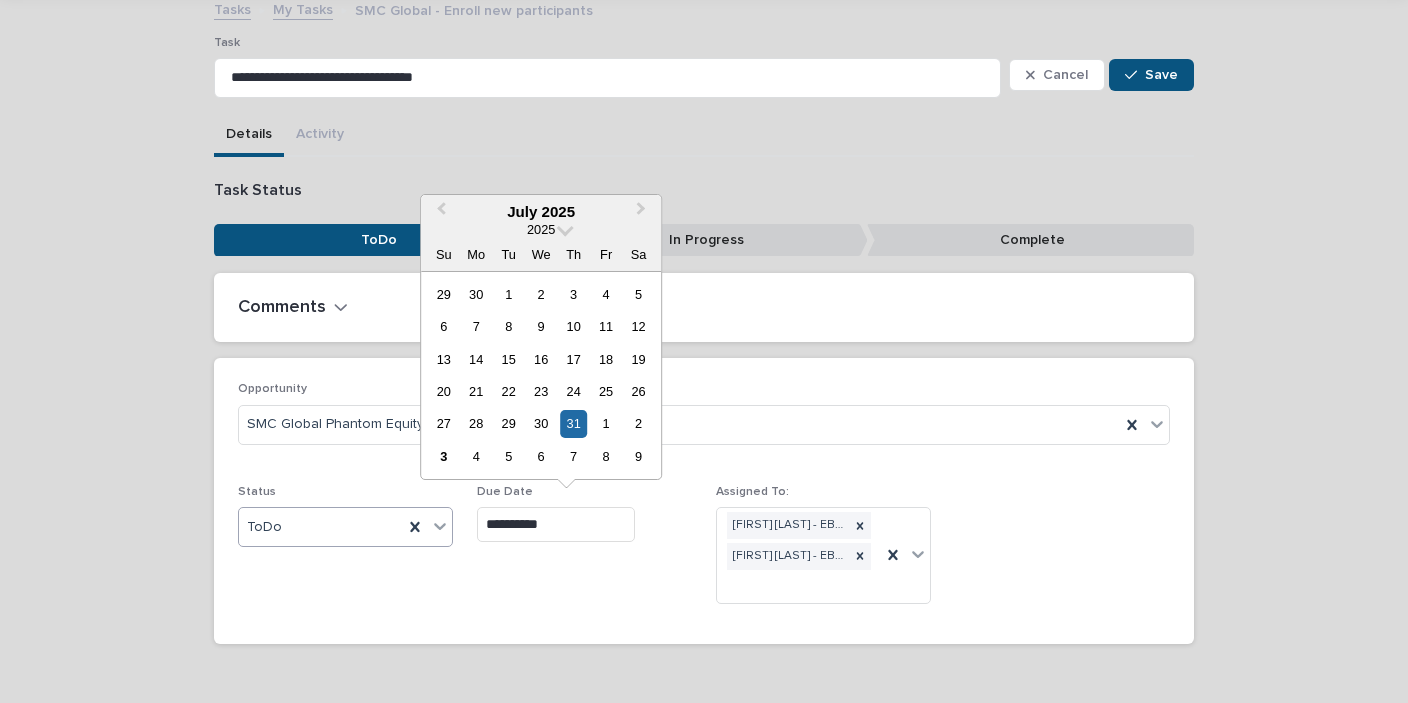 click on "**********" at bounding box center [556, 524] 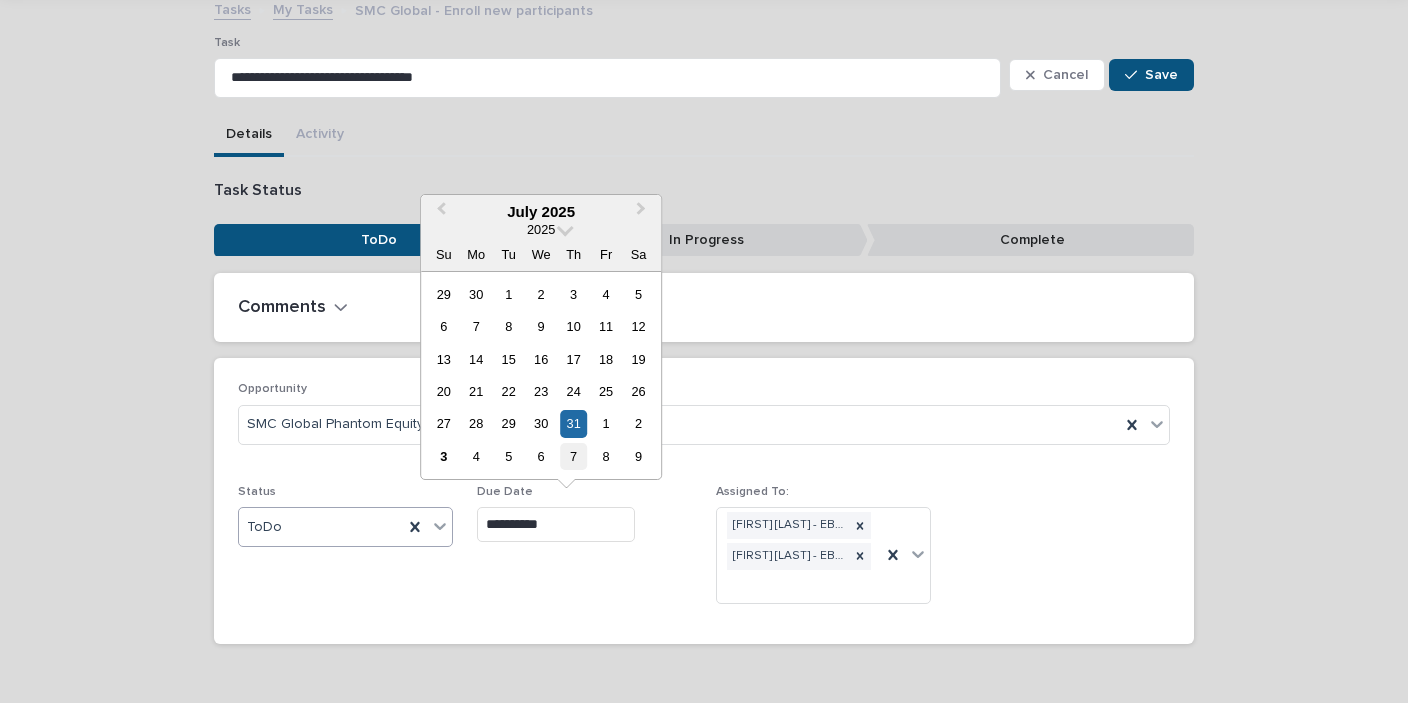 click on "7" at bounding box center [573, 456] 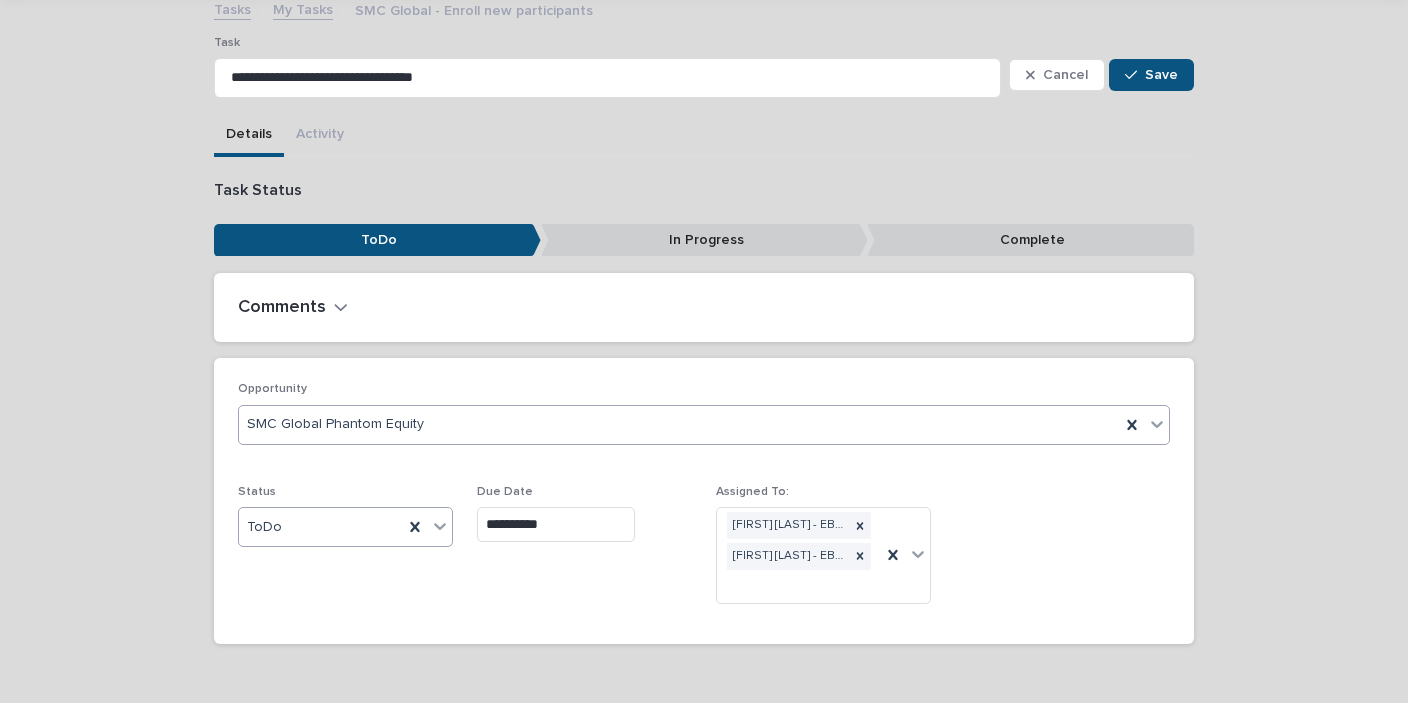 type on "**********" 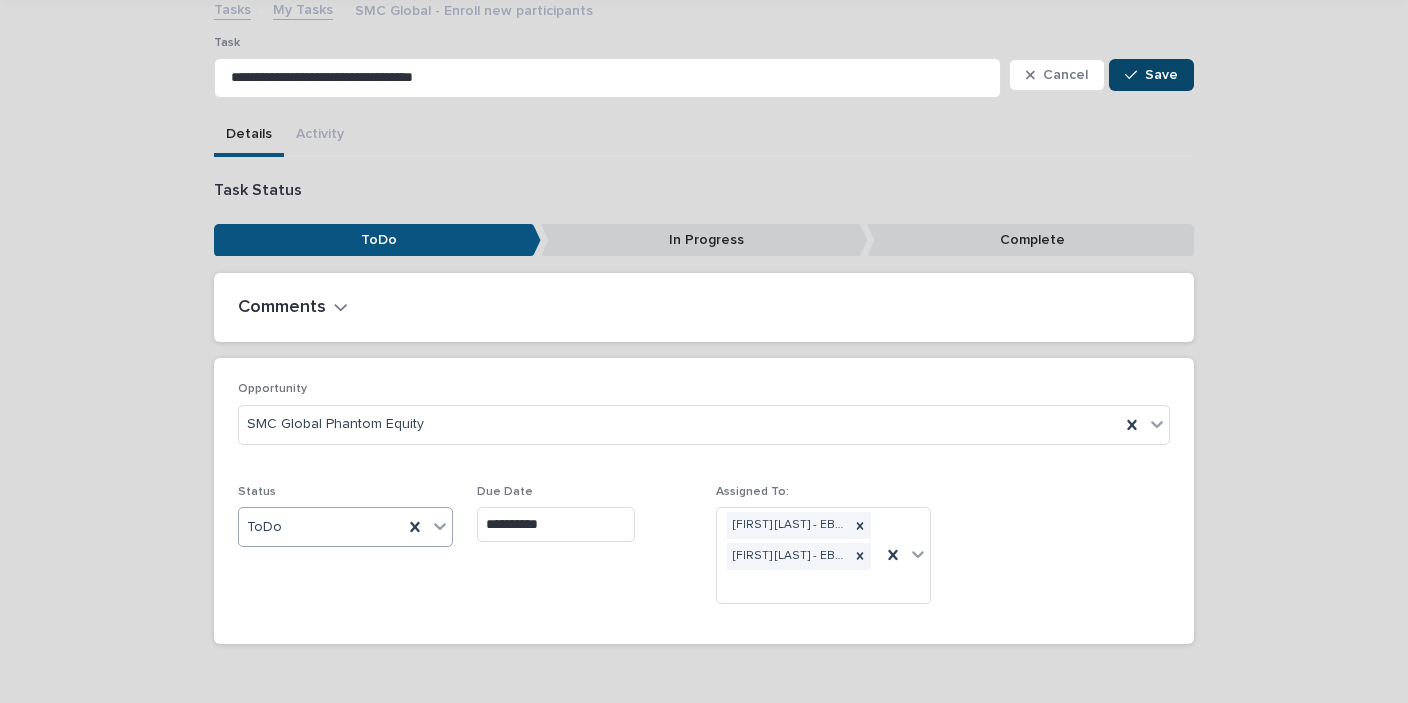click on "Save" at bounding box center (1161, 75) 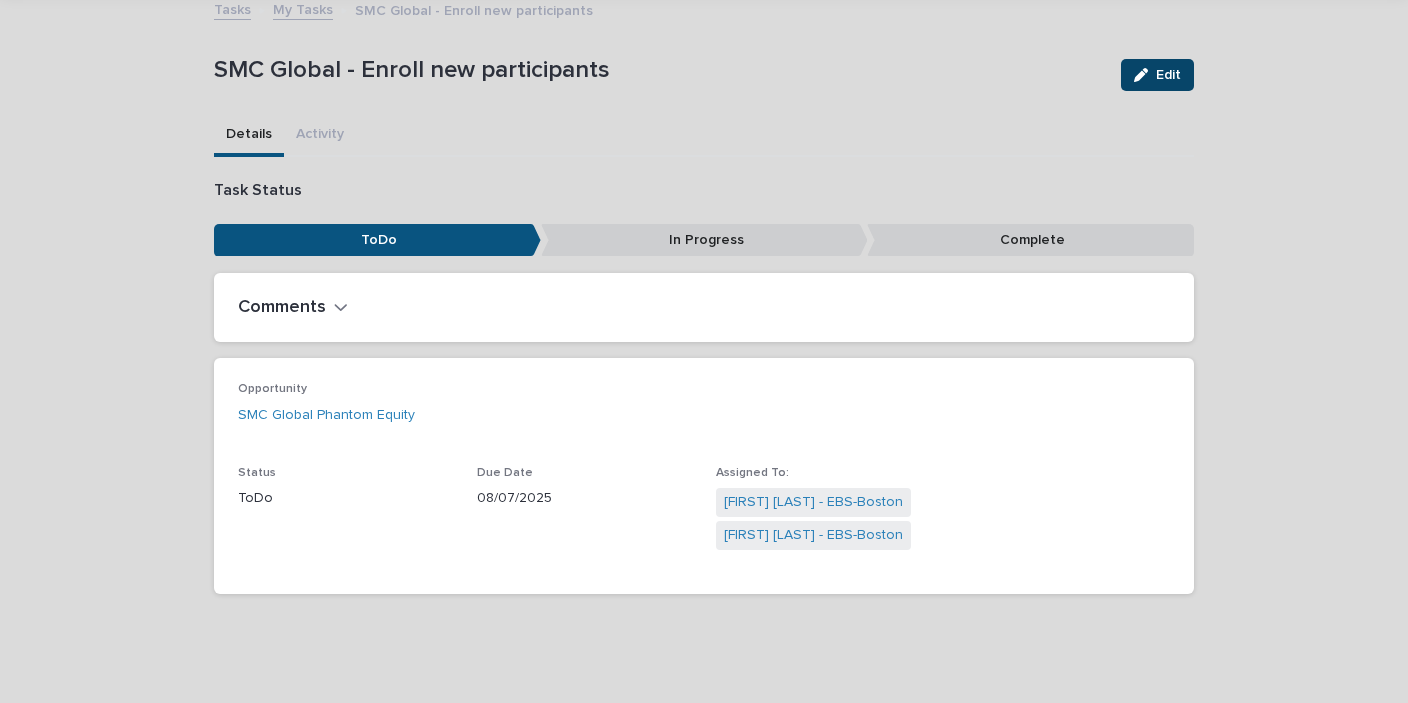 click on "Edit" at bounding box center [1168, 75] 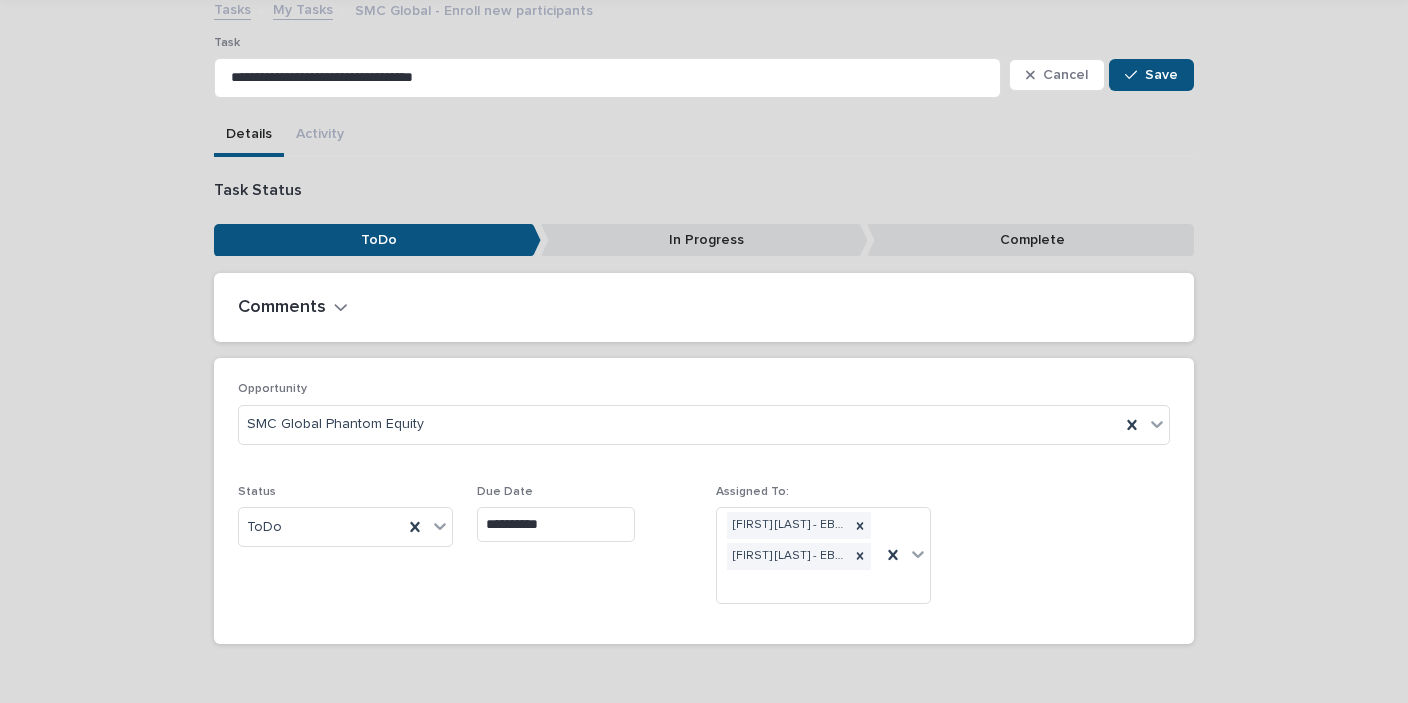 click on "**********" at bounding box center [556, 524] 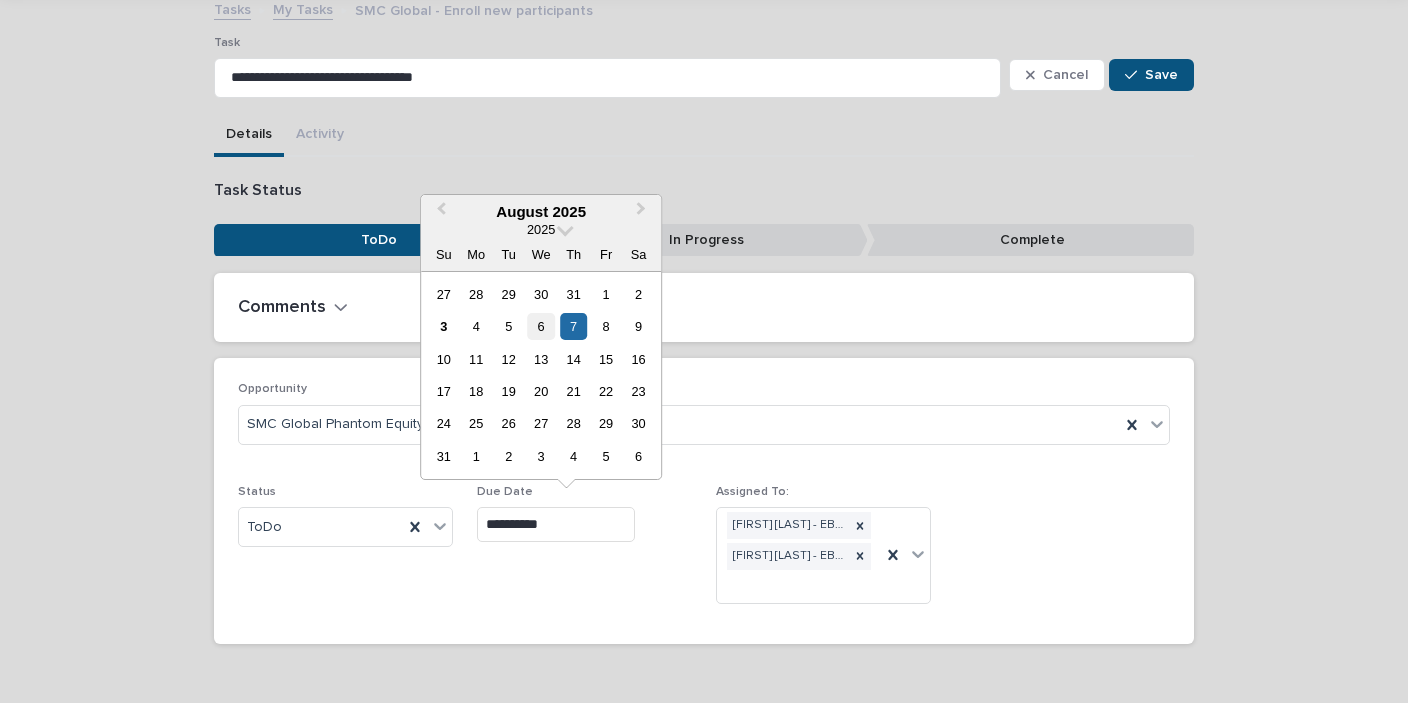 click on "6" at bounding box center [541, 326] 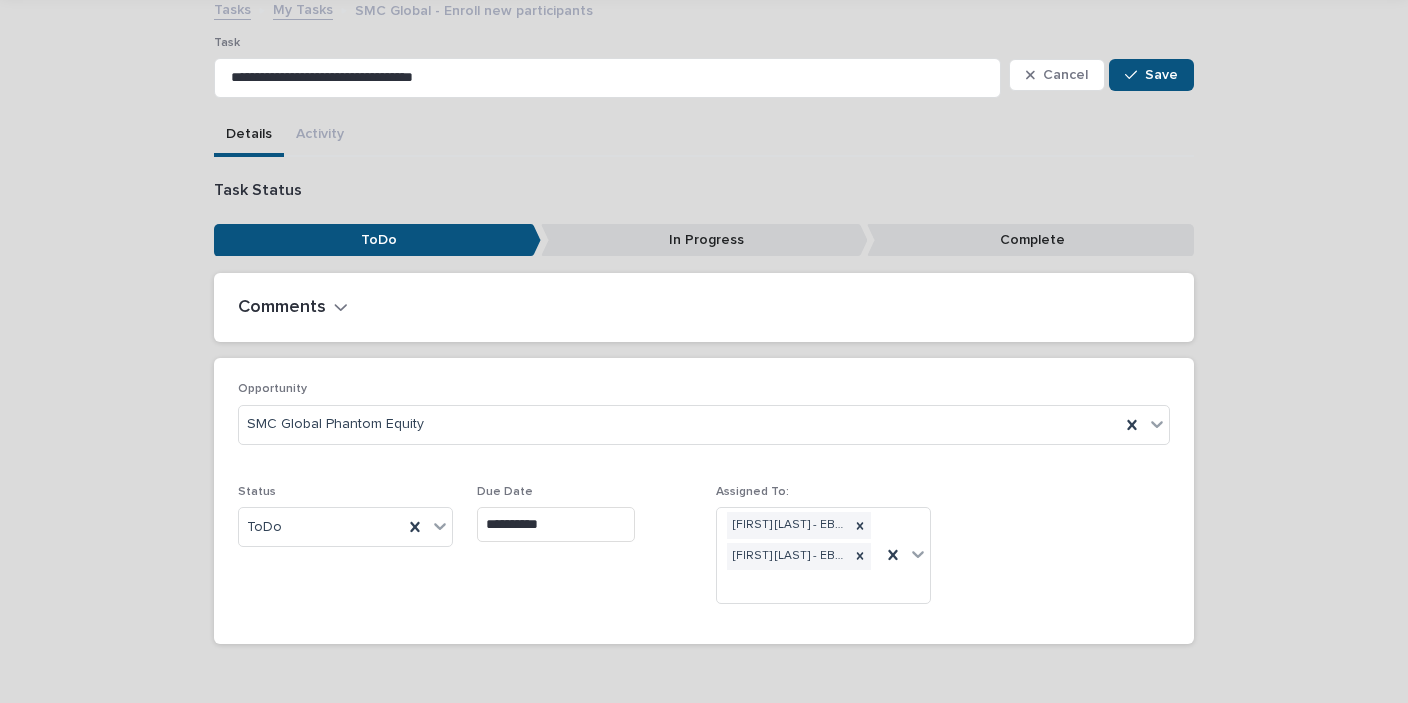 type on "**********" 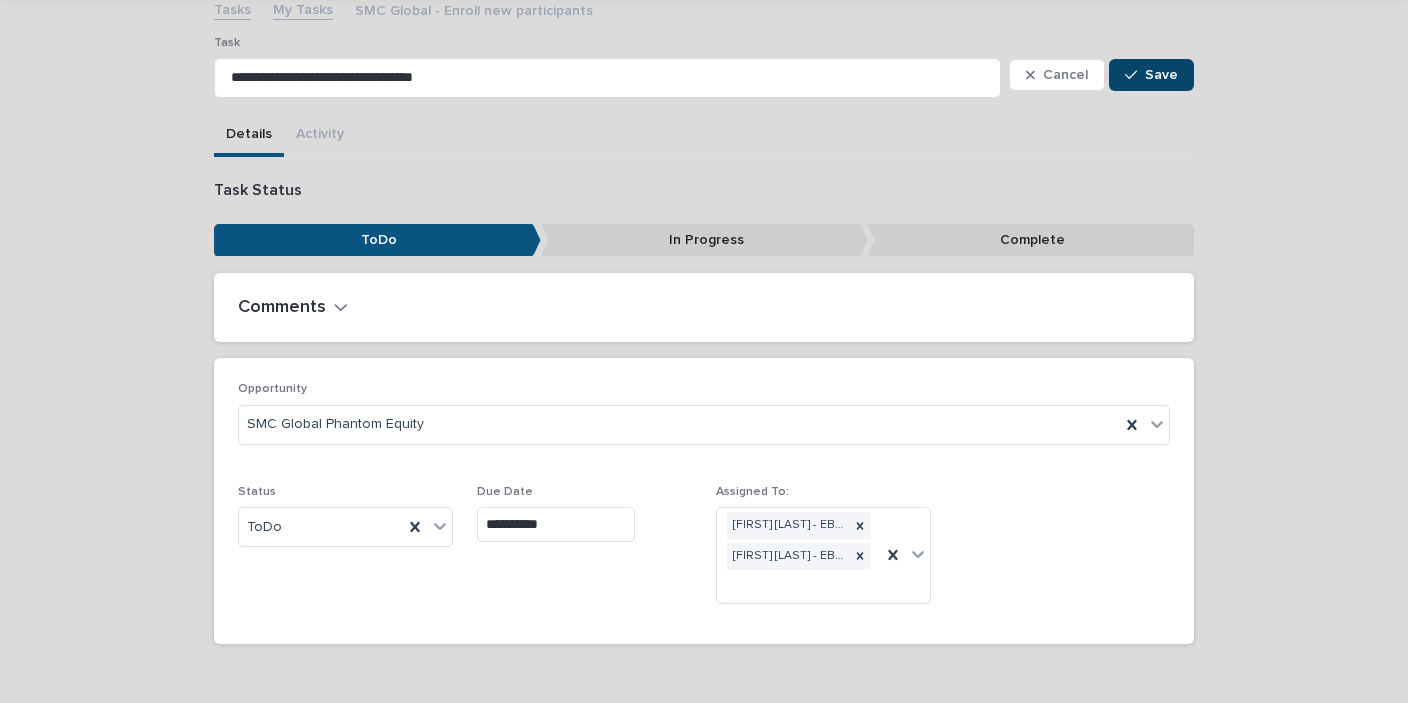 click on "Save" at bounding box center (1161, 75) 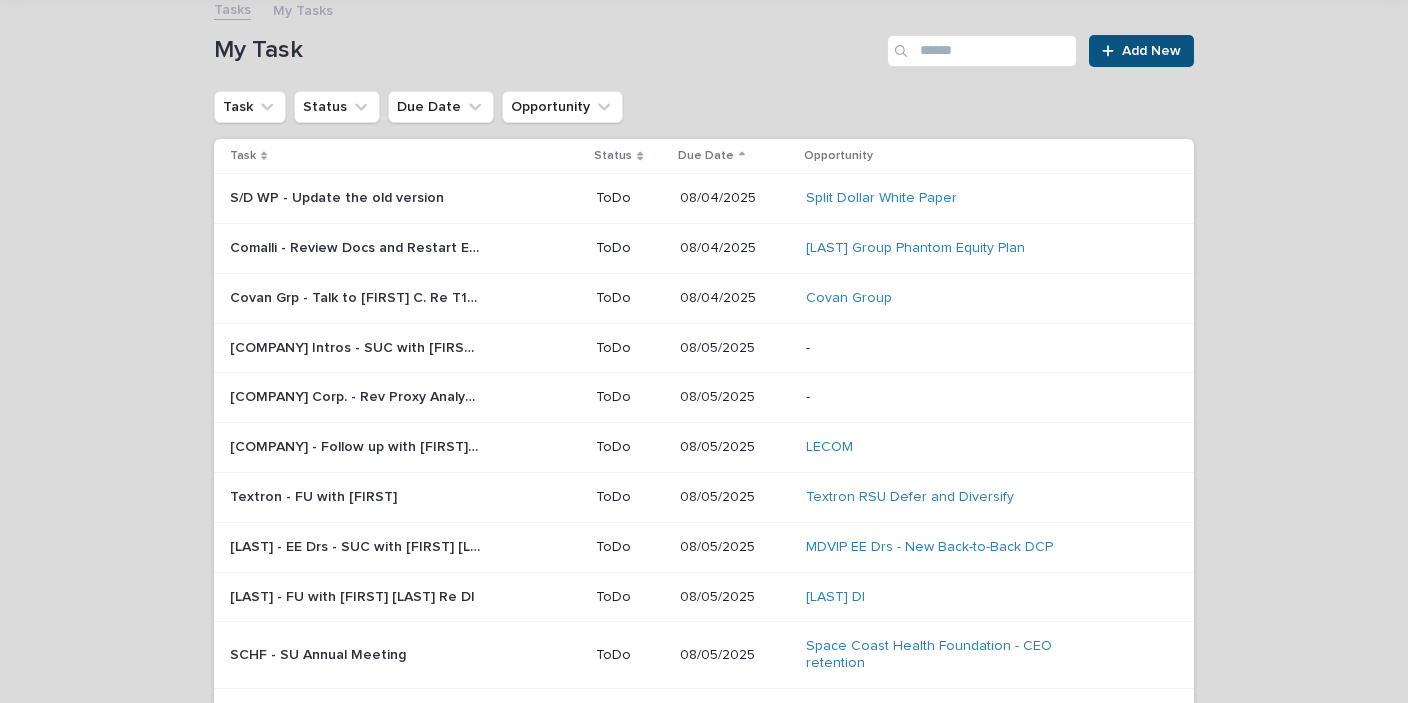 scroll, scrollTop: 63, scrollLeft: 0, axis: vertical 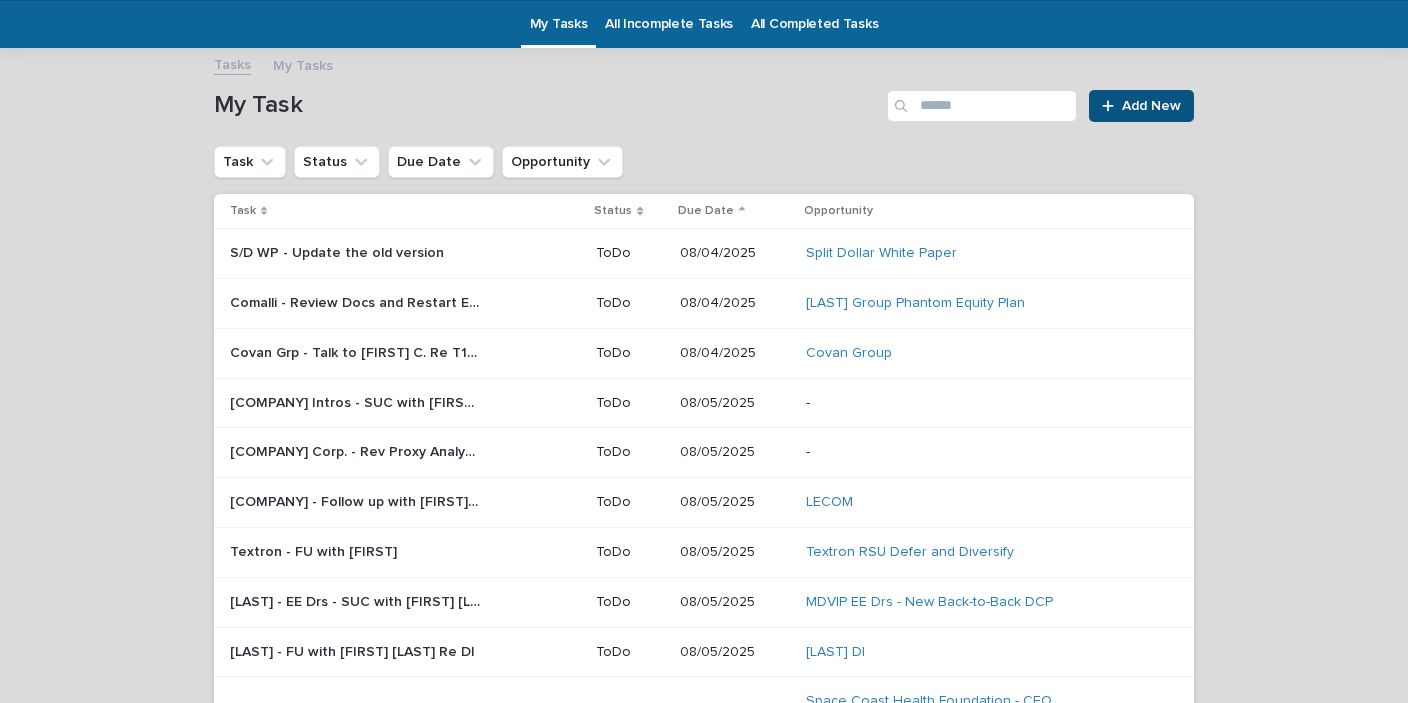 click on "S/D WP - Update the old version" at bounding box center [339, 251] 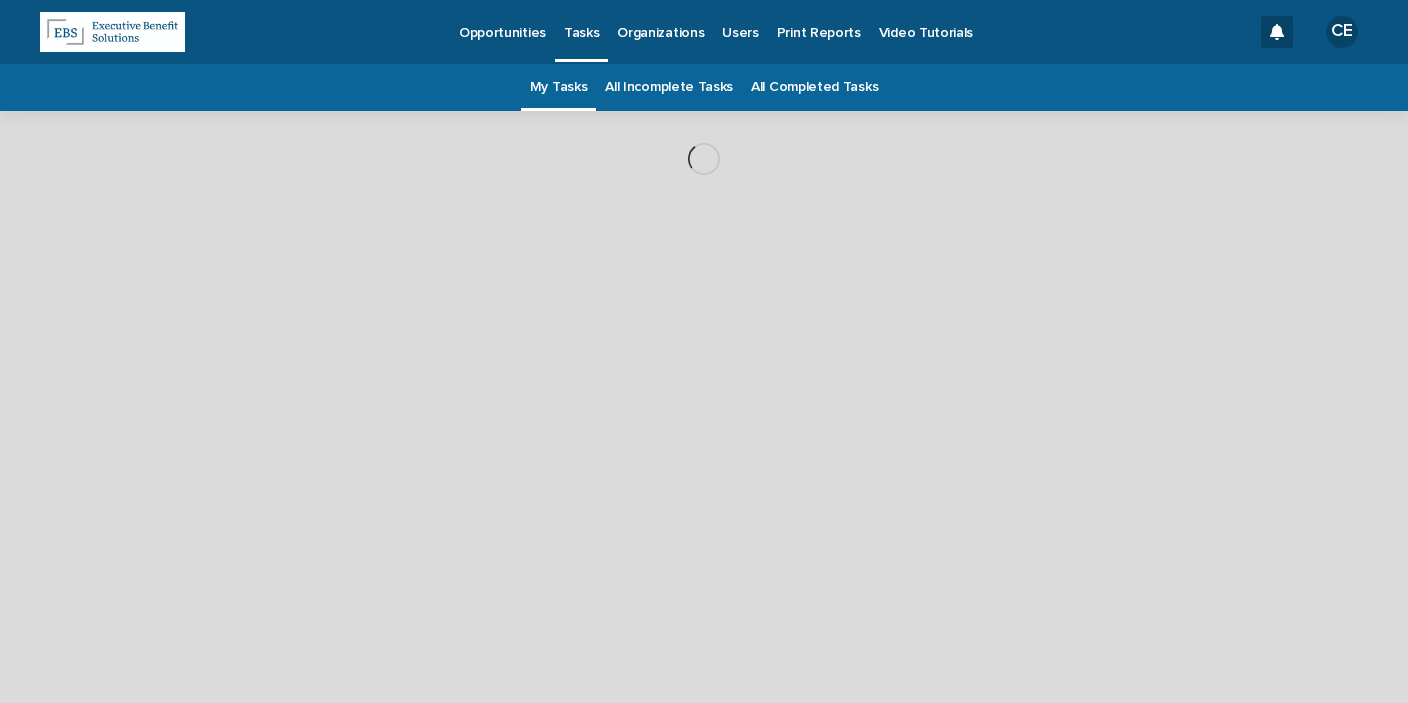 scroll, scrollTop: 0, scrollLeft: 0, axis: both 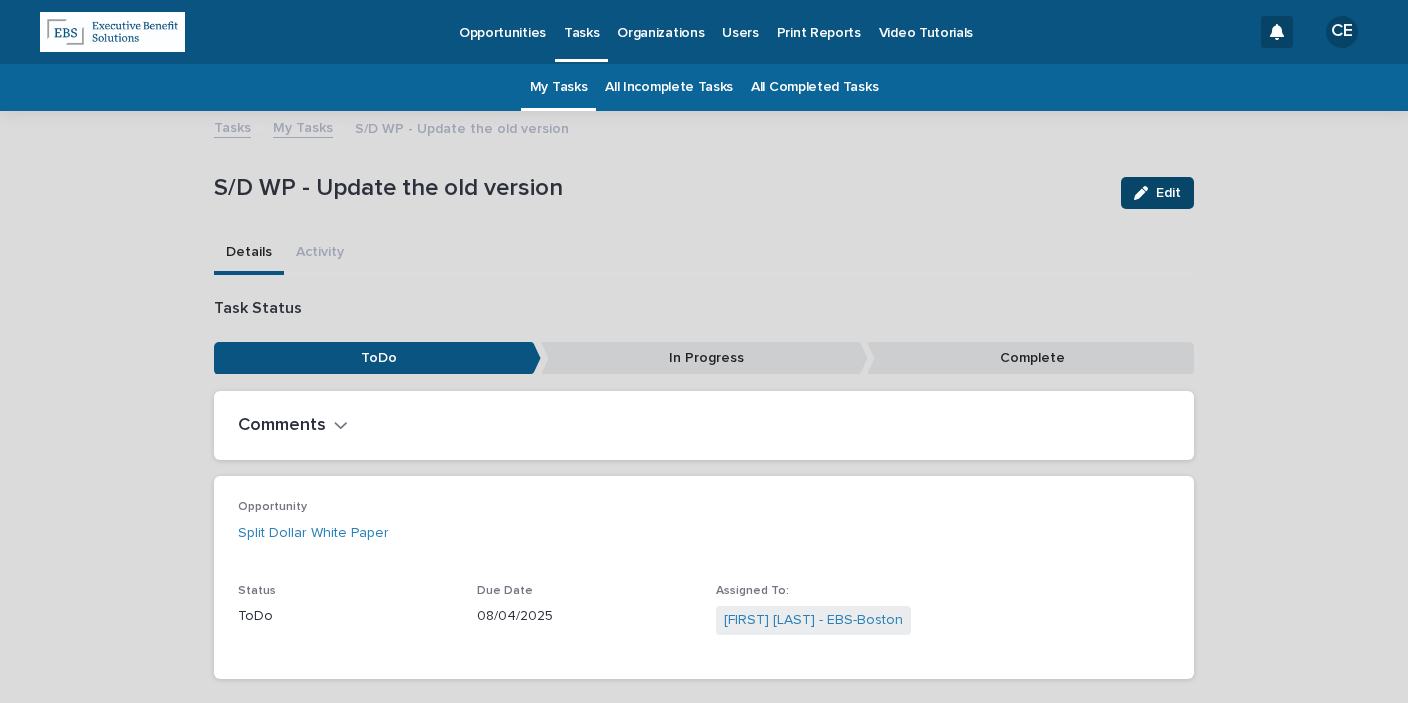 click on "Edit" at bounding box center (1168, 193) 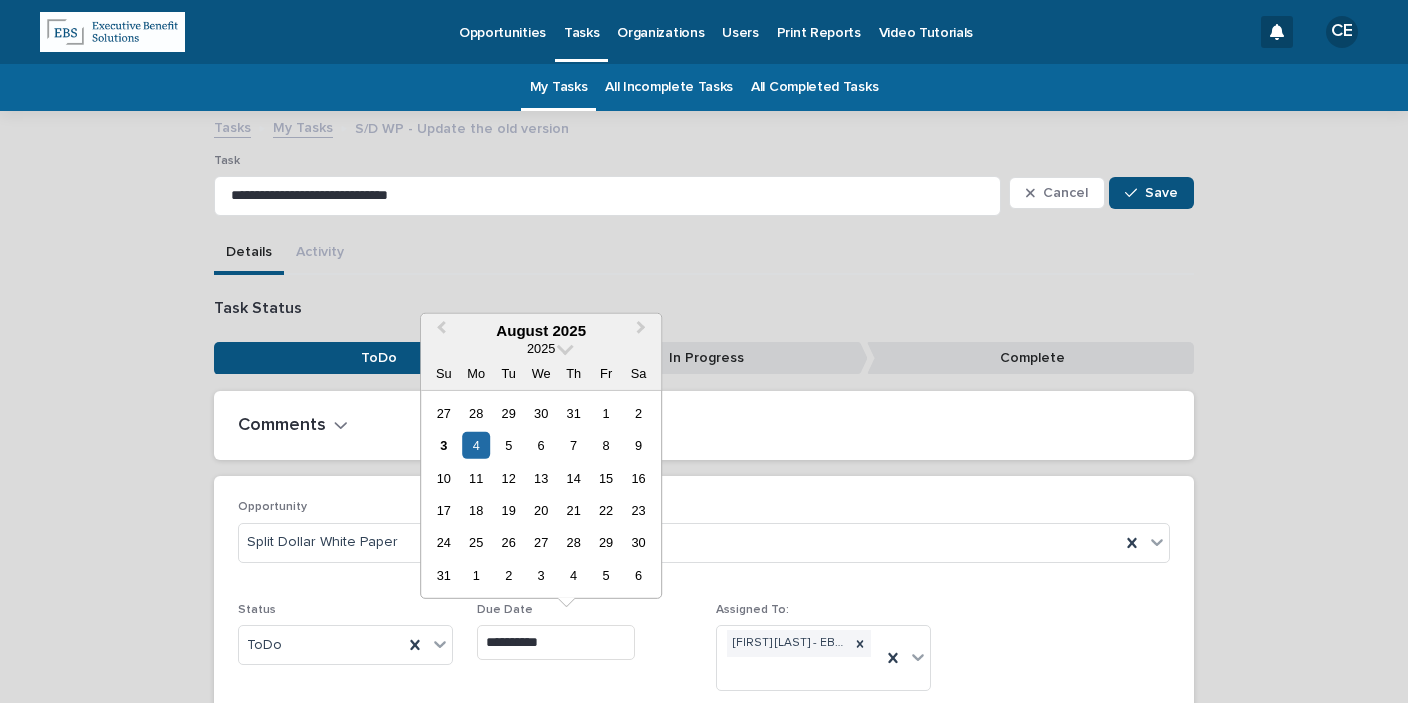 click on "**********" at bounding box center (556, 642) 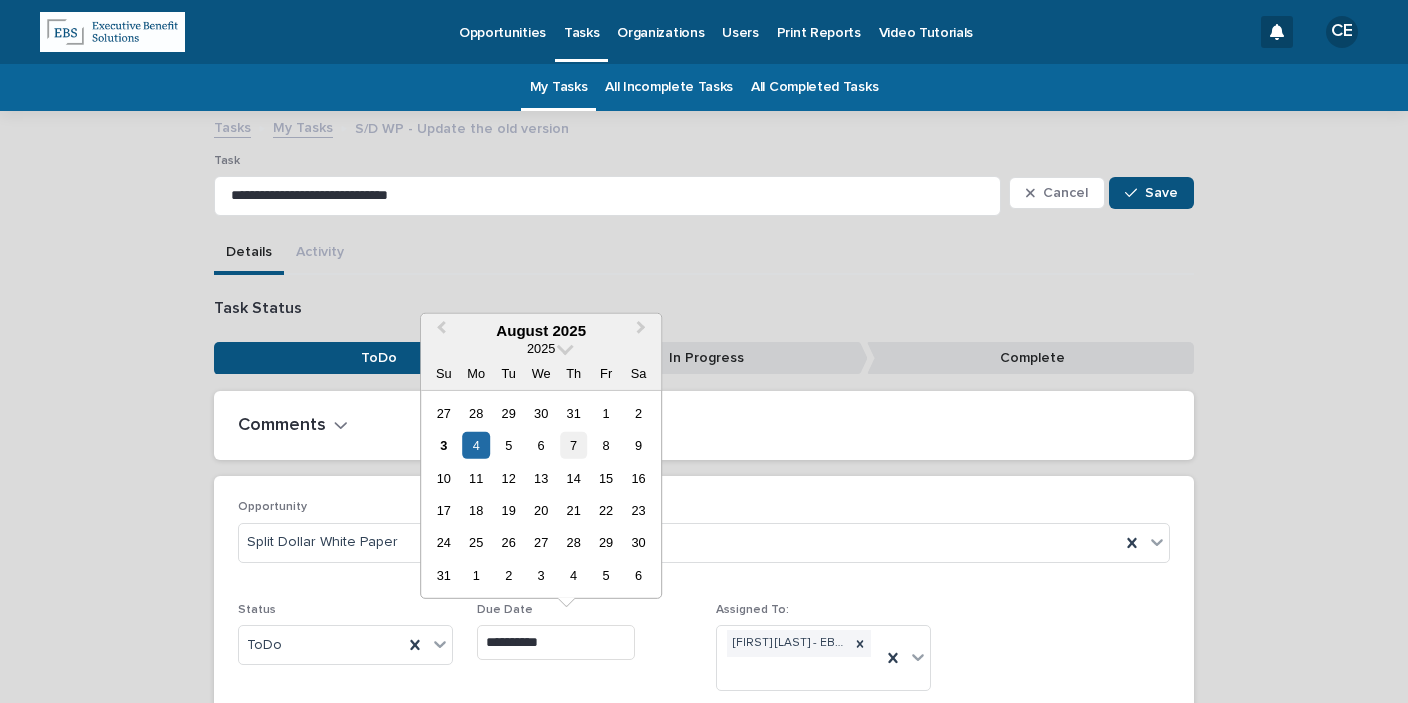 click on "7" at bounding box center (573, 445) 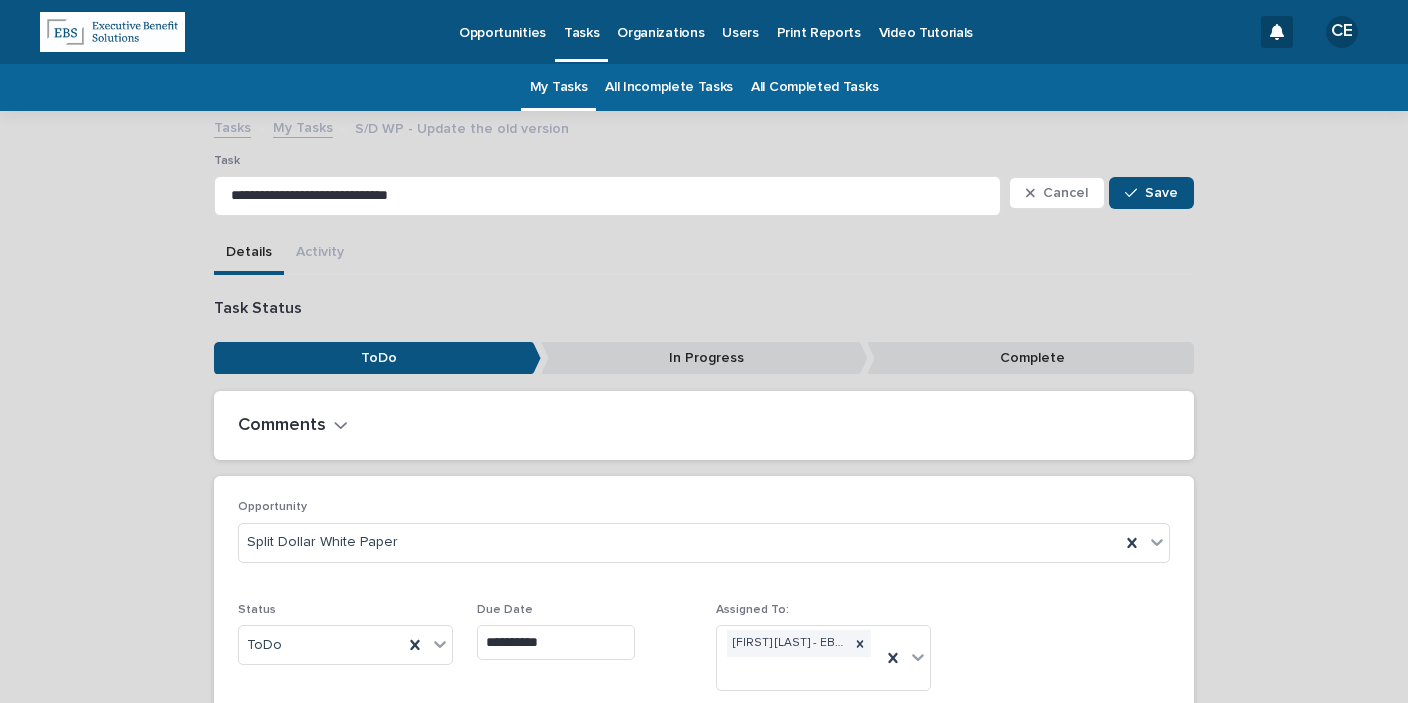 type on "**********" 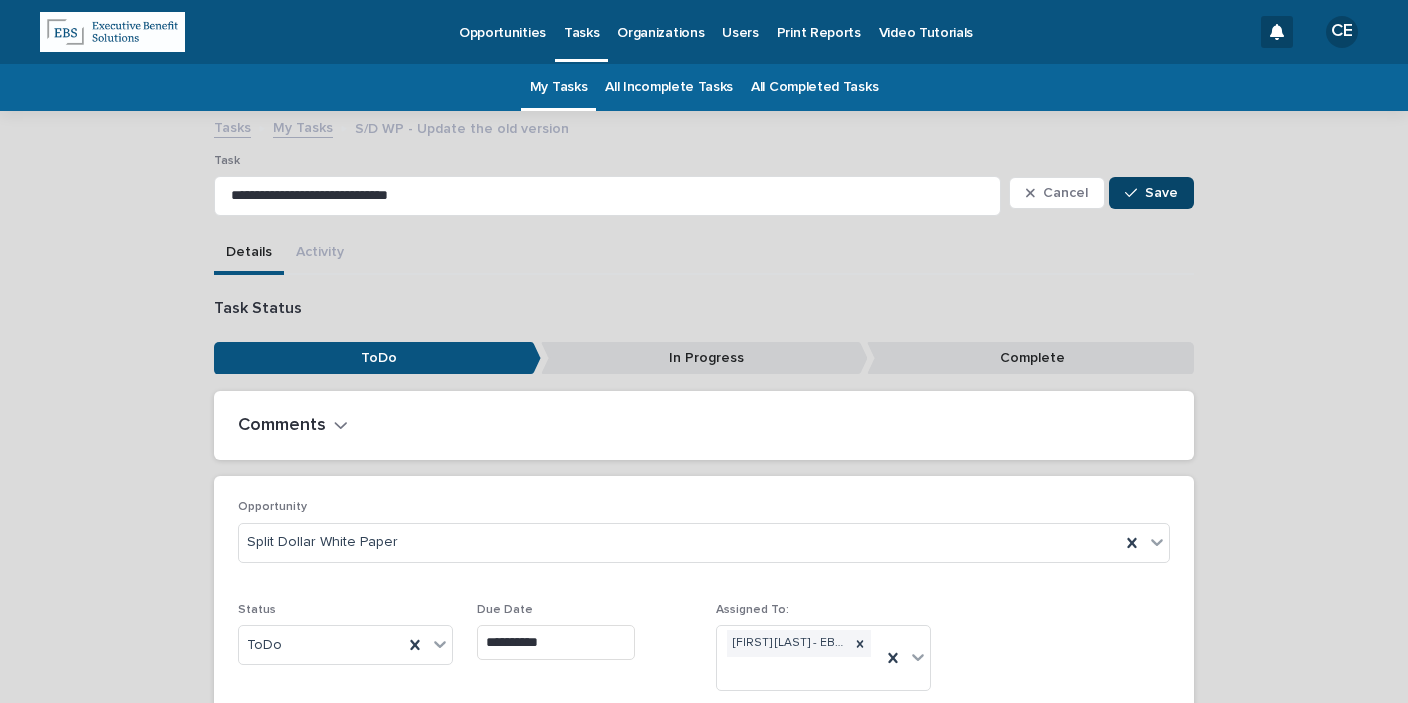 click on "Save" at bounding box center (1151, 193) 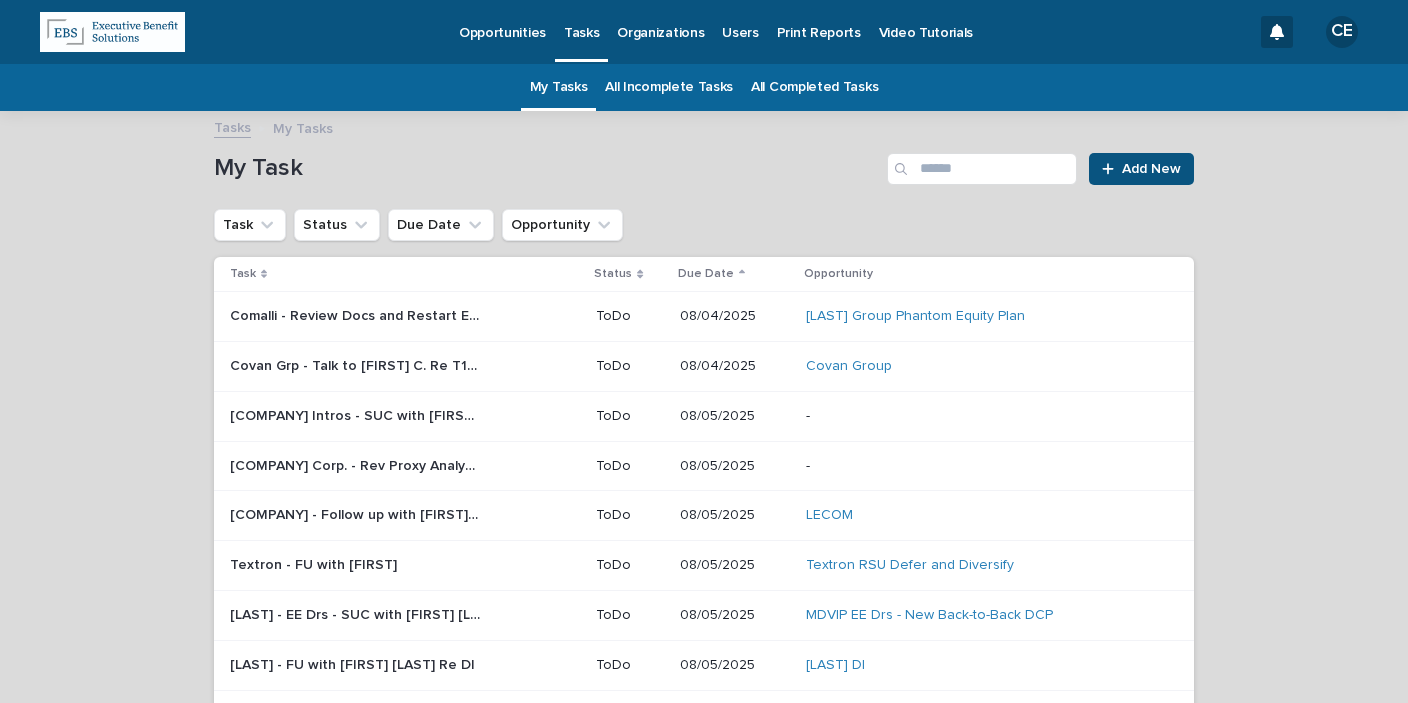 scroll, scrollTop: 63, scrollLeft: 0, axis: vertical 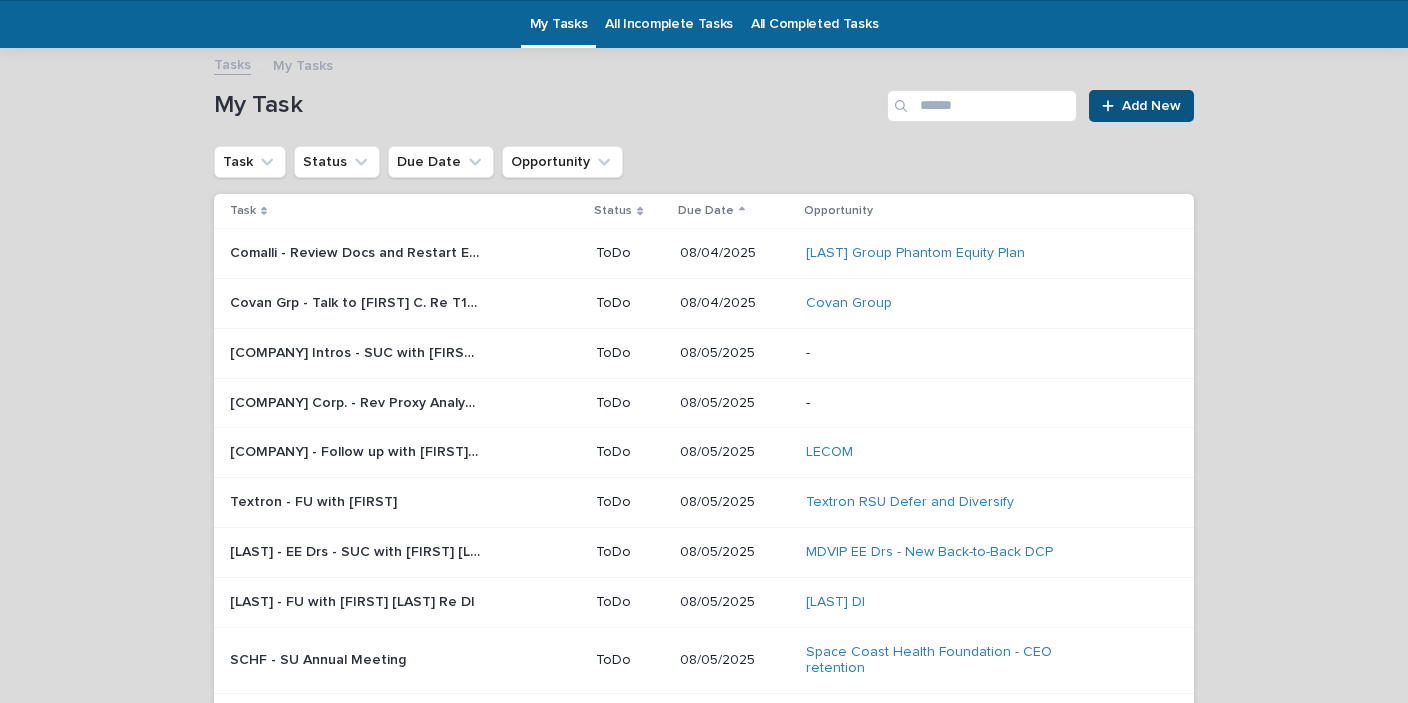 click on "Covan Grp - Talk to [FIRST] C. Re T1 doc (Send Sum)" at bounding box center (357, 301) 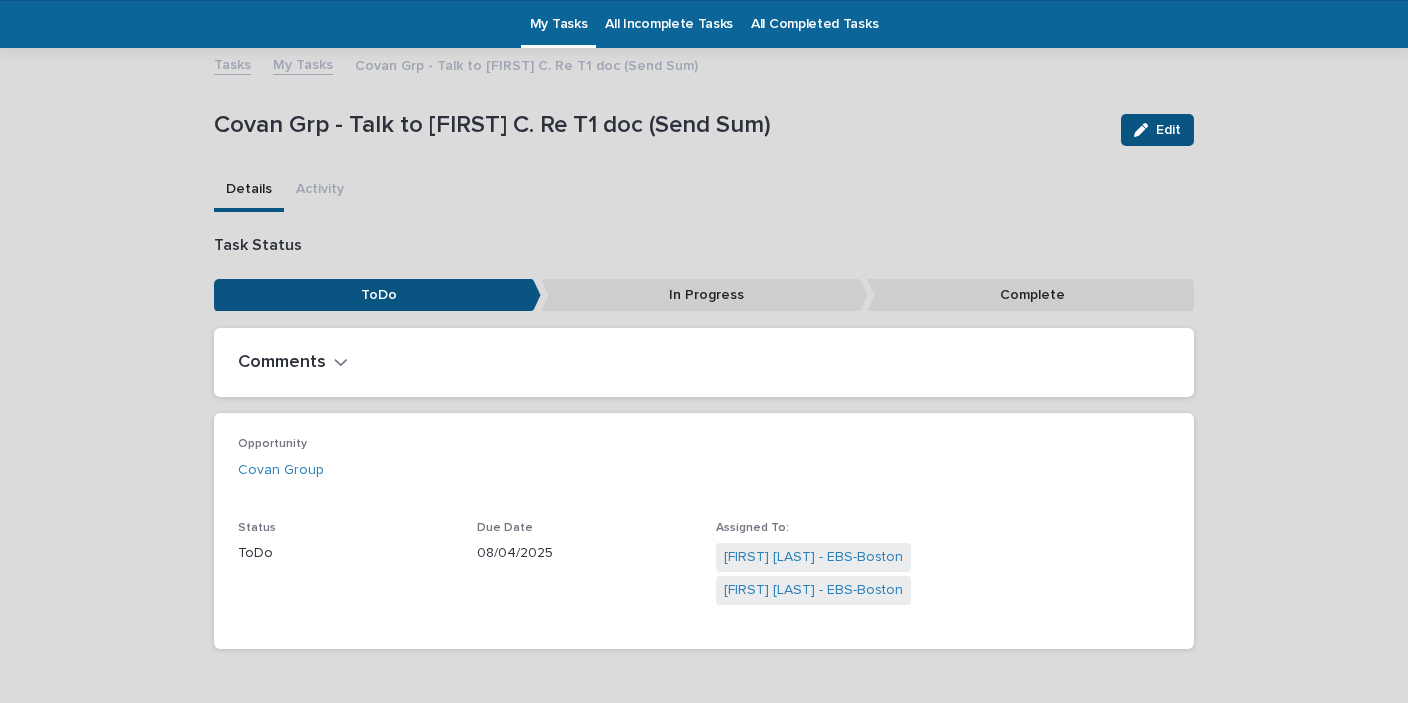 scroll, scrollTop: 63, scrollLeft: 0, axis: vertical 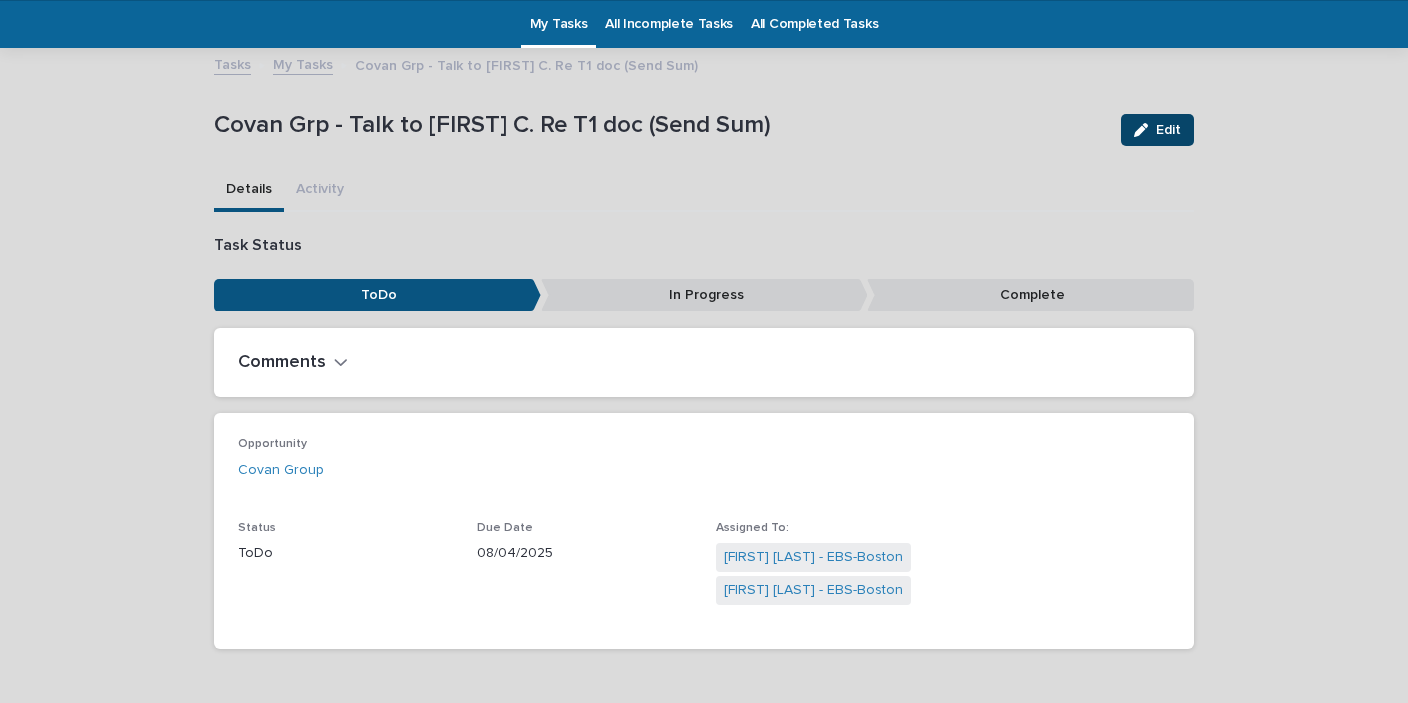 click on "Edit" at bounding box center (1157, 130) 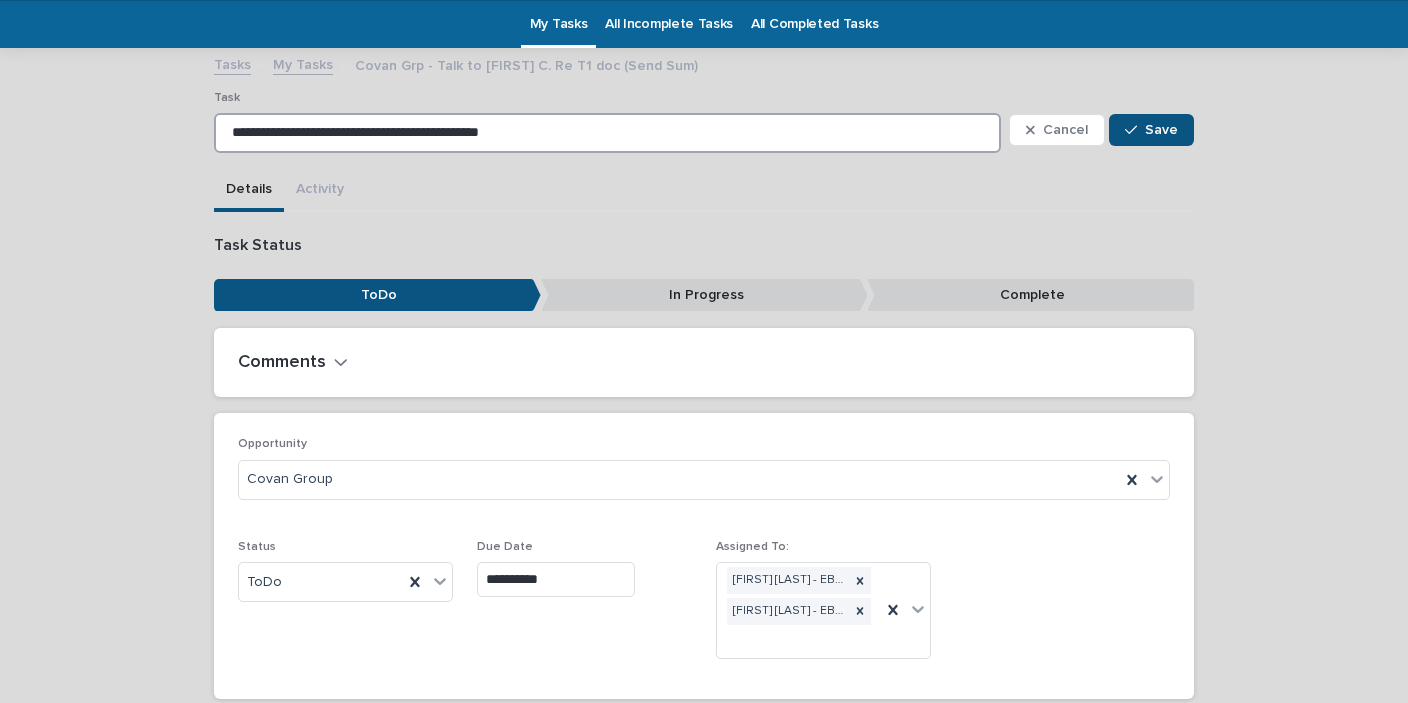 drag, startPoint x: 308, startPoint y: 136, endPoint x: 309, endPoint y: 147, distance: 11.045361 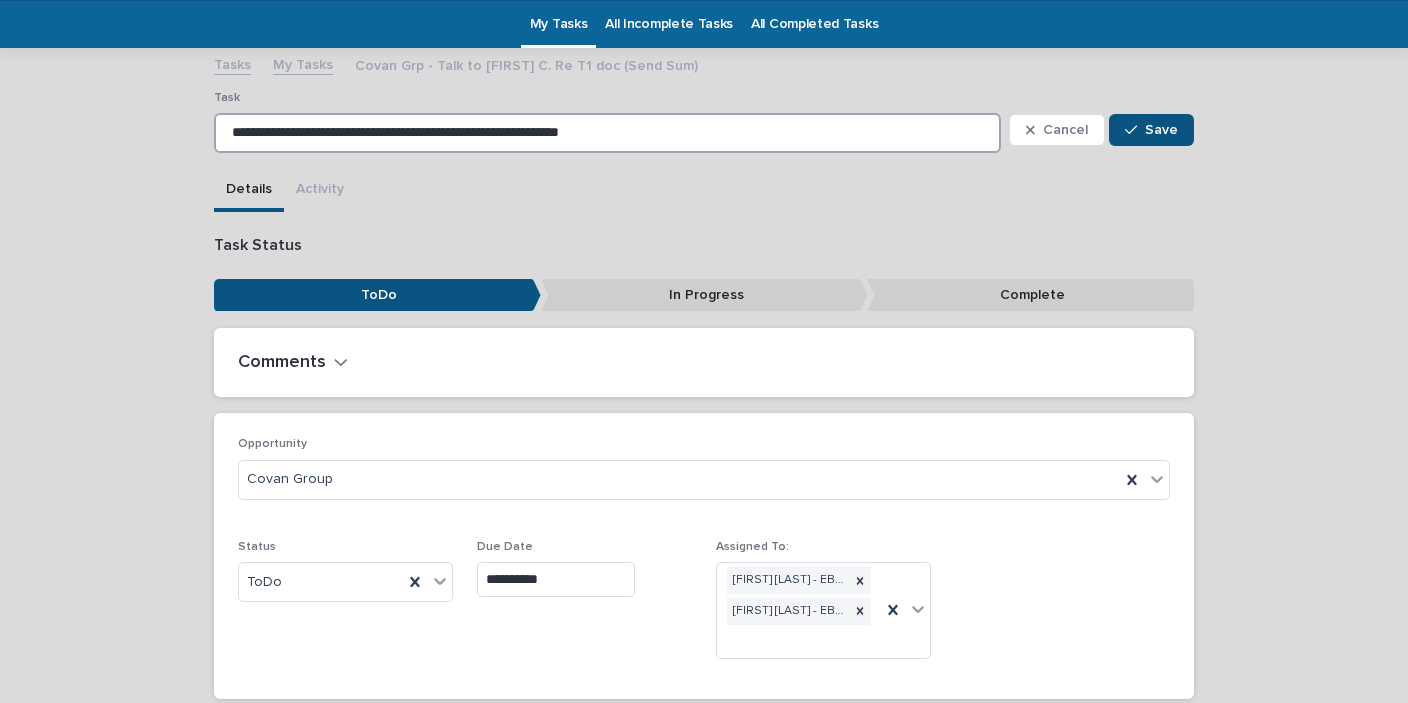 click on "**********" at bounding box center (607, 133) 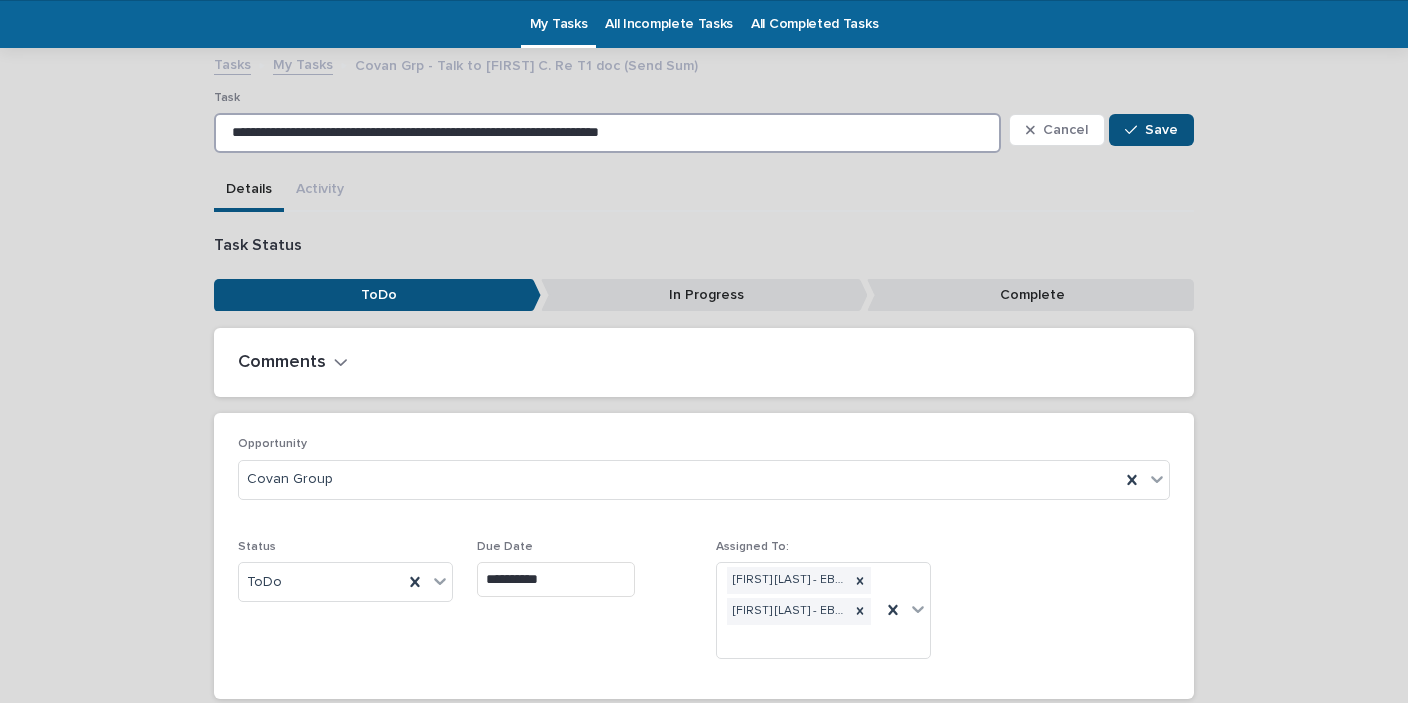 click on "**********" at bounding box center (607, 133) 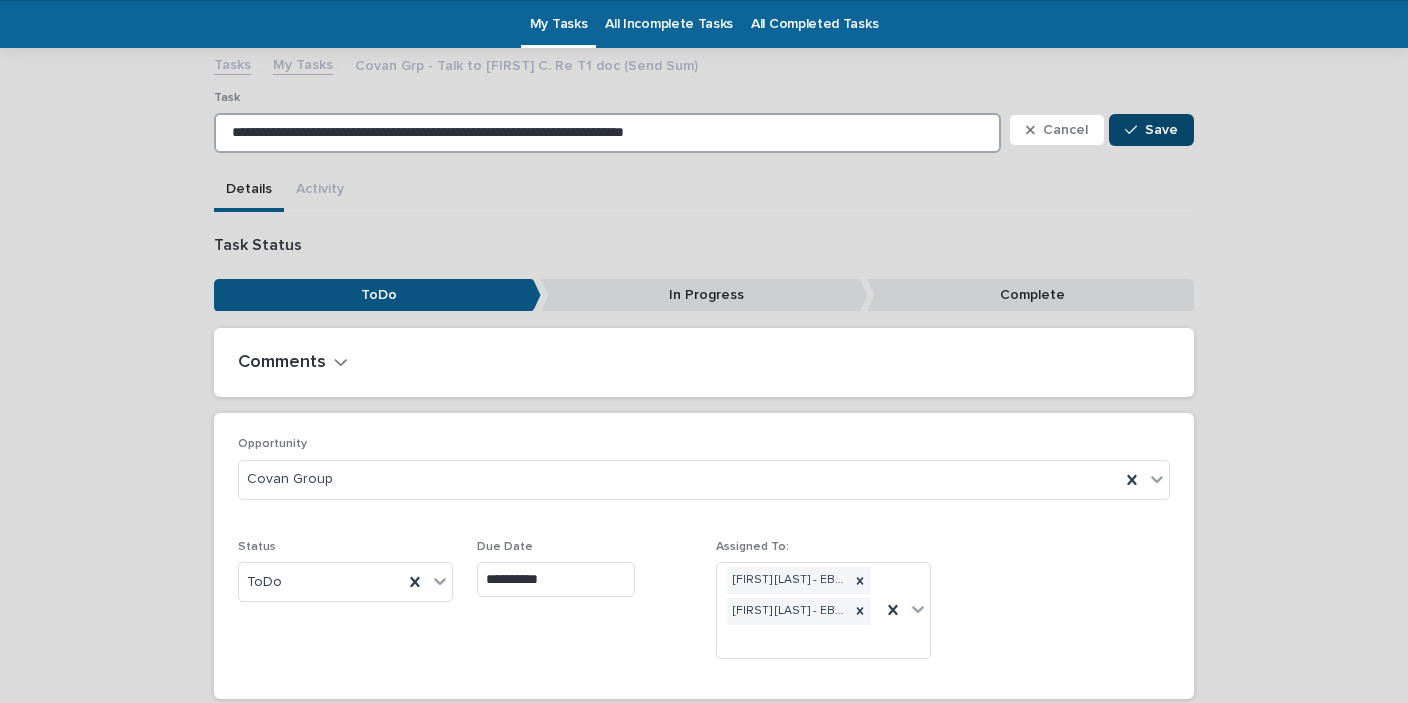 type on "**********" 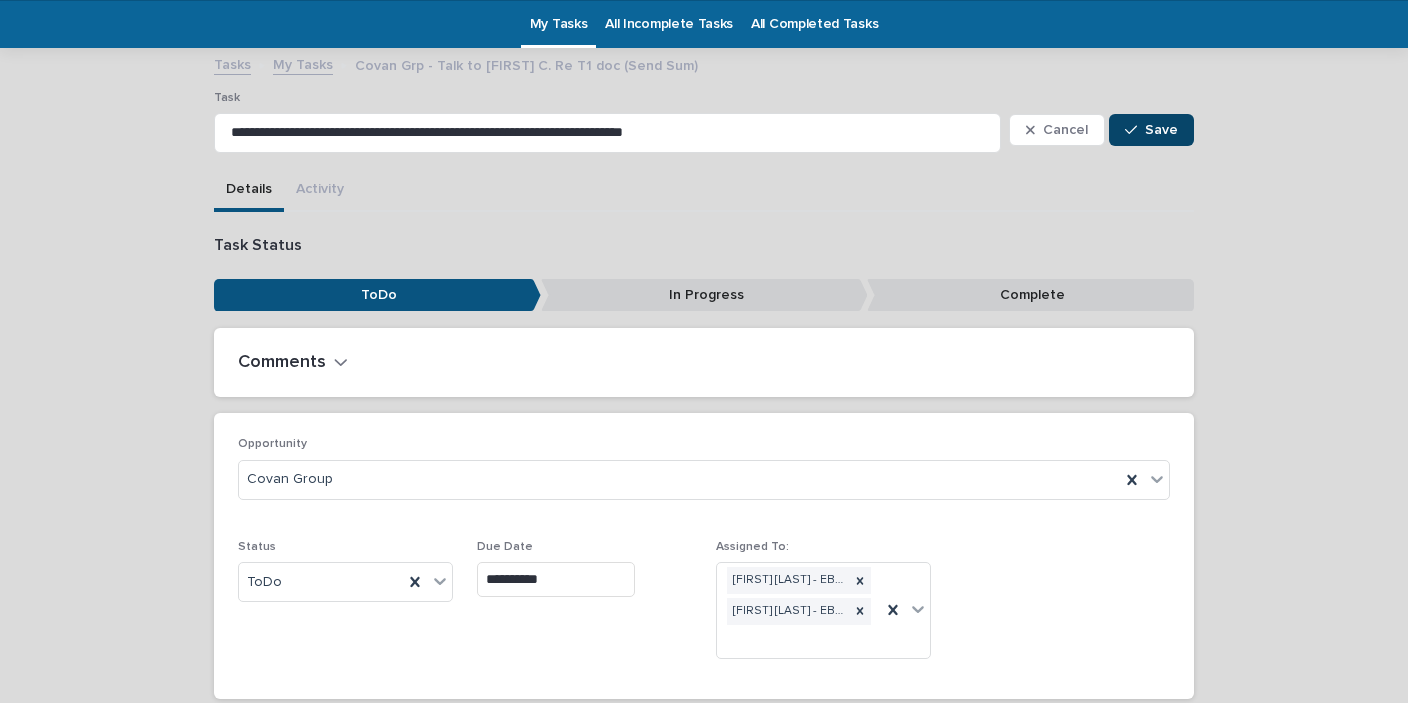 click on "Save" at bounding box center (1161, 130) 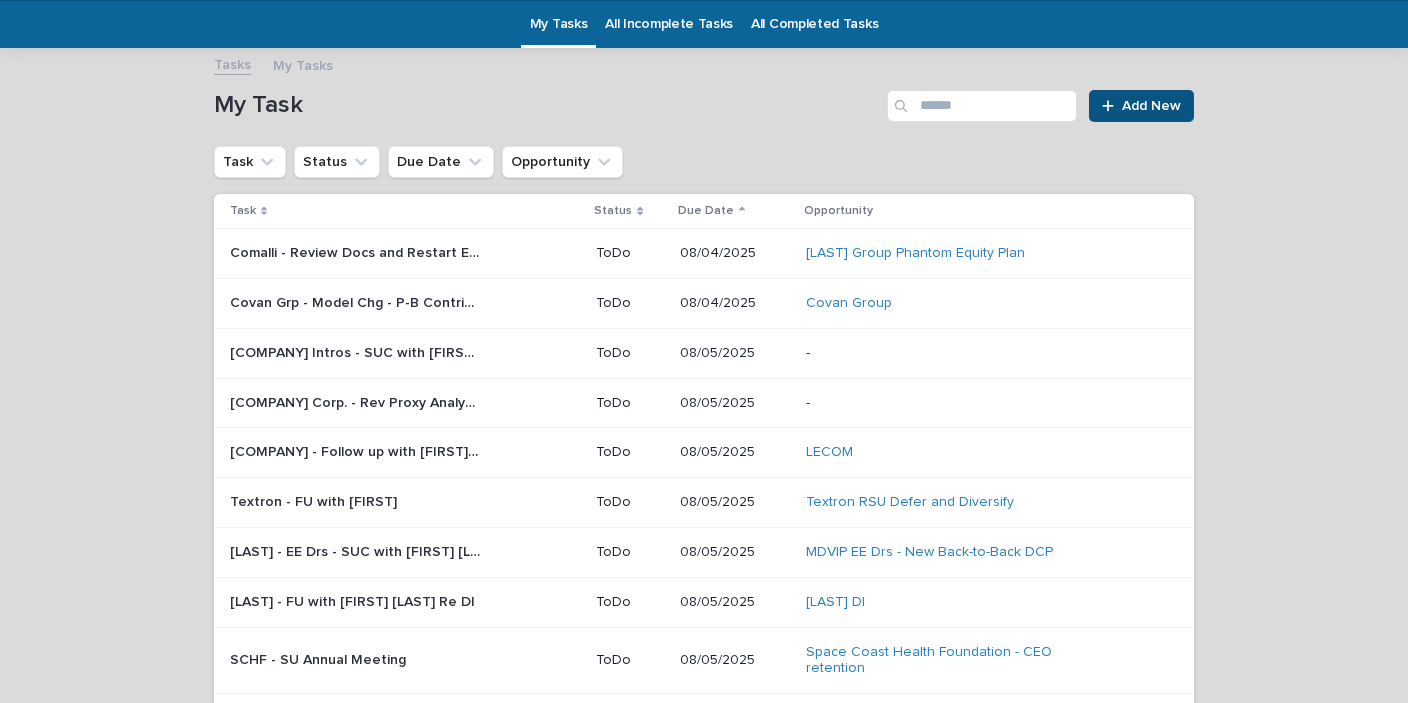 scroll, scrollTop: 63, scrollLeft: 0, axis: vertical 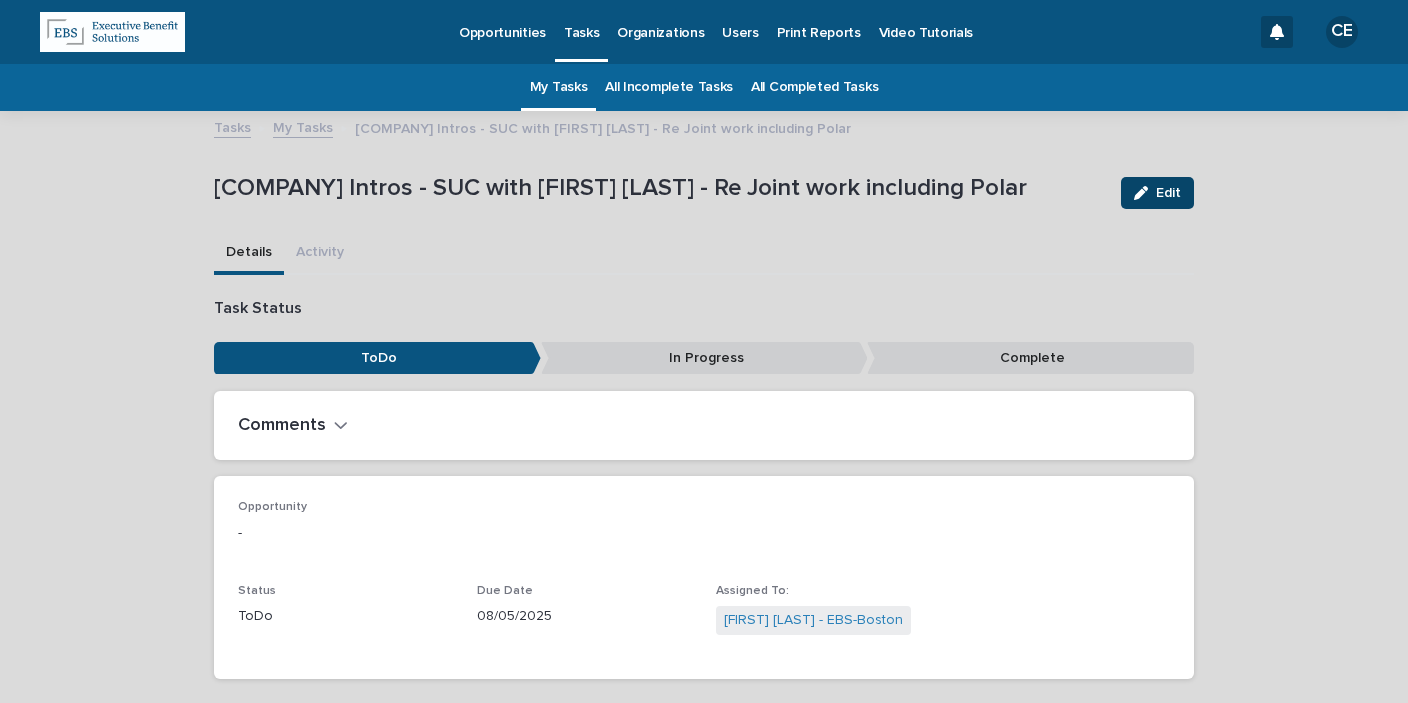 click on "Edit" at bounding box center [1168, 193] 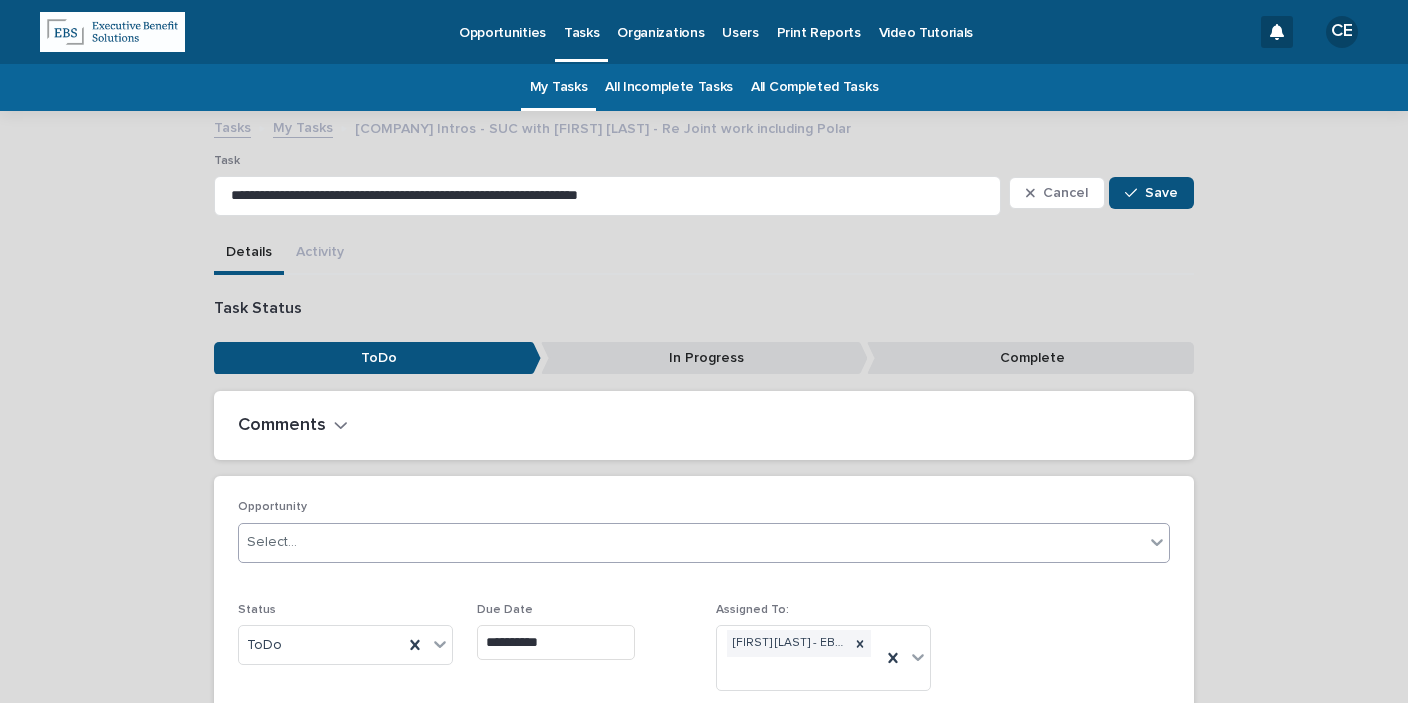 scroll, scrollTop: 141, scrollLeft: 0, axis: vertical 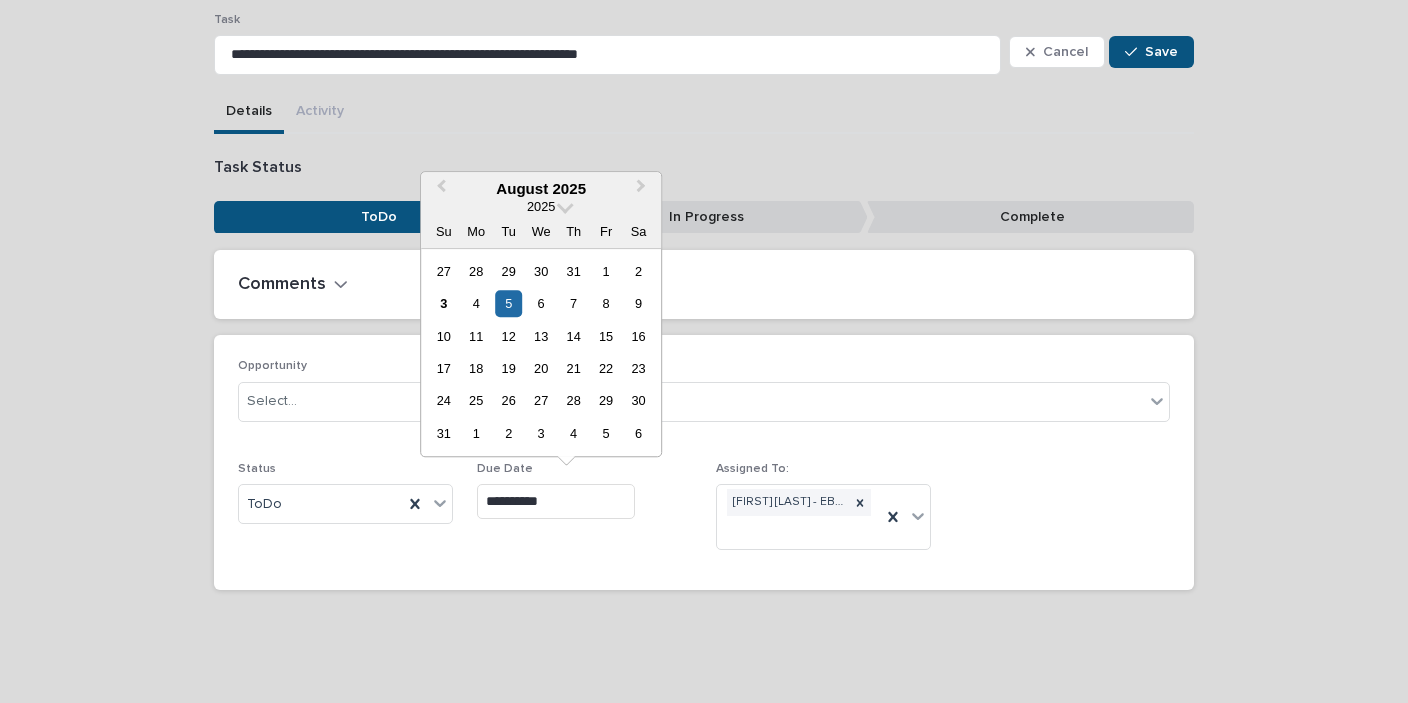 click on "**********" at bounding box center [556, 501] 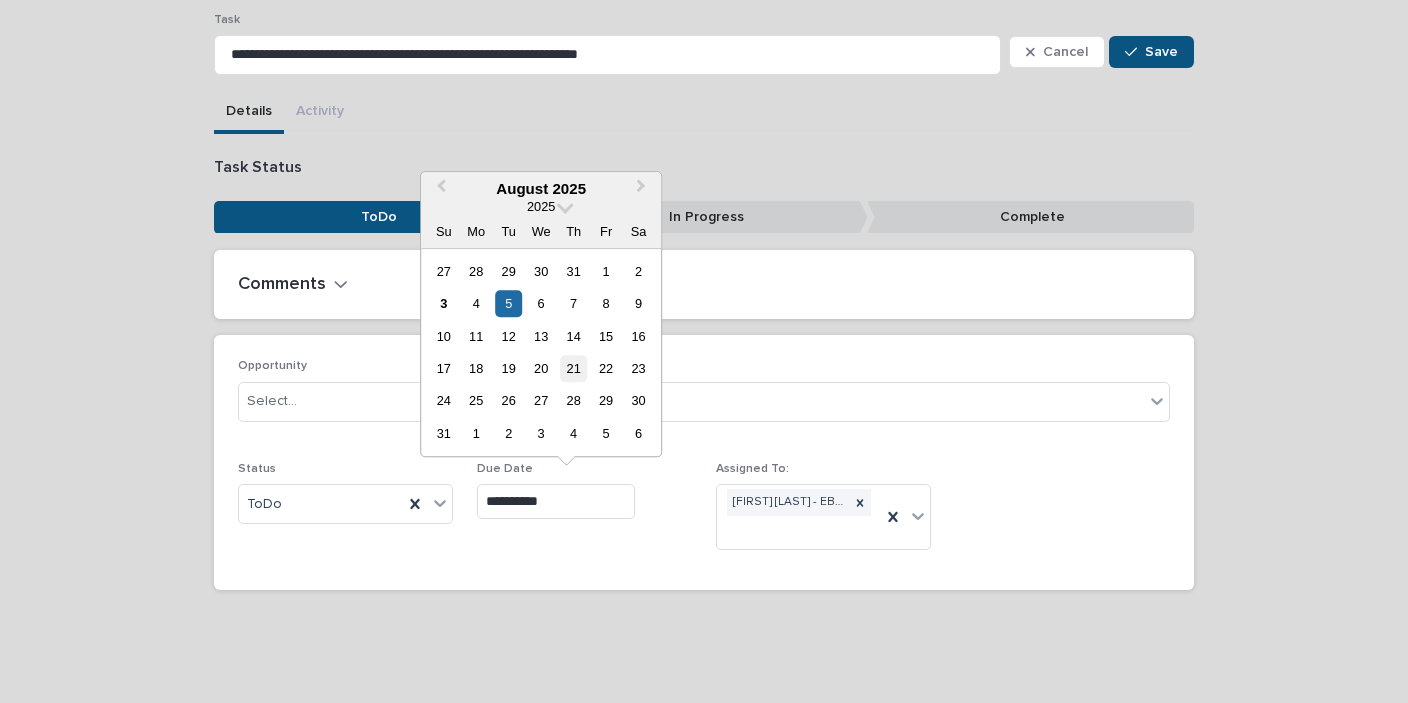 click on "21" at bounding box center (573, 368) 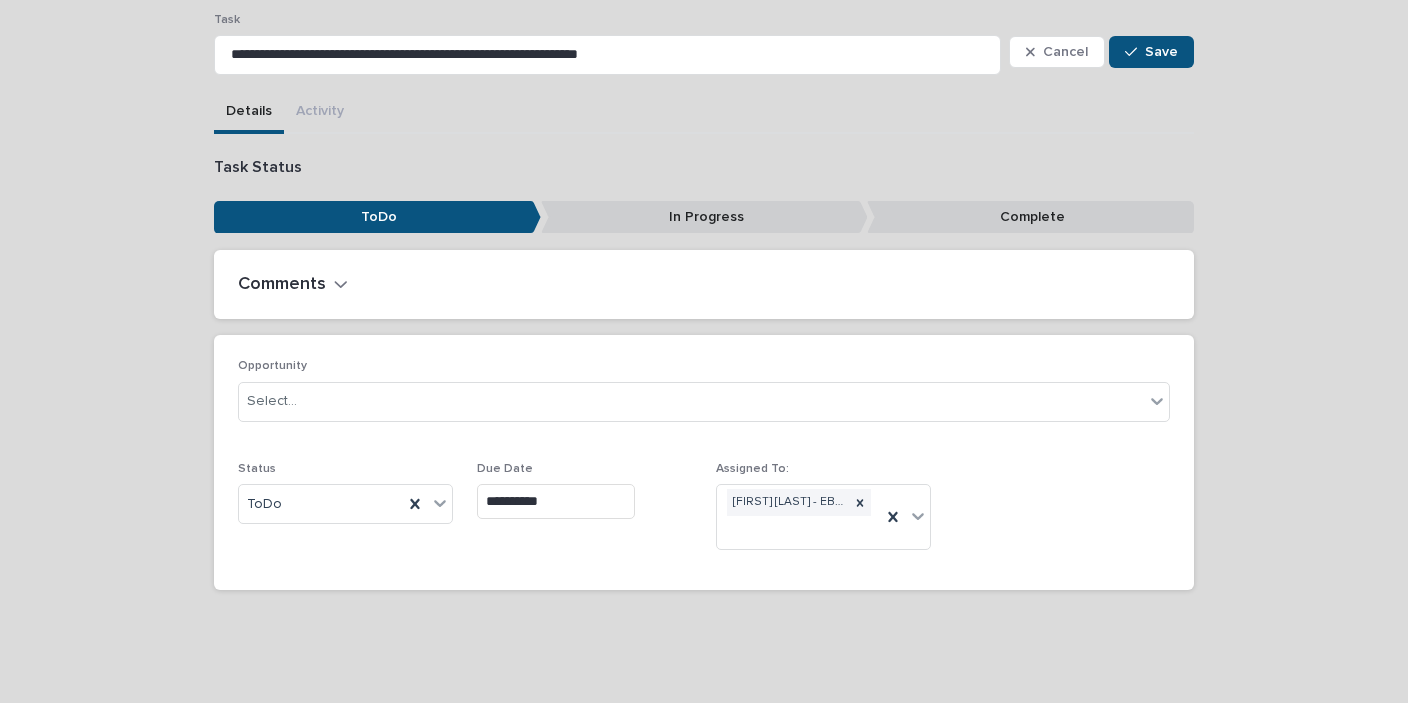 type on "**********" 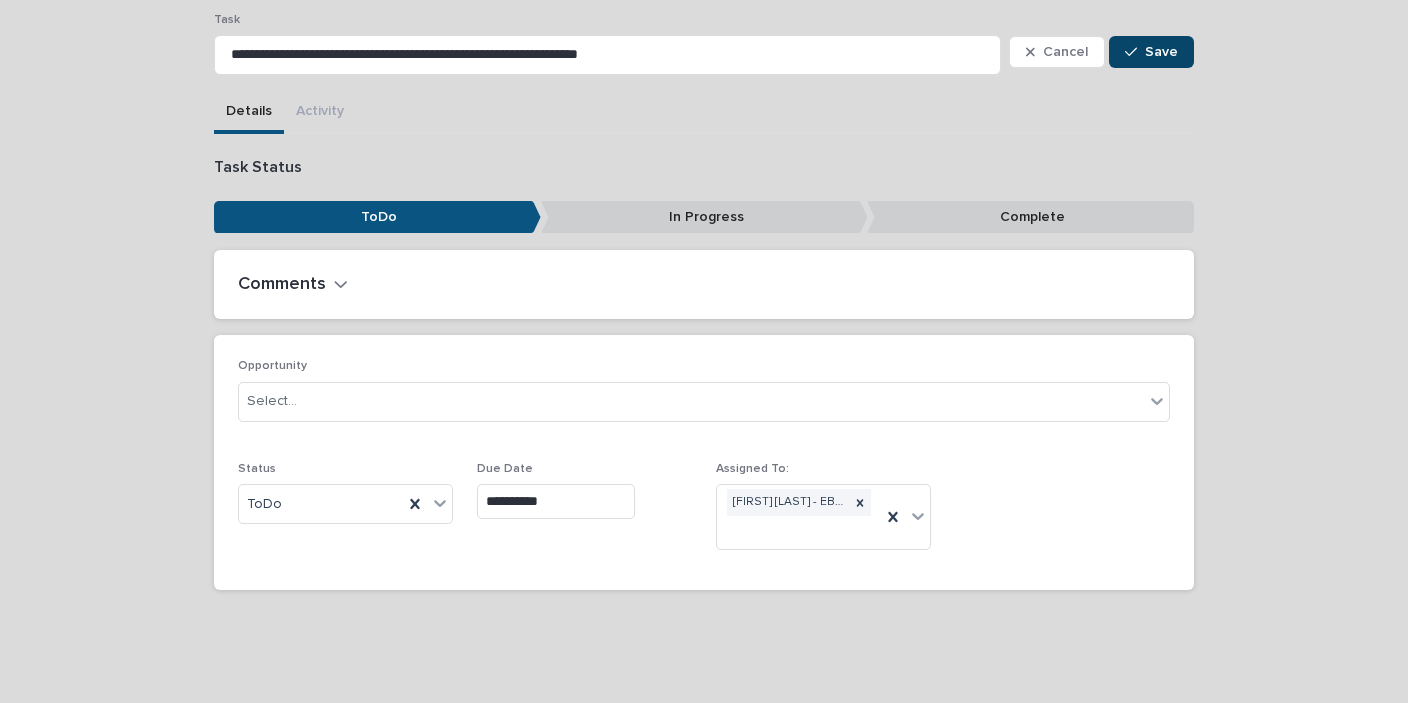 click at bounding box center [1135, 52] 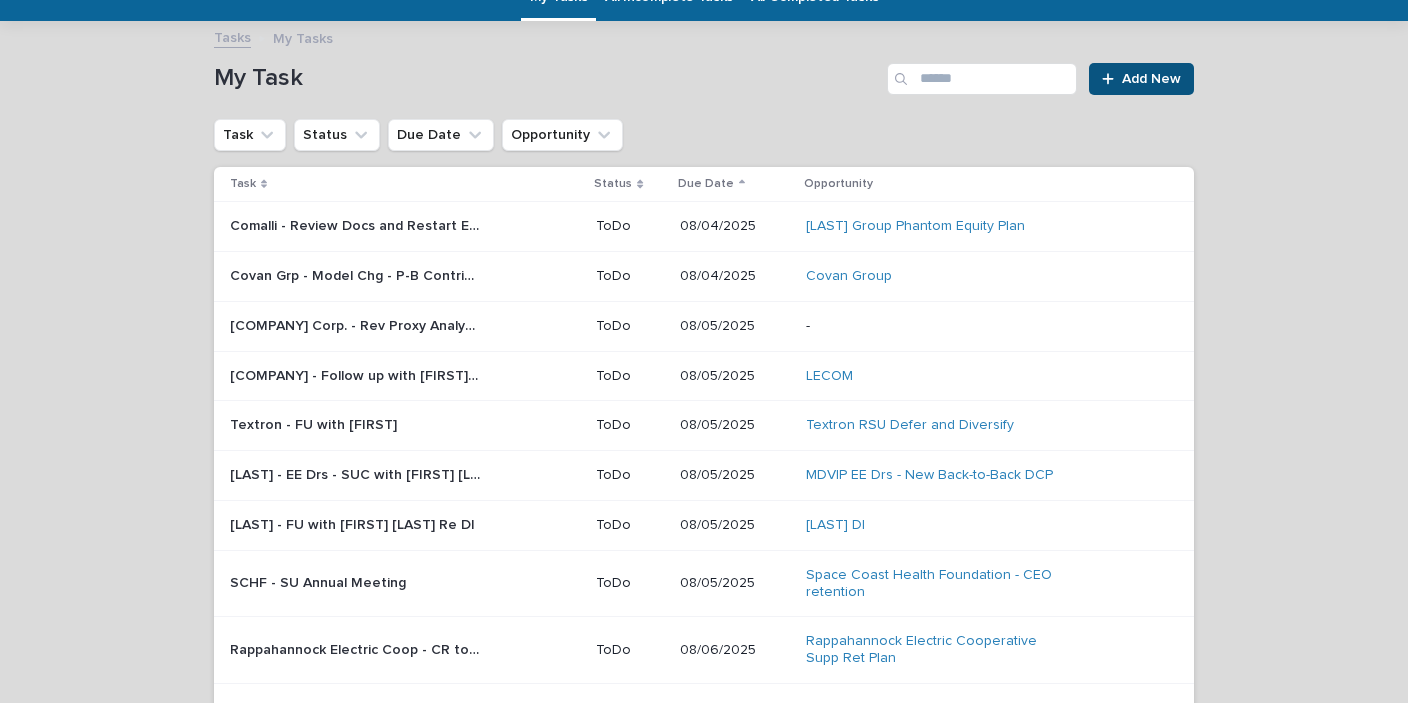 scroll, scrollTop: 63, scrollLeft: 0, axis: vertical 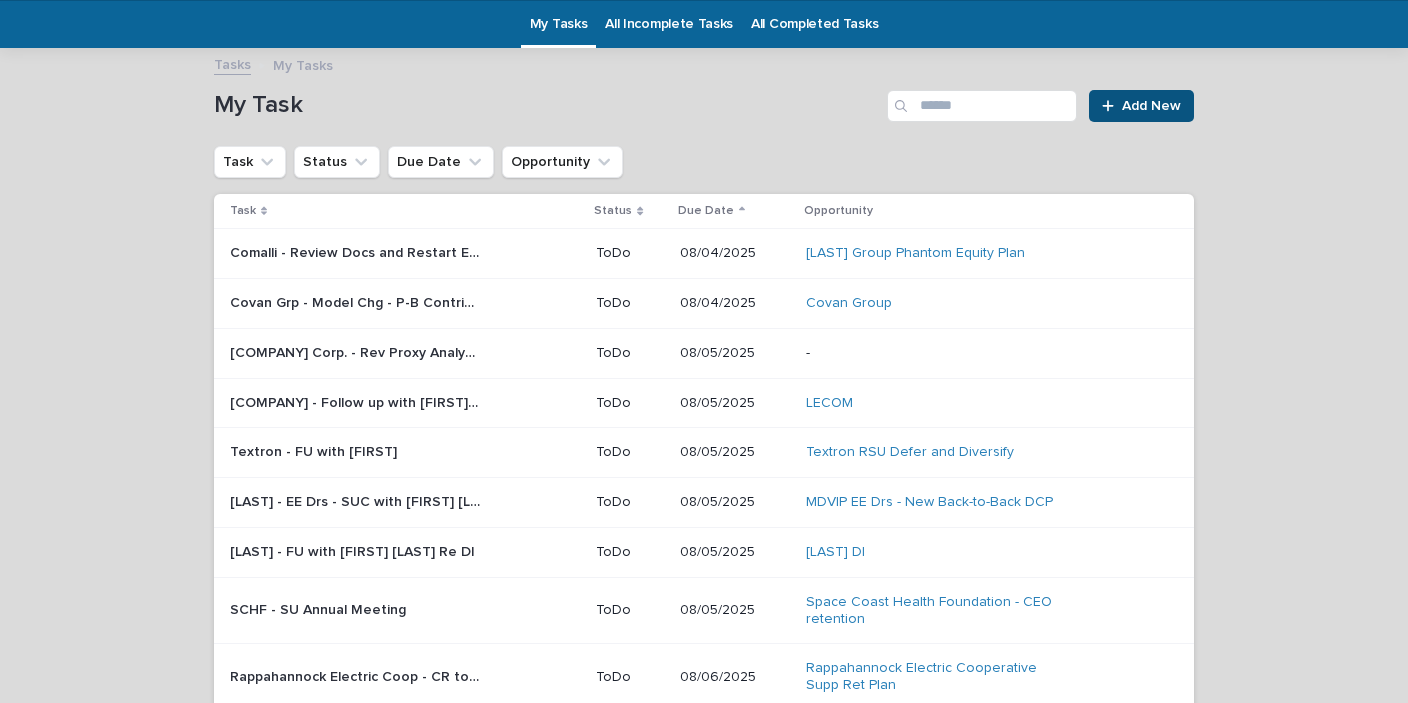 click on "[COMPANY] Corp. - Rev Proxy Analysis and reach out to [FIRST] [LAST]" at bounding box center (357, 351) 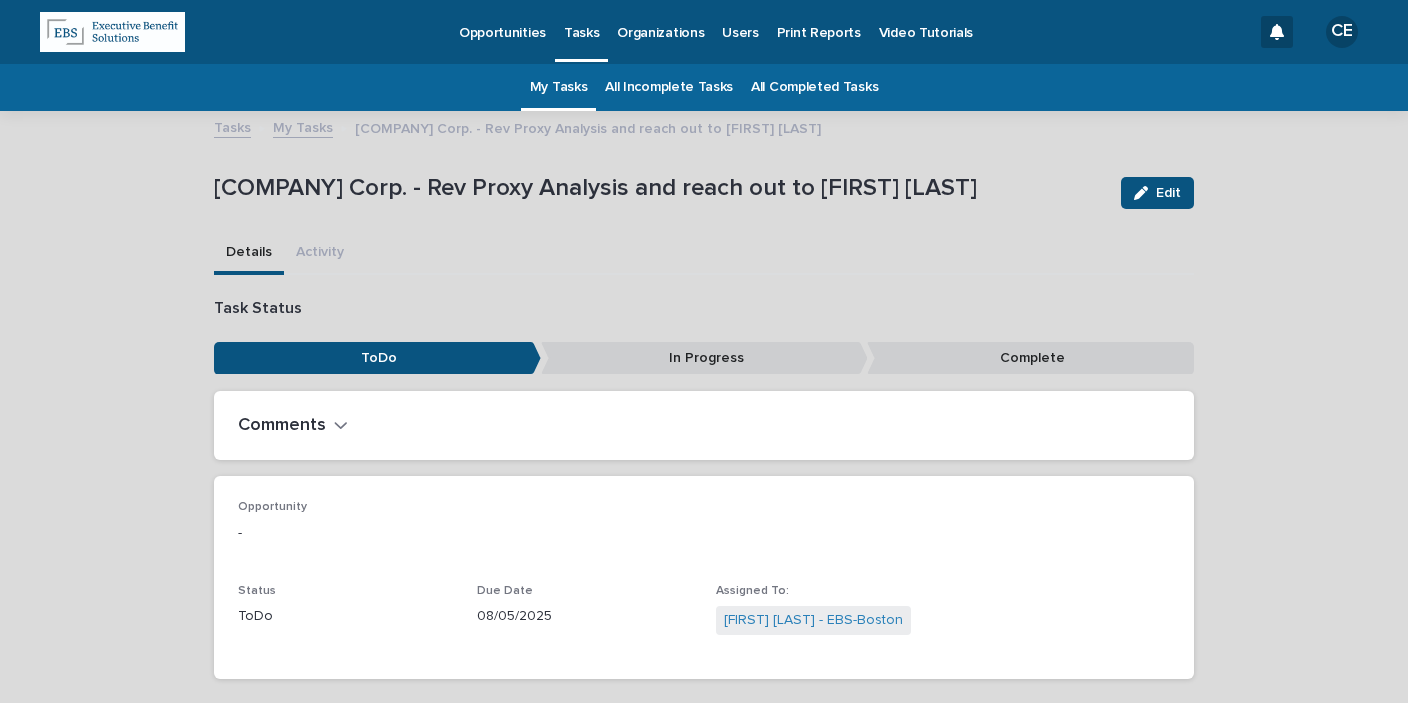 click on "Edit" at bounding box center (1168, 193) 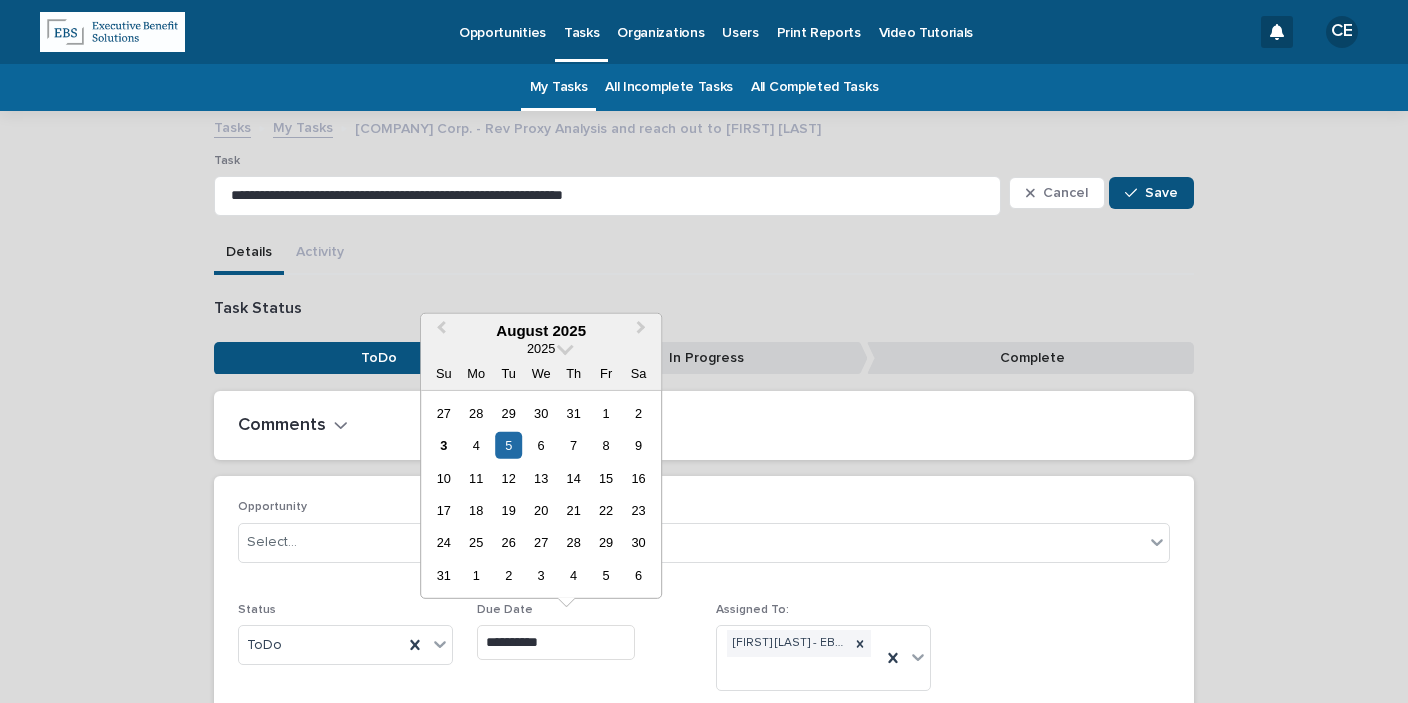 click on "**********" at bounding box center [556, 642] 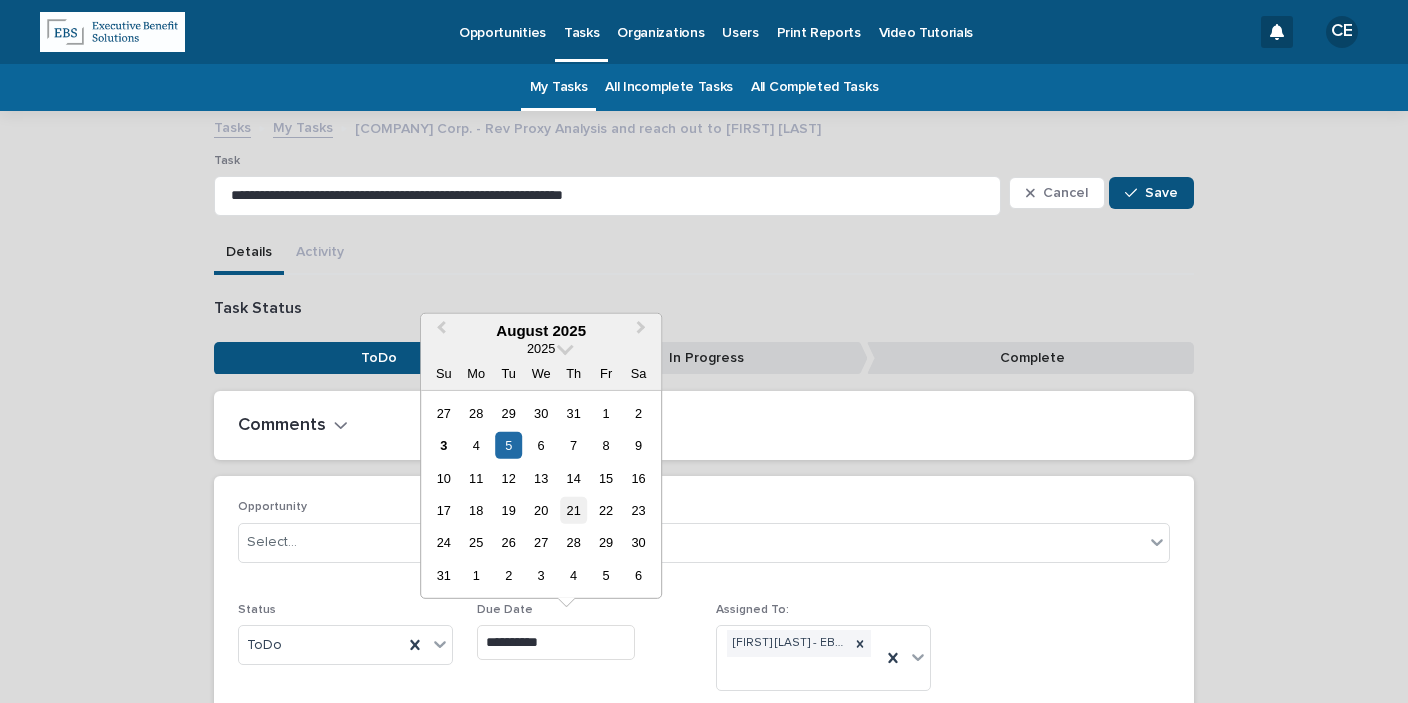 click on "21" at bounding box center [573, 510] 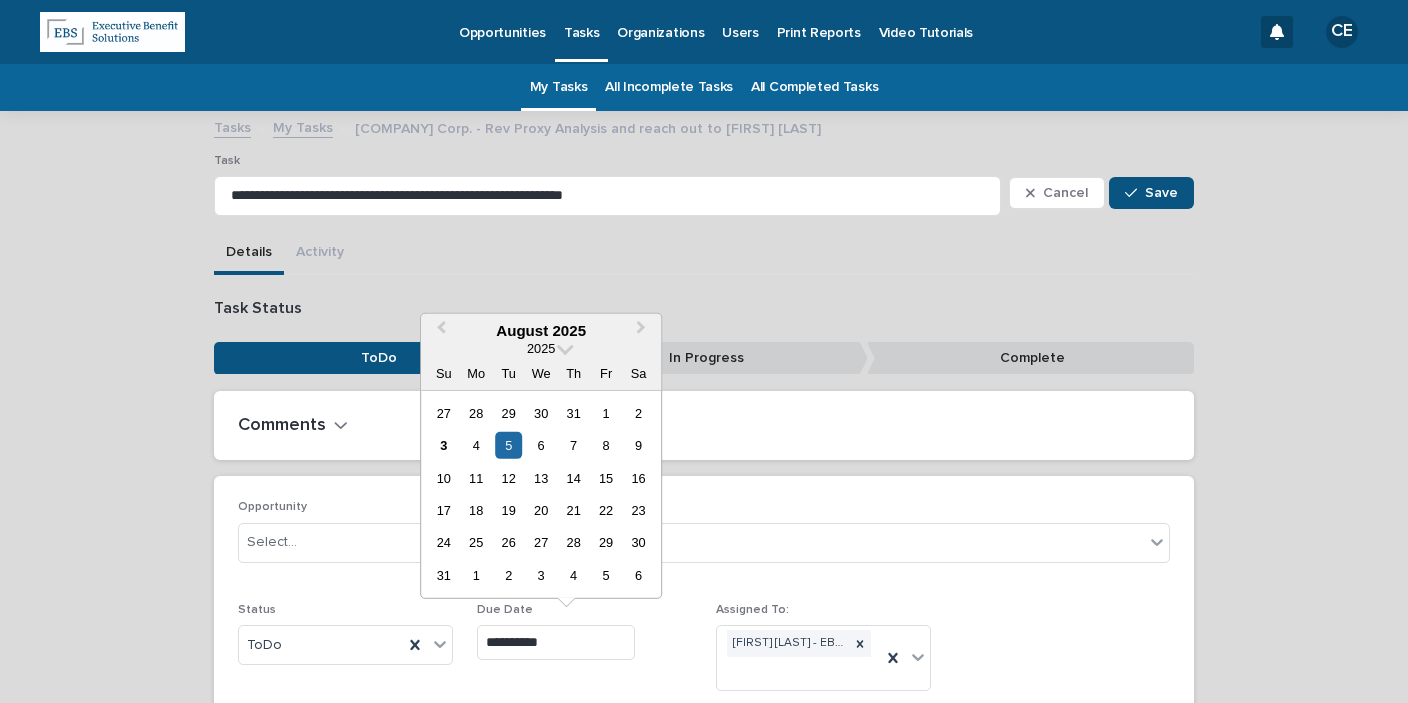 type on "**********" 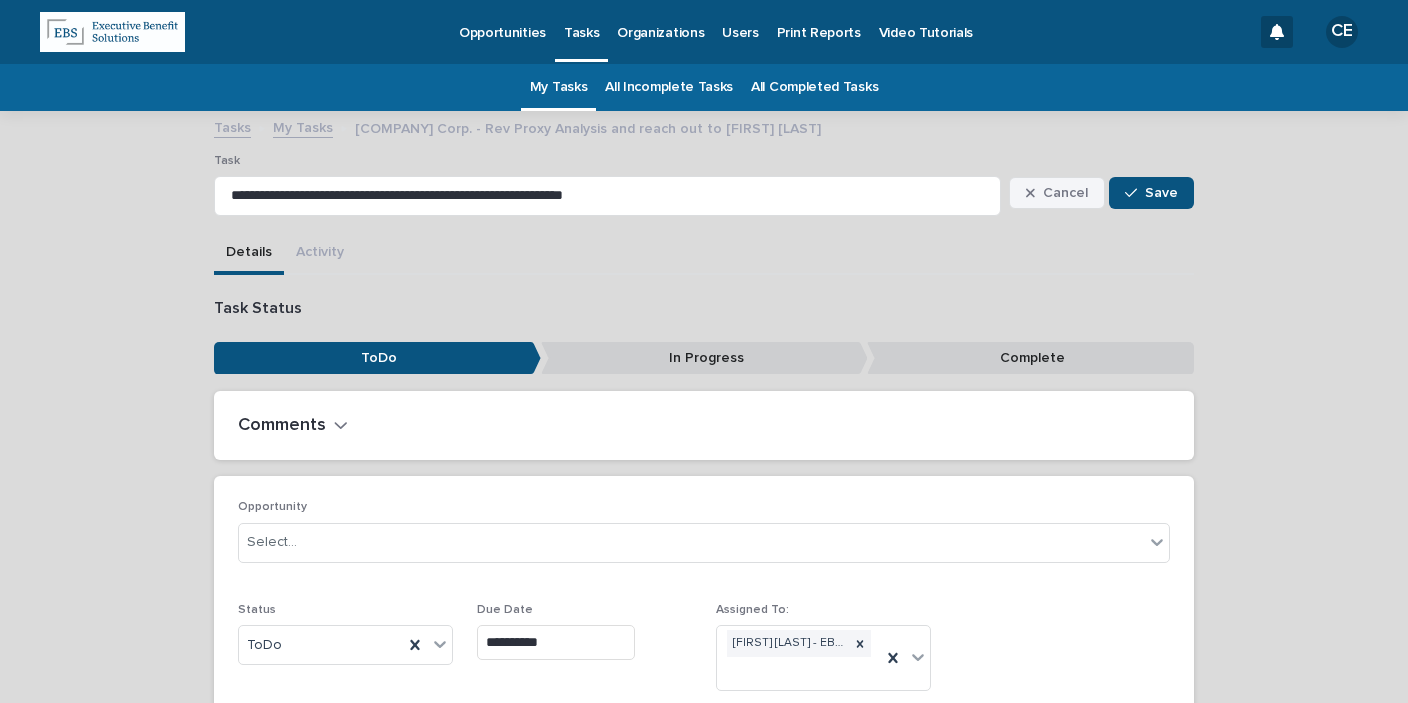 drag, startPoint x: 1147, startPoint y: 188, endPoint x: 1106, endPoint y: 201, distance: 43.011627 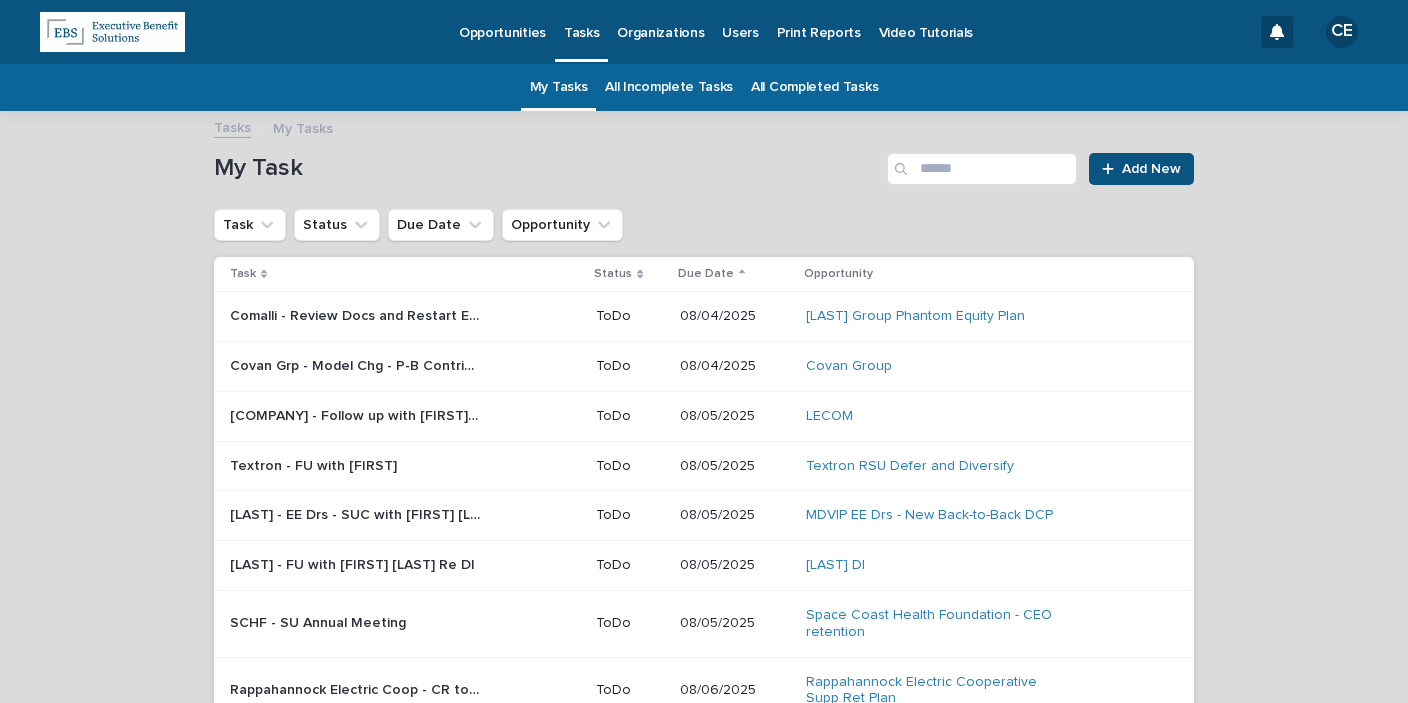 scroll, scrollTop: 63, scrollLeft: 0, axis: vertical 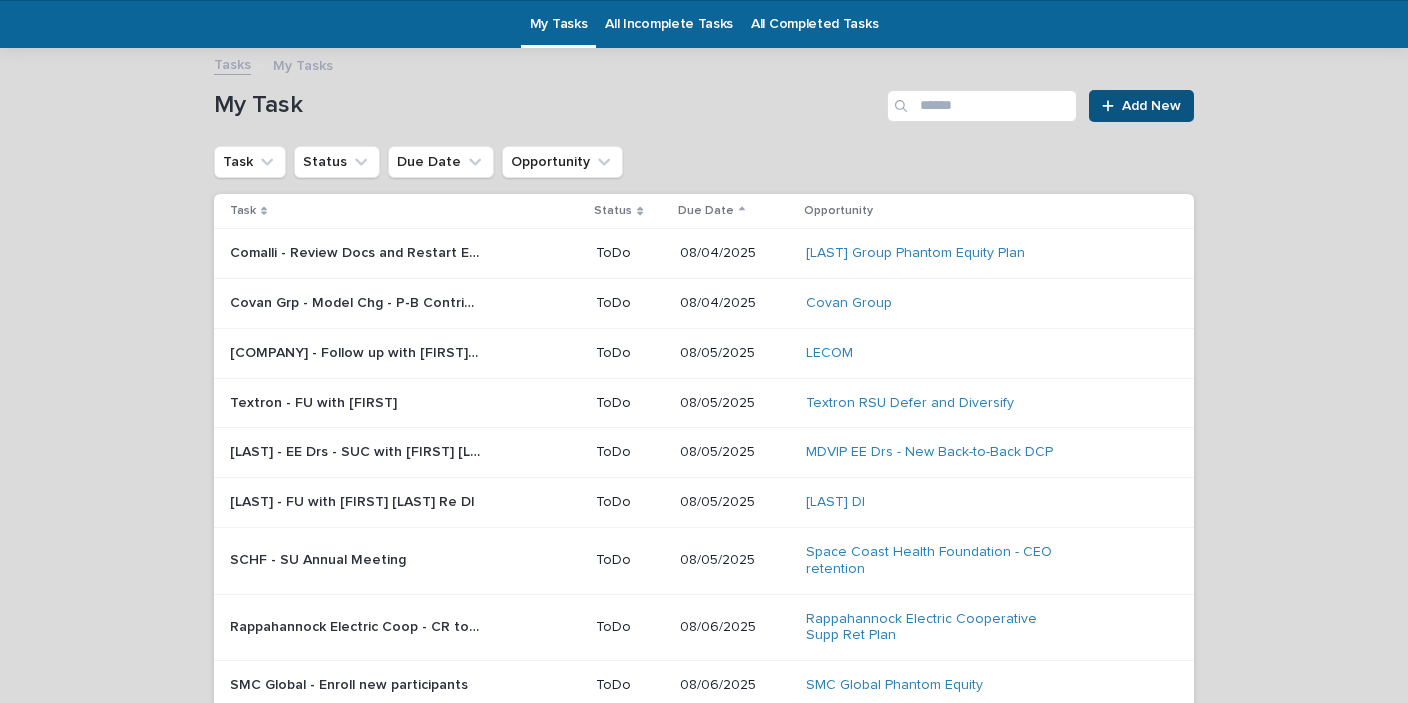 click on "[COMPANY] - Follow up with [FIRST] [LAST] and [FIRST] [LAST] to SUC" at bounding box center (357, 351) 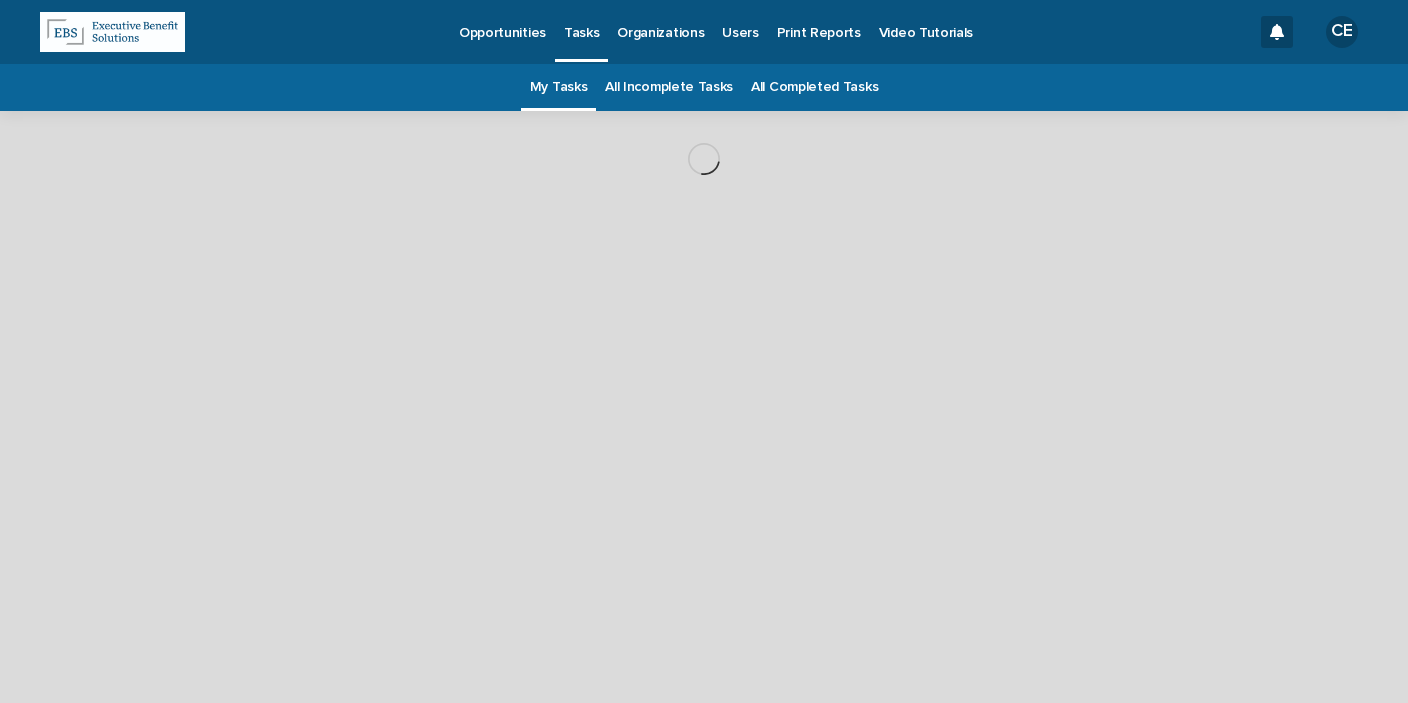 scroll, scrollTop: 0, scrollLeft: 0, axis: both 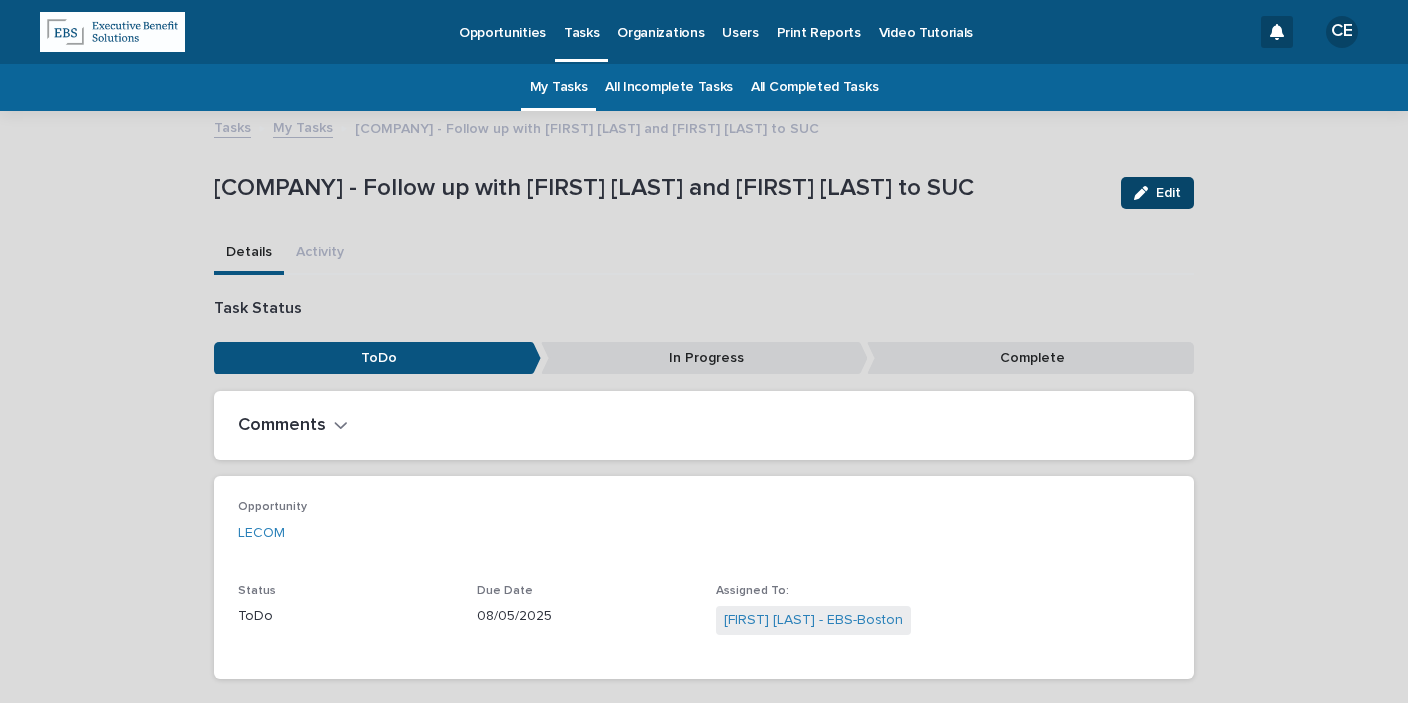 click on "Edit" at bounding box center [1168, 193] 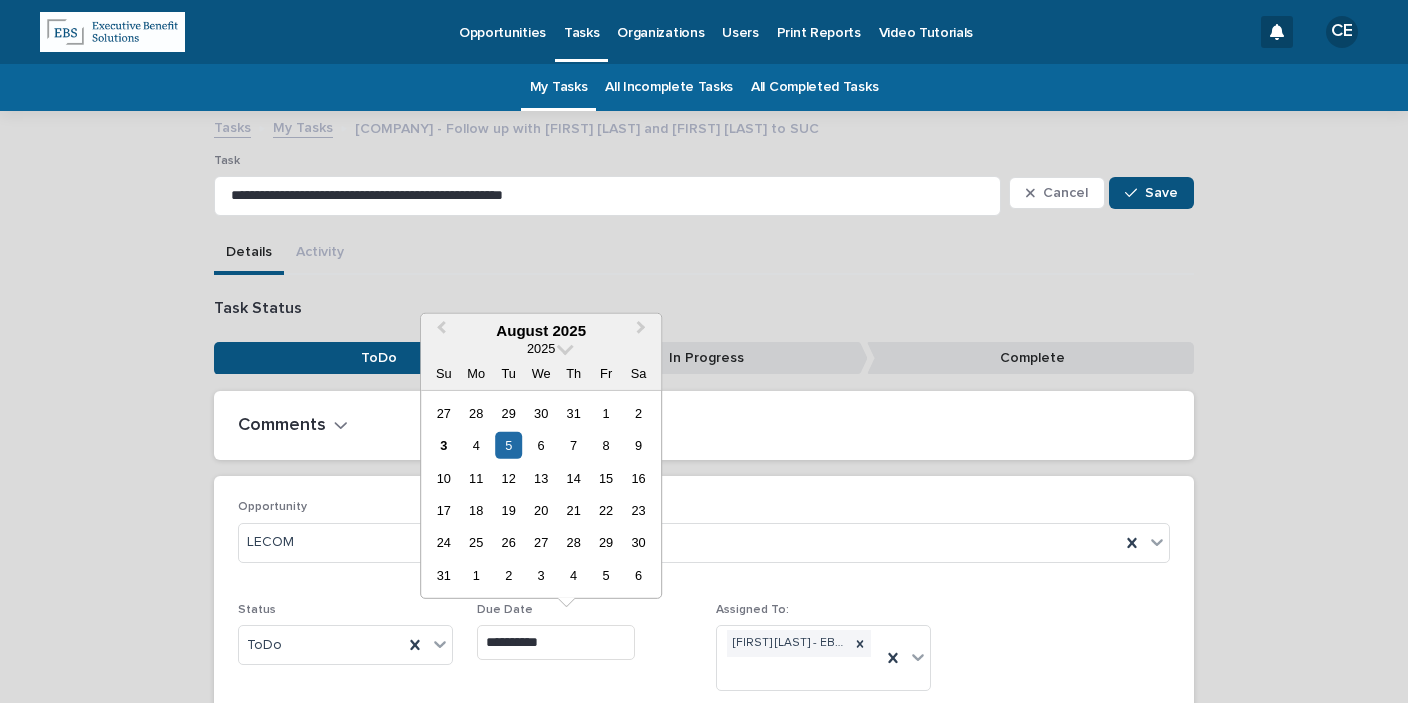 click on "**********" at bounding box center [556, 642] 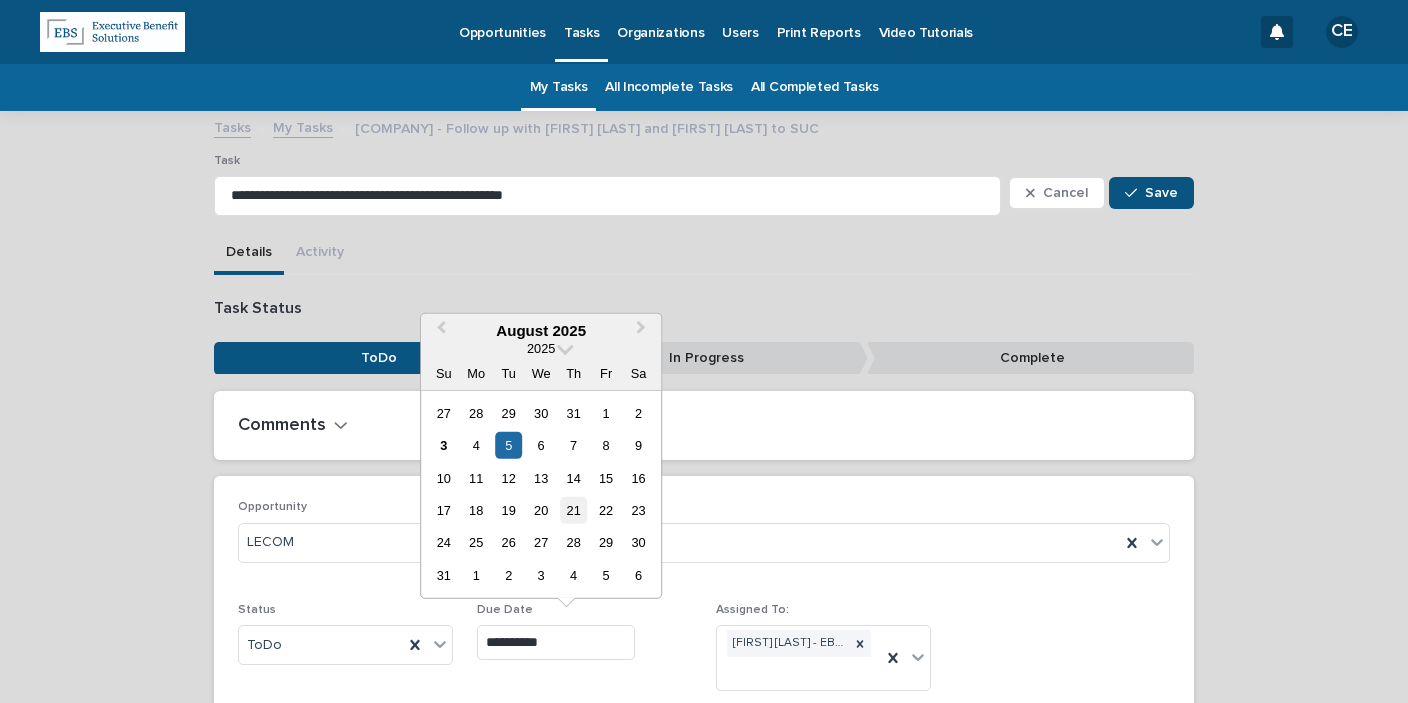click on "21" at bounding box center [573, 510] 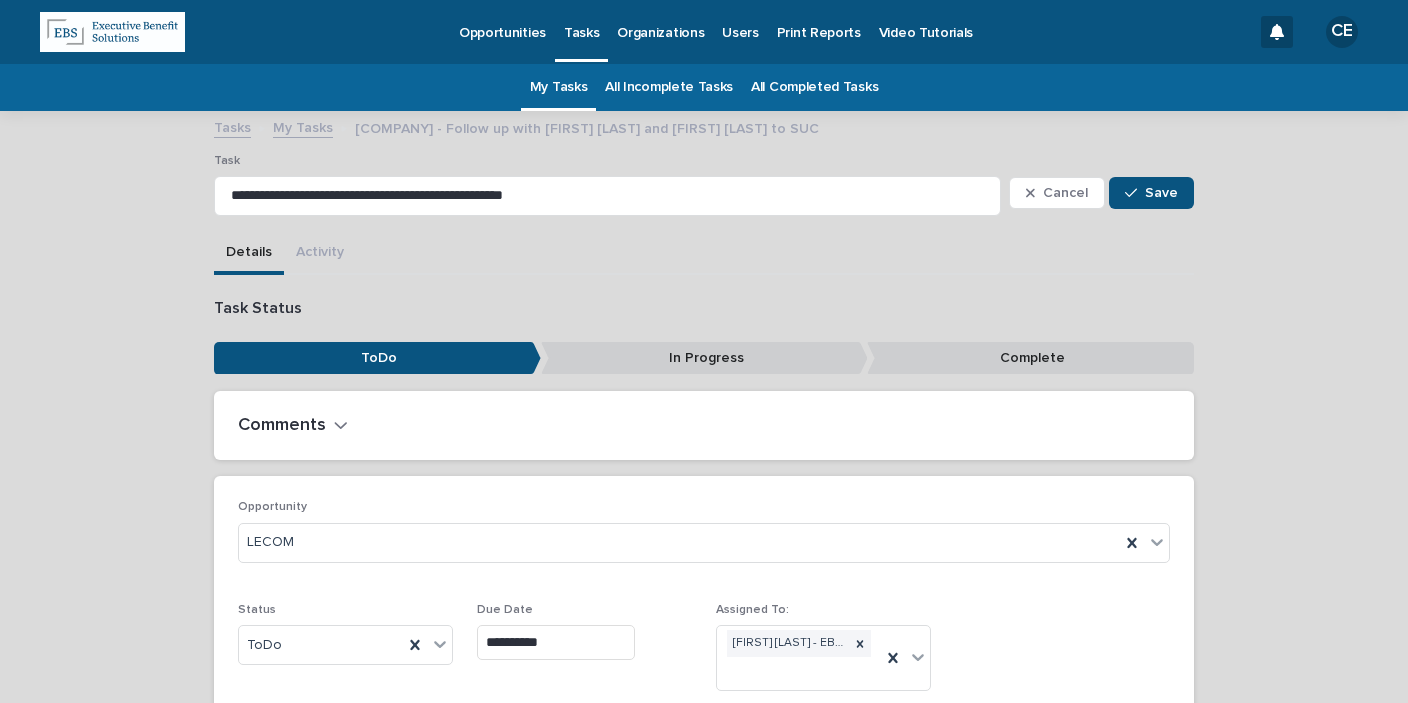 type on "**********" 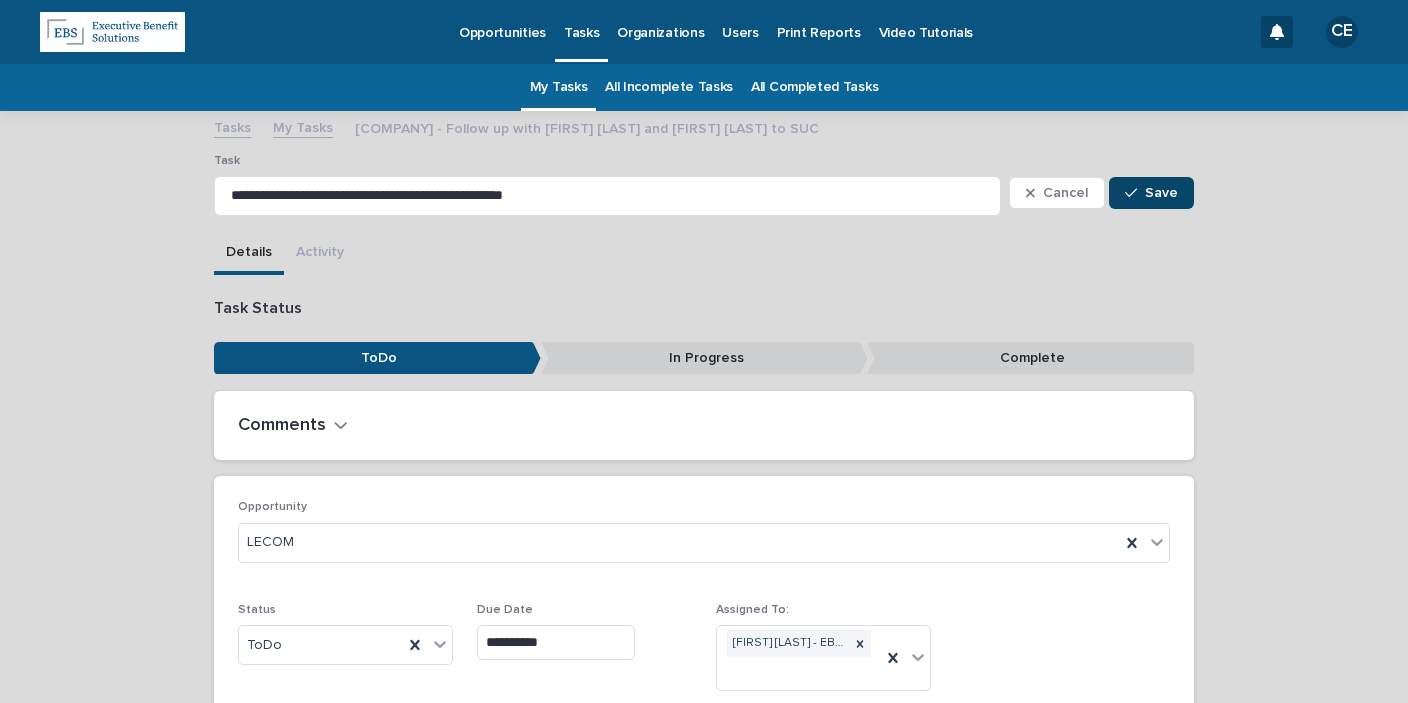 click on "Save" at bounding box center [1161, 193] 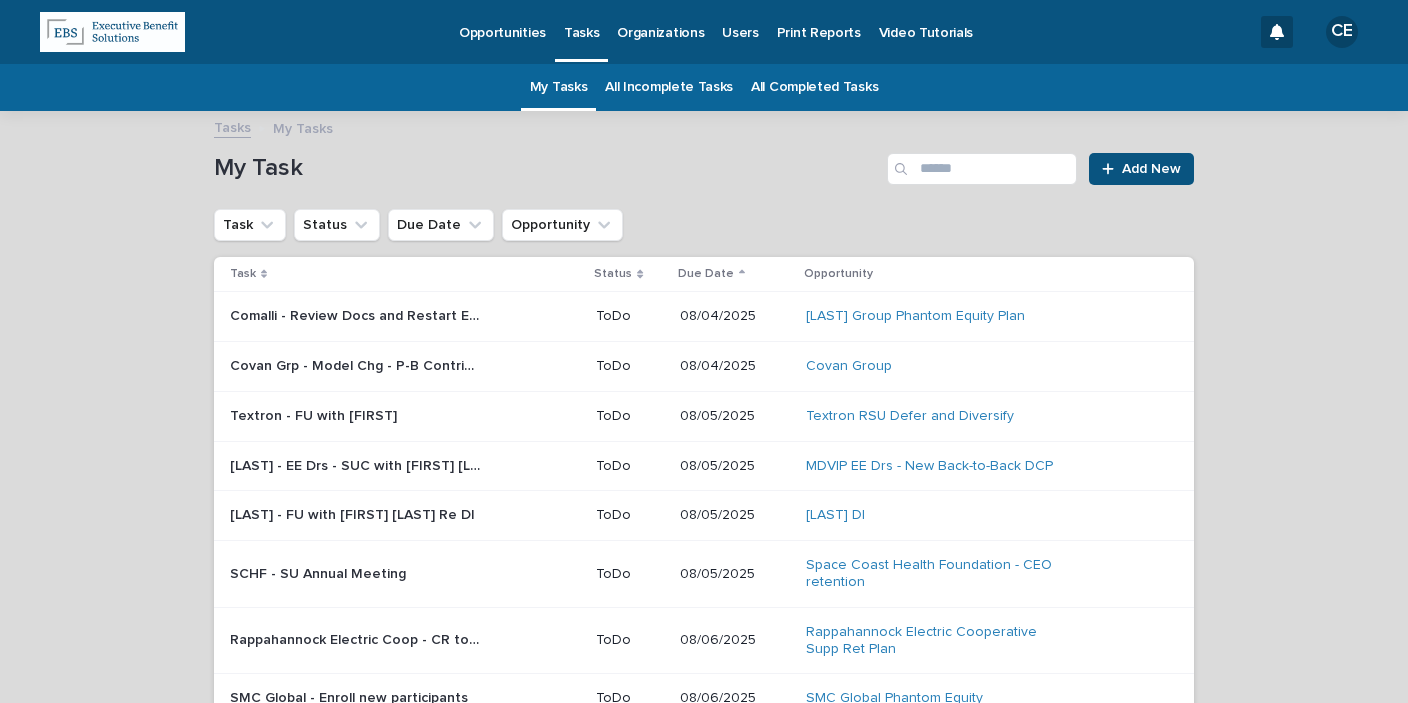 scroll, scrollTop: 63, scrollLeft: 0, axis: vertical 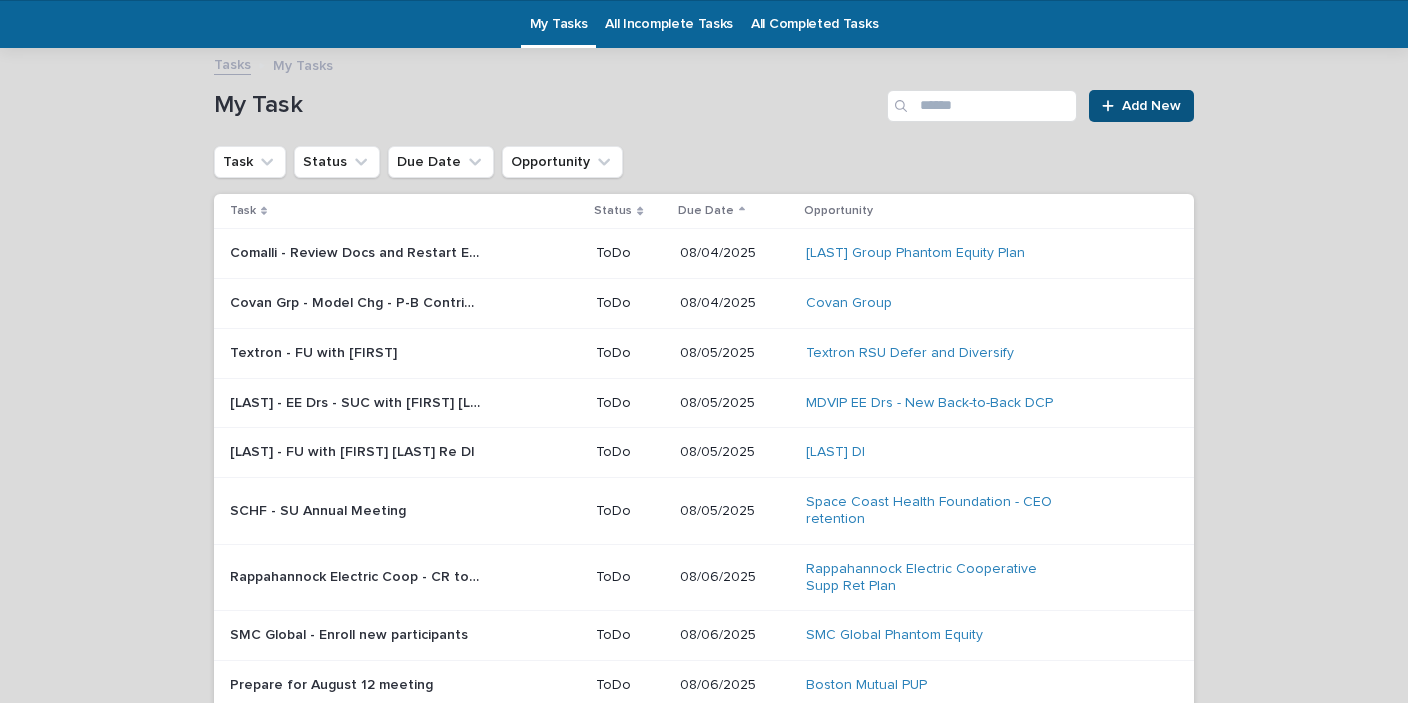 click on "Textron - FU with [FIRST]" at bounding box center (315, 351) 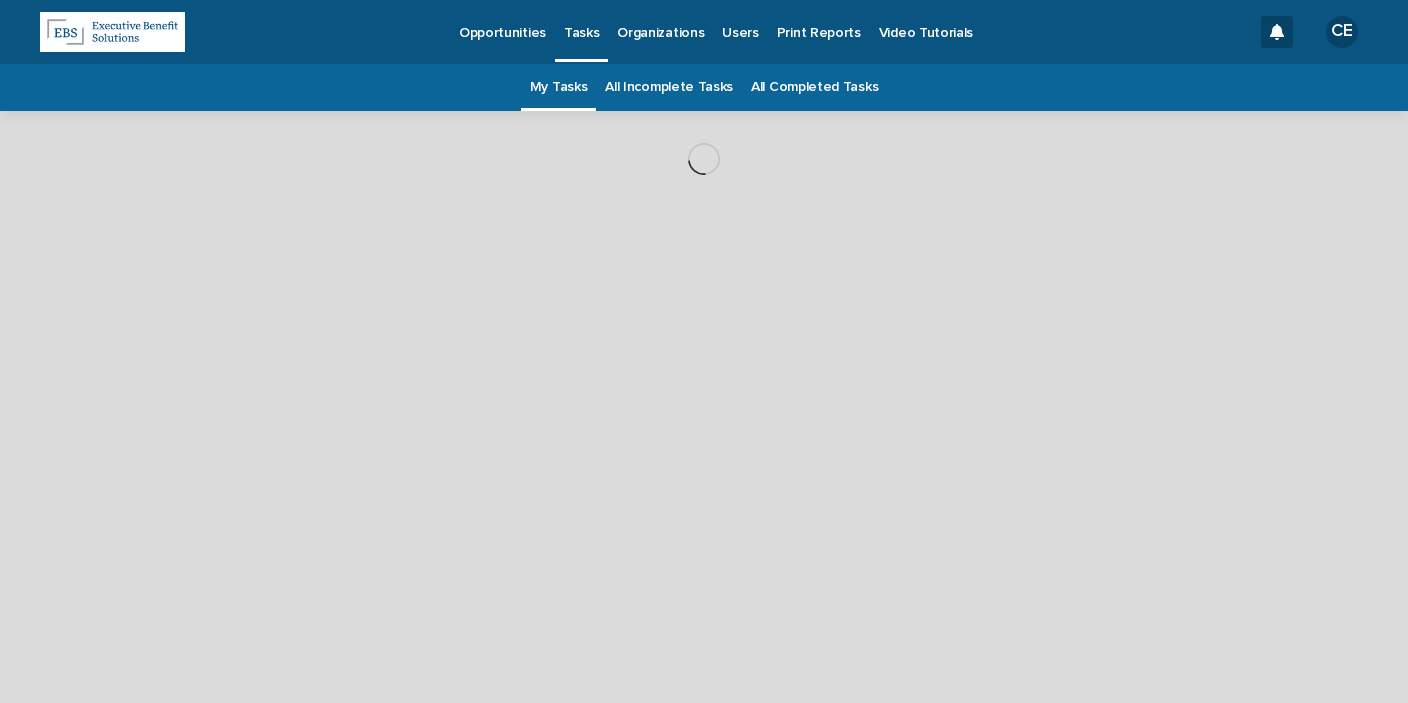 scroll, scrollTop: 0, scrollLeft: 0, axis: both 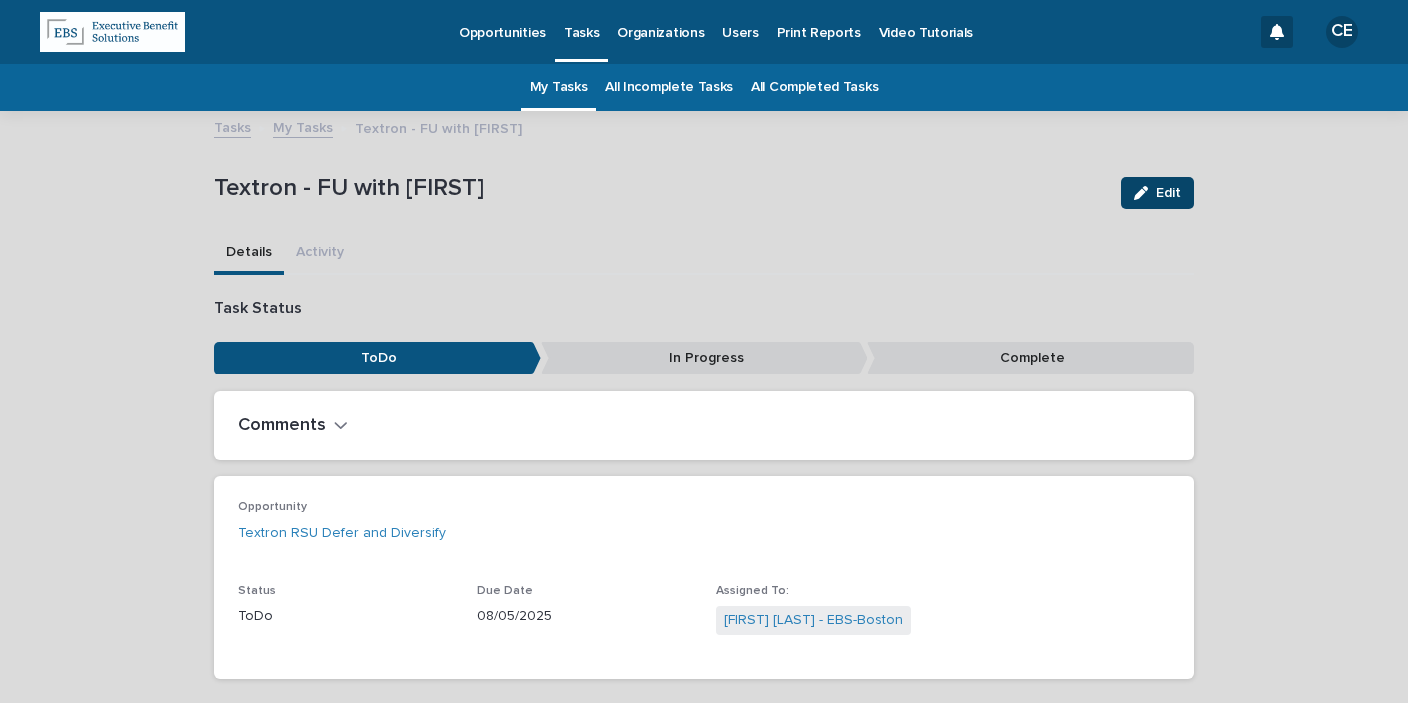click on "Edit" at bounding box center [1157, 193] 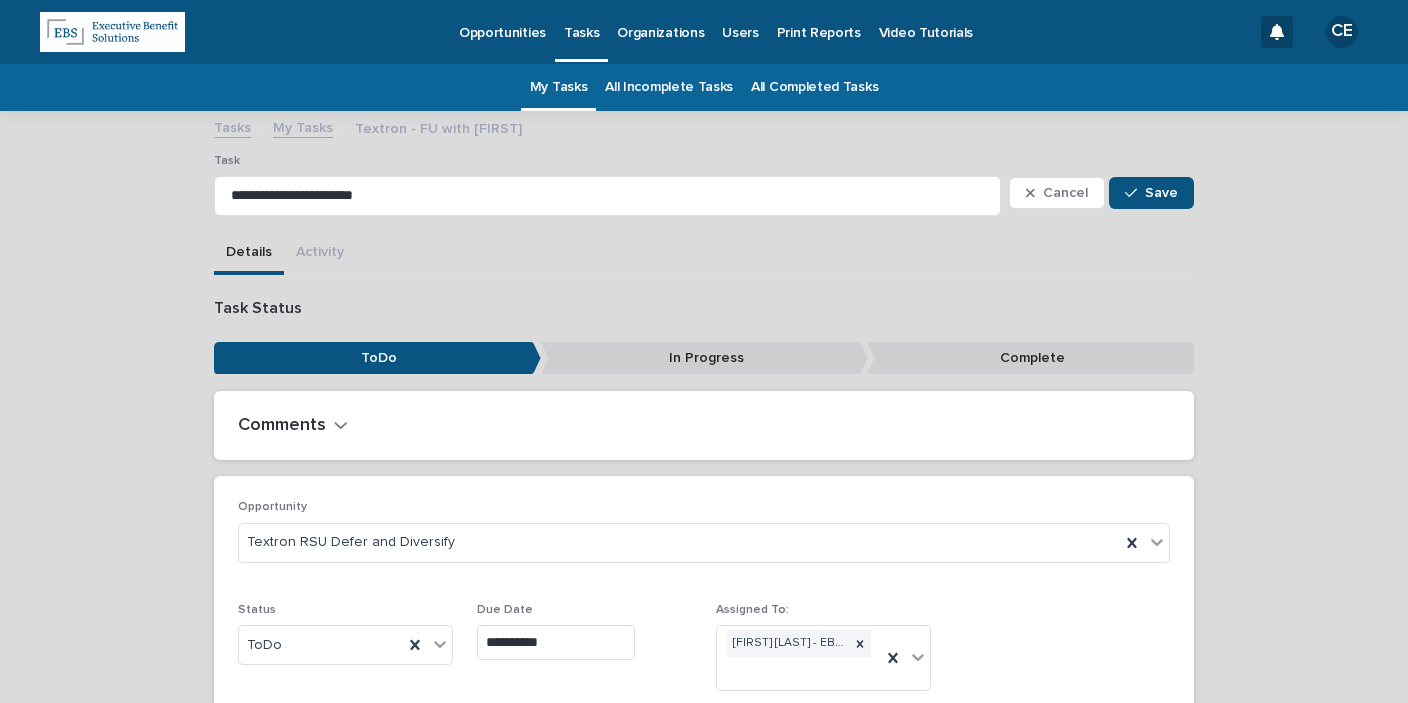 click on "**********" at bounding box center (556, 642) 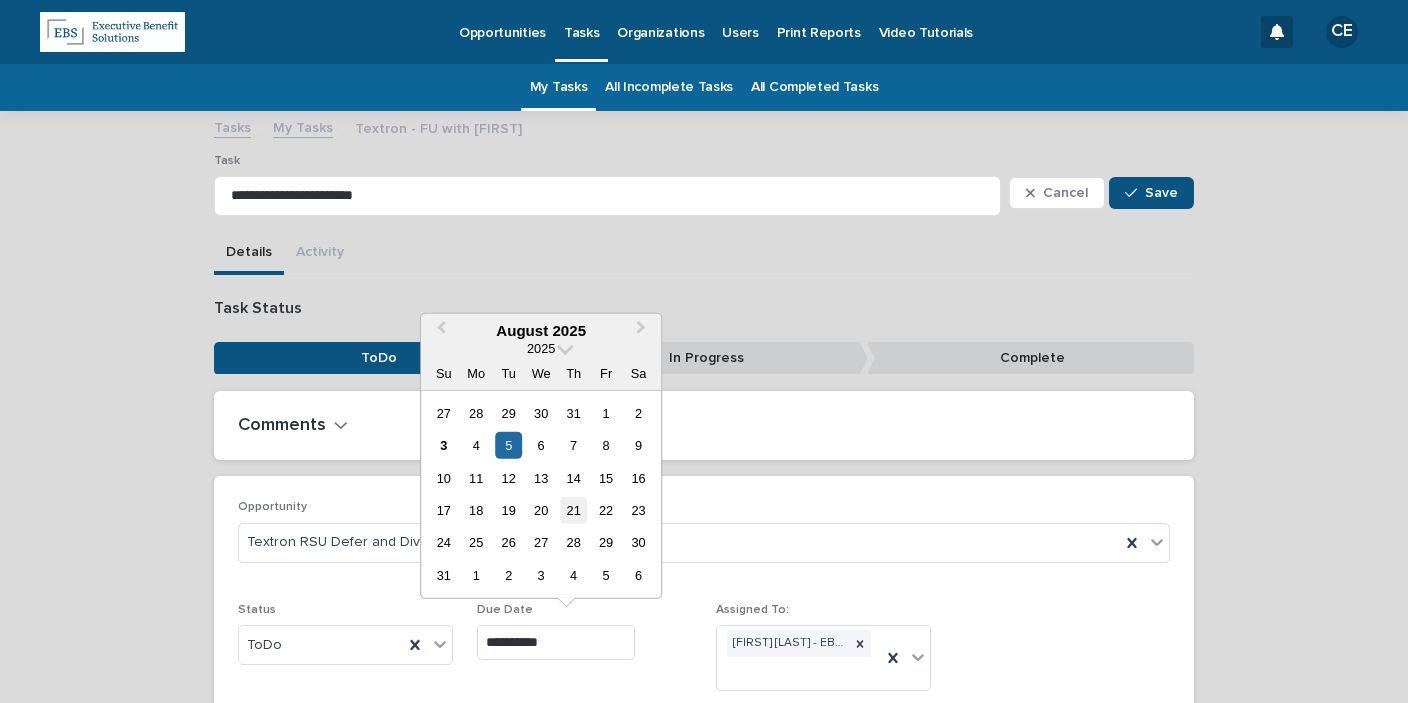 click on "21" at bounding box center [573, 510] 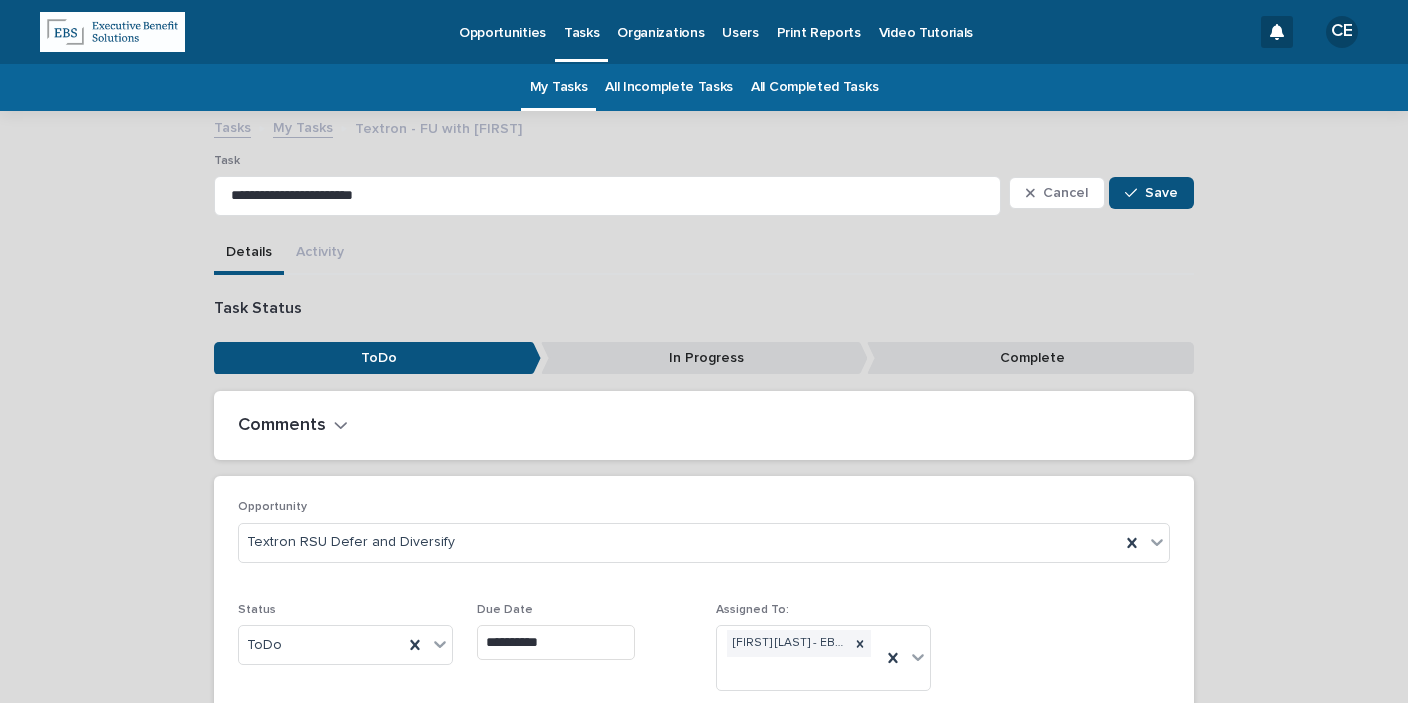 type on "**********" 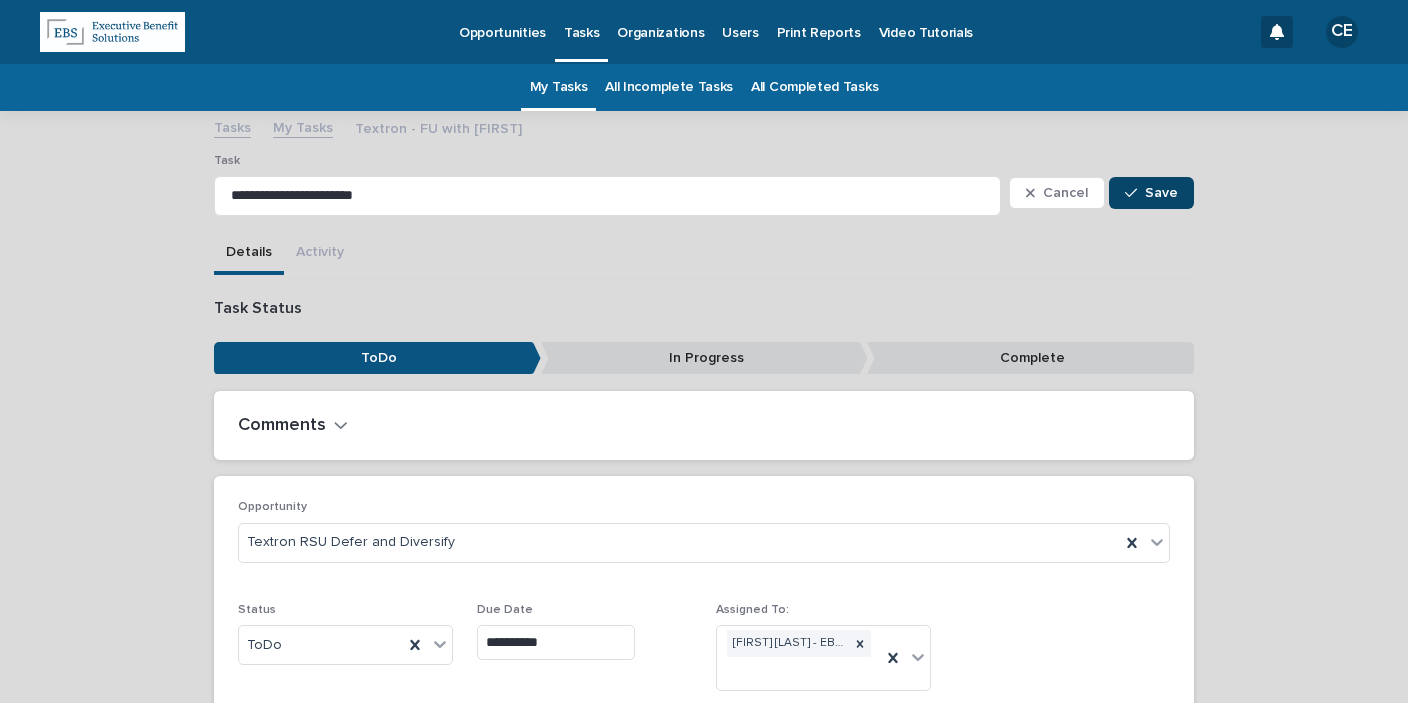 click on "Save" at bounding box center [1161, 193] 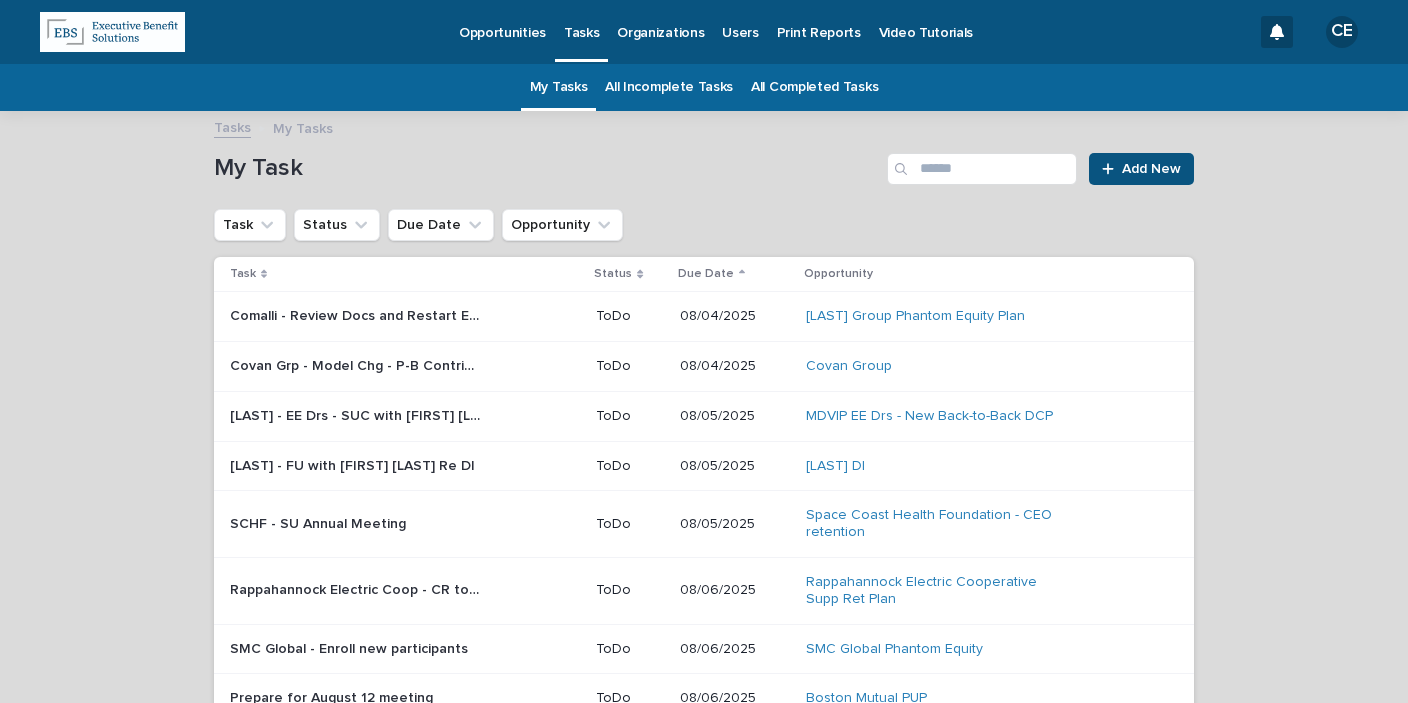 scroll, scrollTop: 63, scrollLeft: 0, axis: vertical 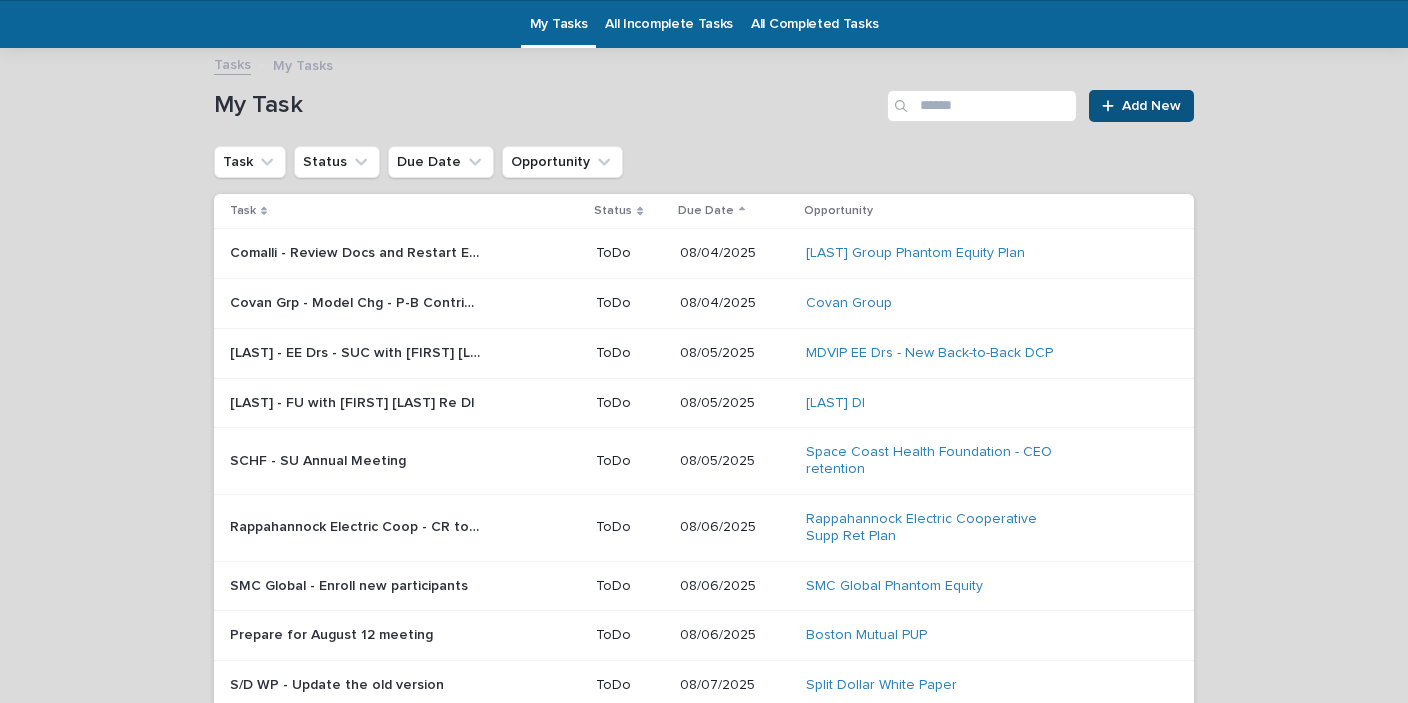 click on "[LAST] - EE Drs - SUC with [FIRST] [LAST] to resolve issues" at bounding box center (357, 351) 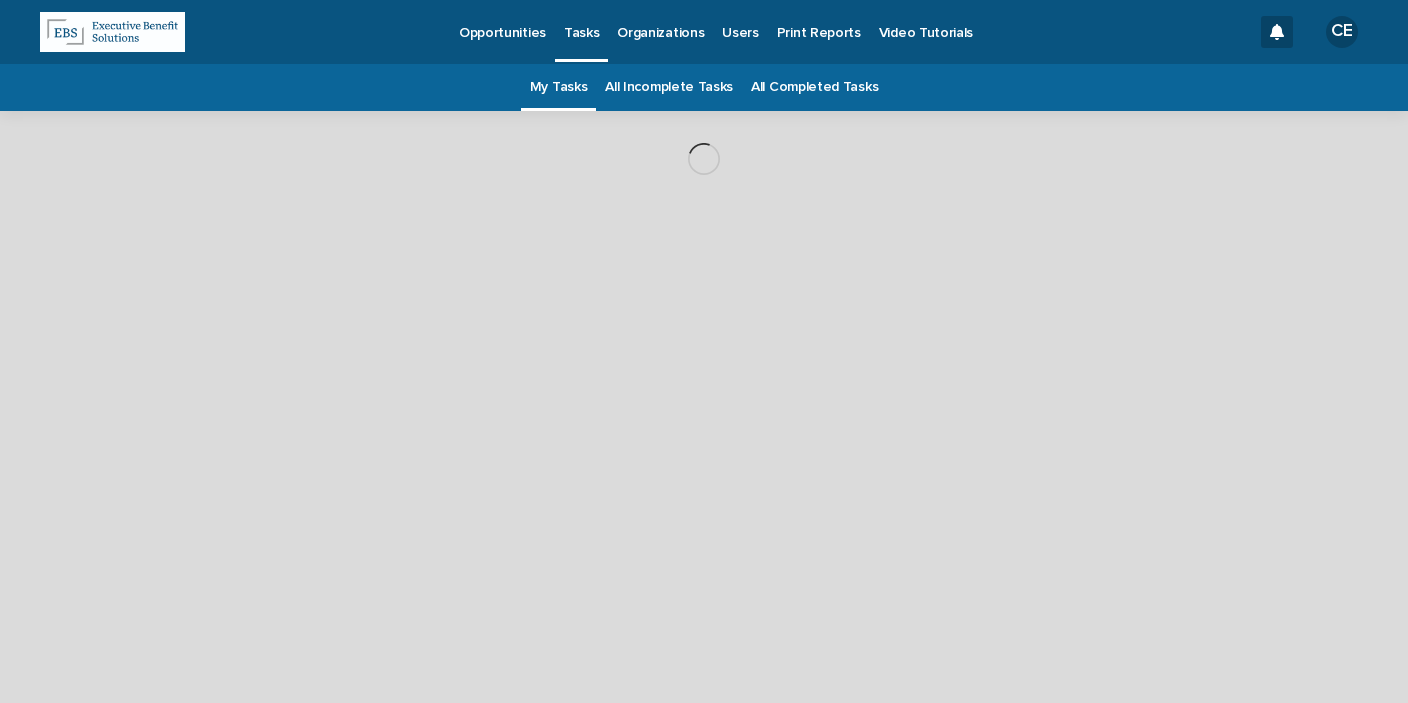 scroll, scrollTop: 0, scrollLeft: 0, axis: both 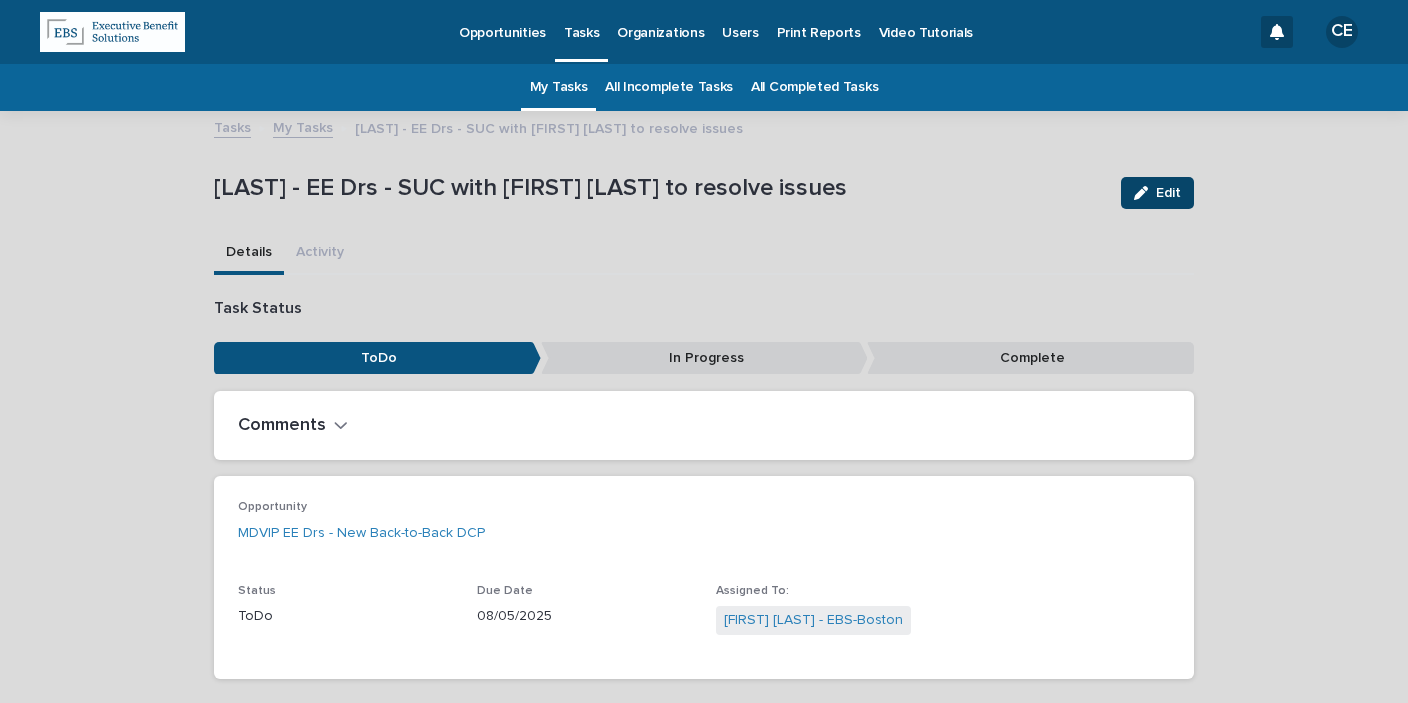 click on "Edit" at bounding box center (1157, 193) 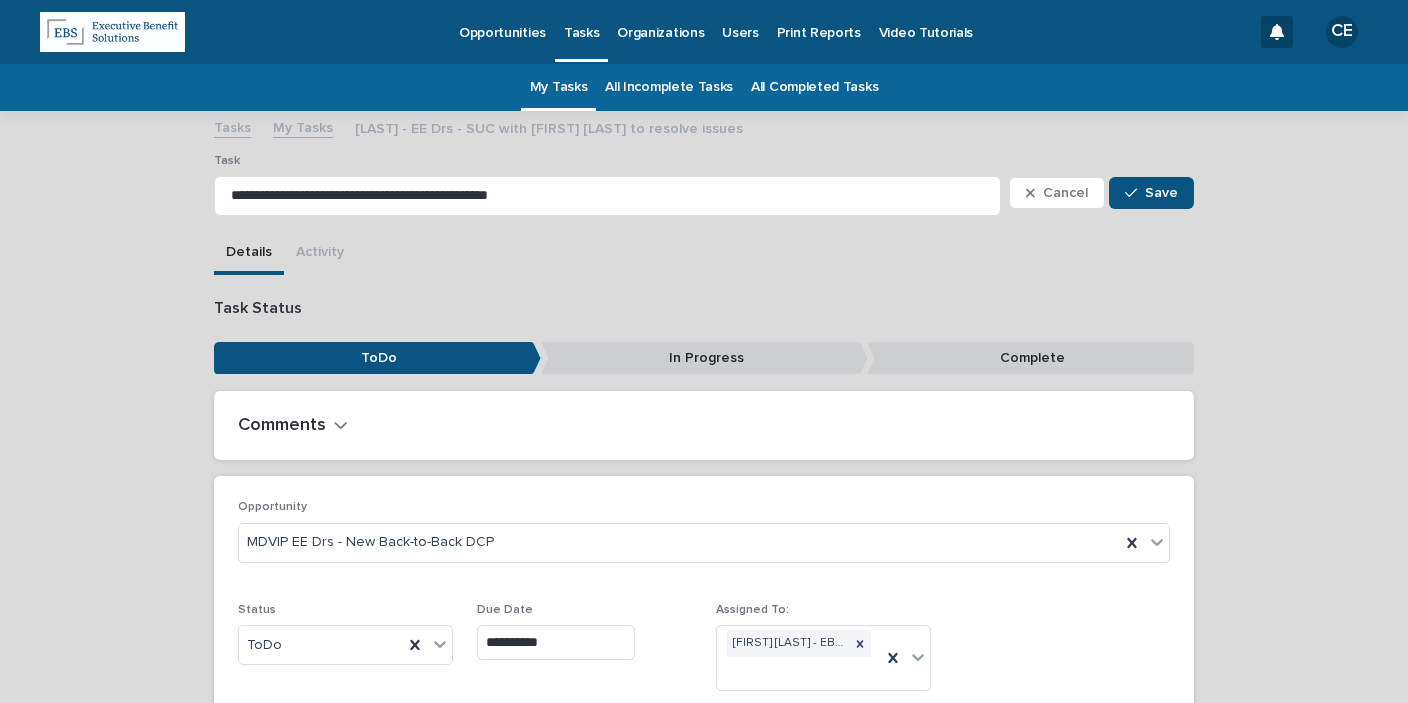 click on "**********" at bounding box center (556, 642) 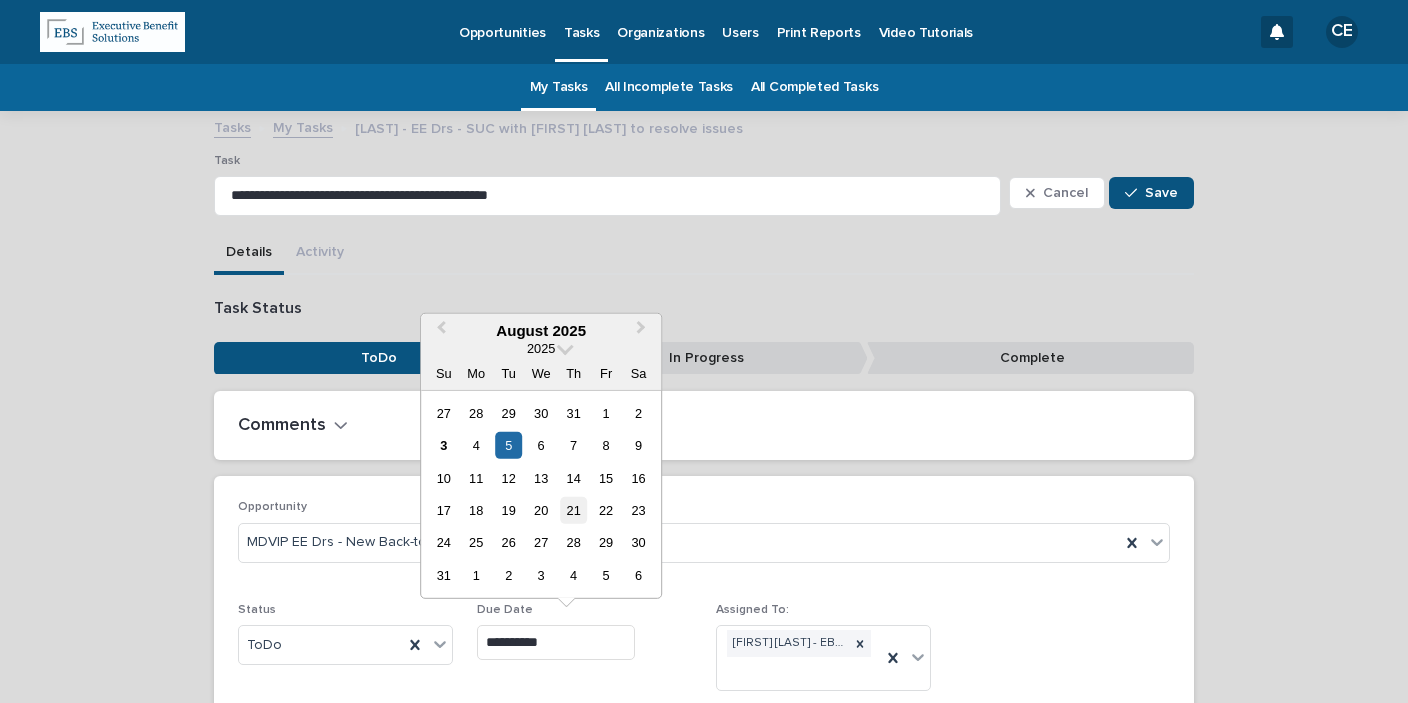 click on "21" at bounding box center [573, 510] 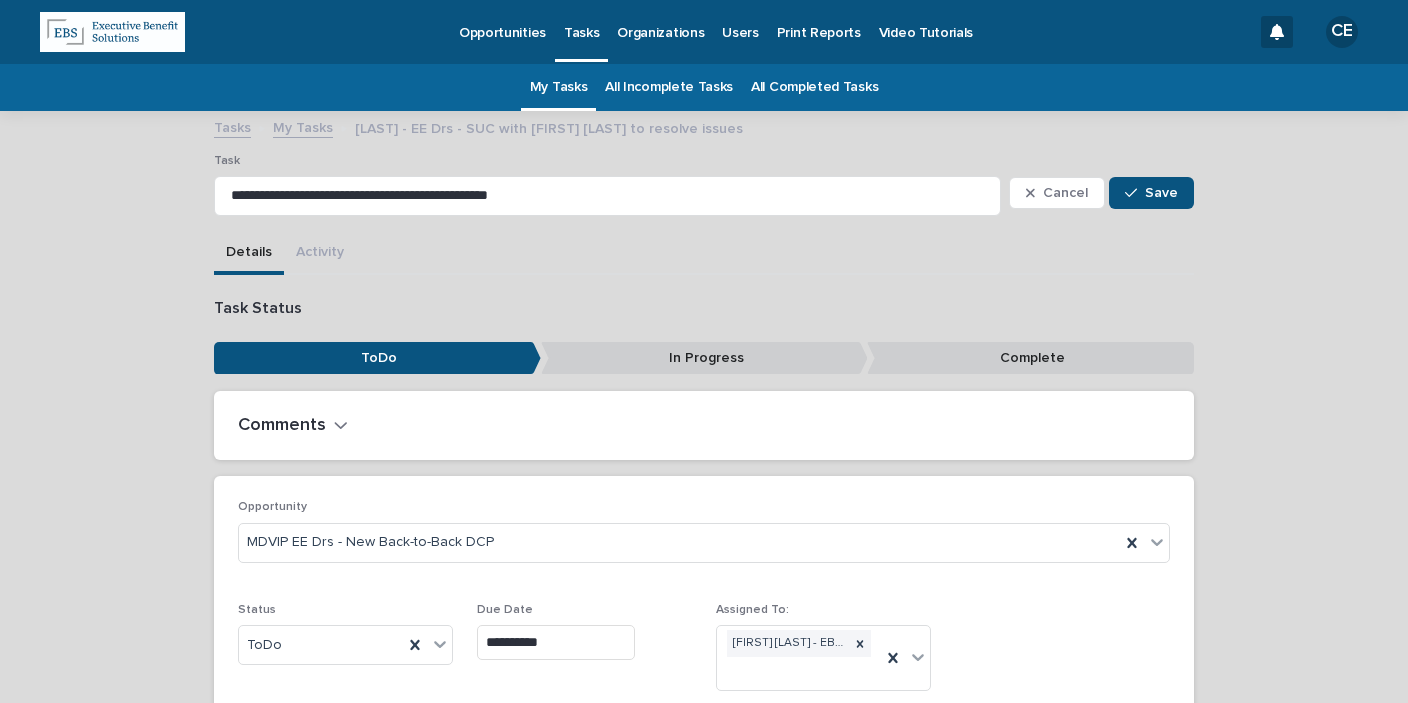 type on "**********" 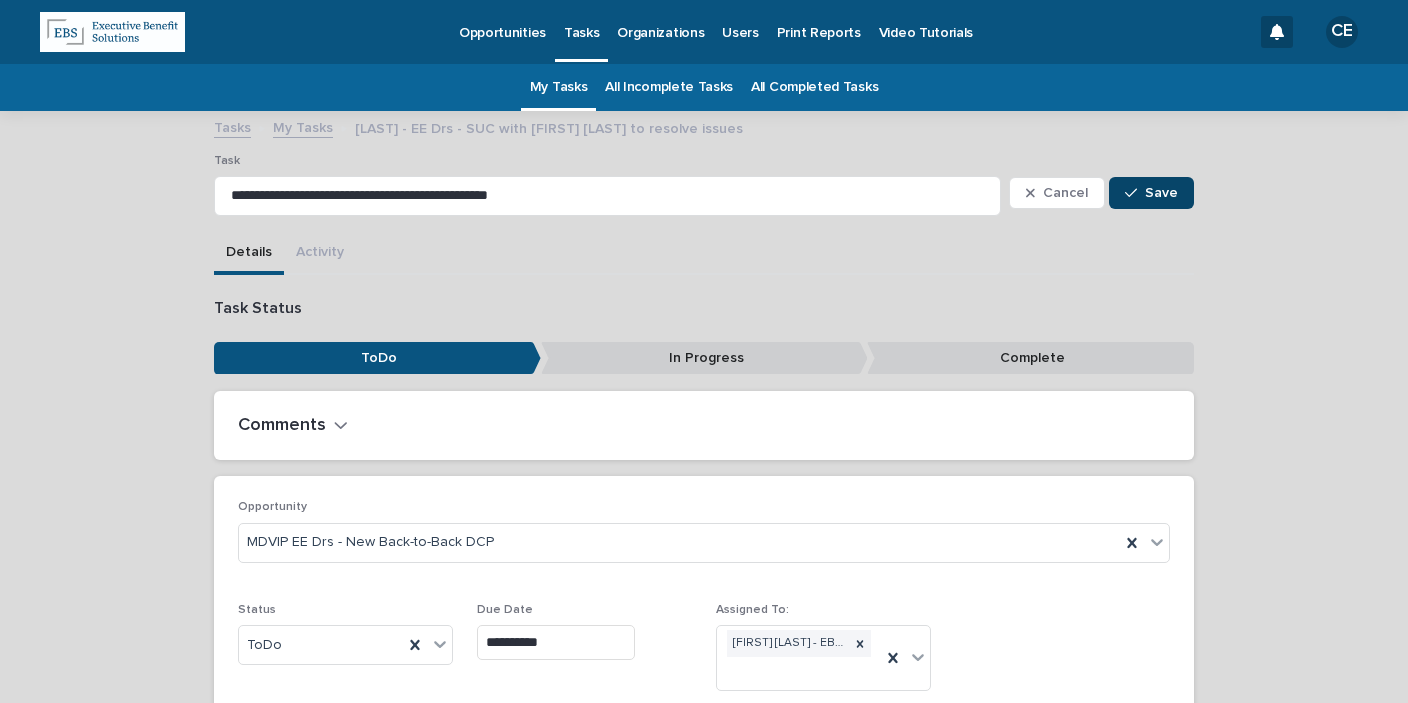 click on "Save" at bounding box center [1161, 193] 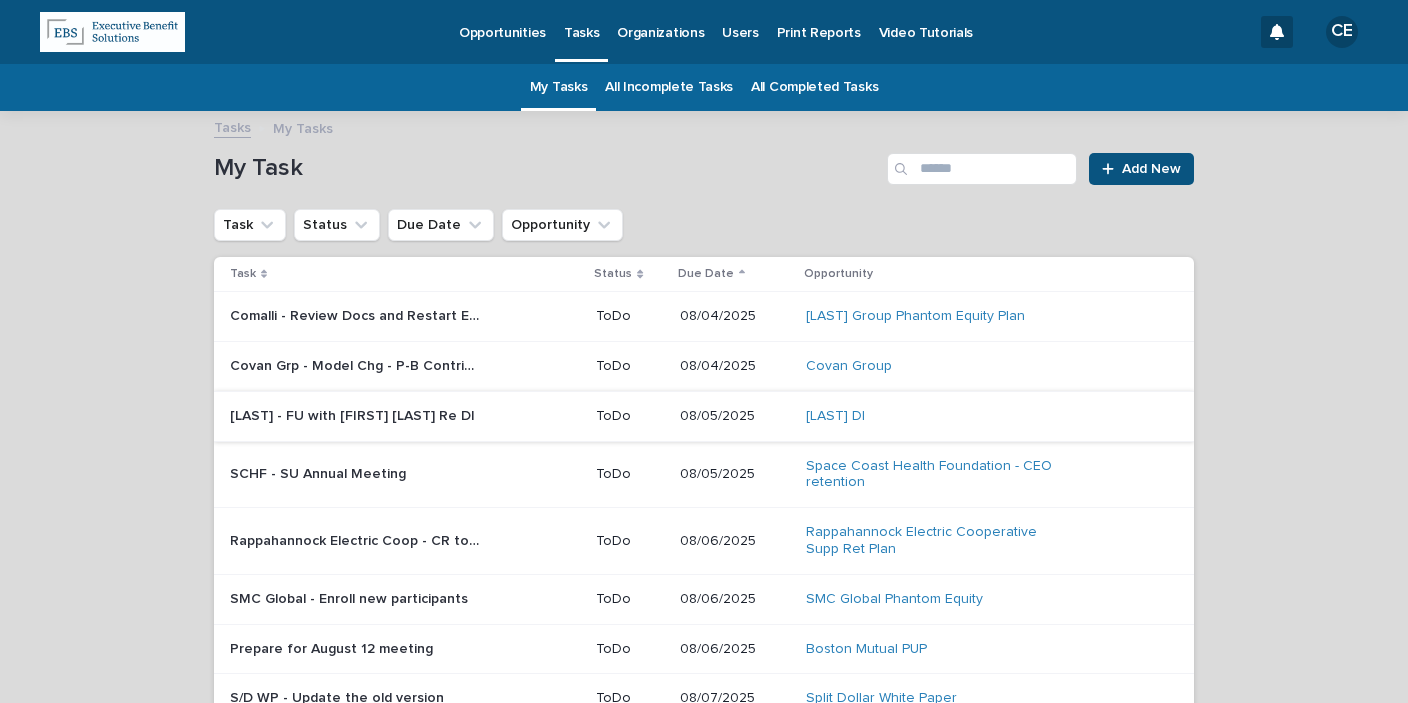 scroll, scrollTop: 63, scrollLeft: 0, axis: vertical 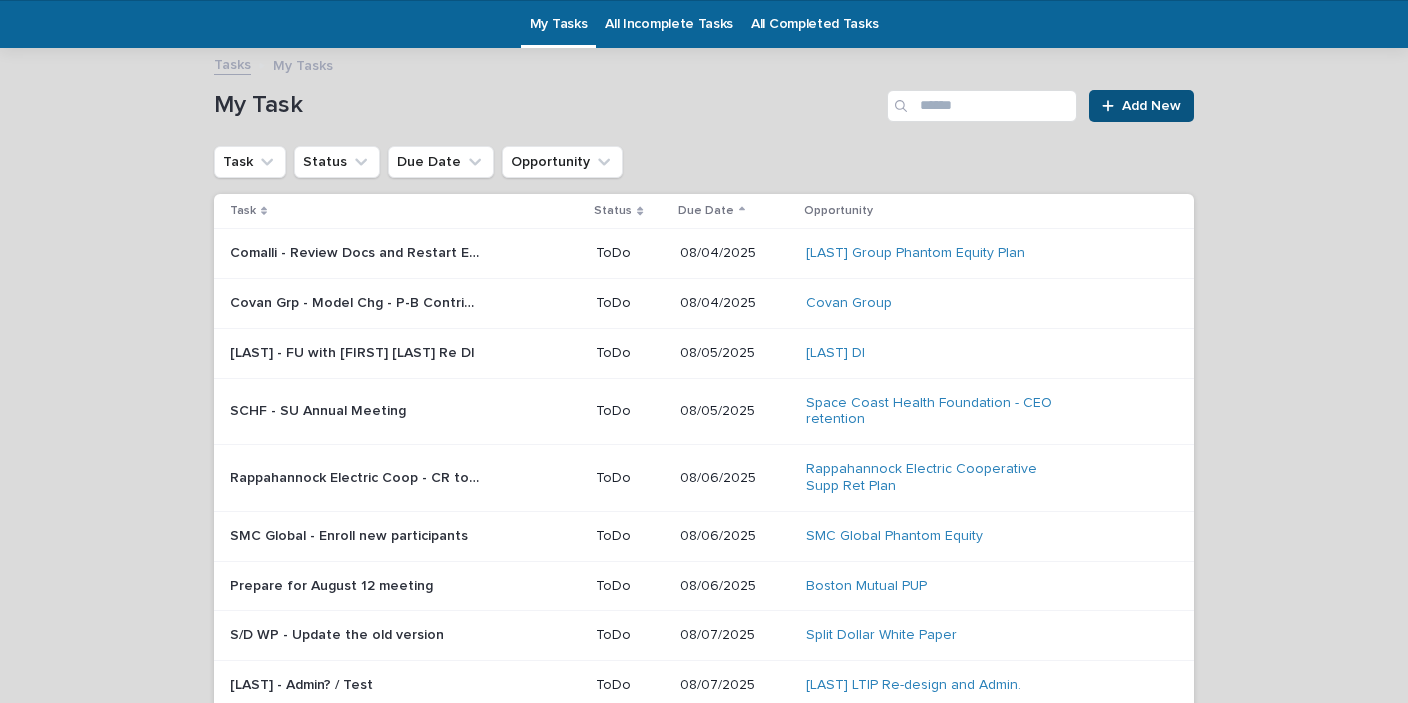 click on "[LAST] - FU with [FIRST] [LAST] Re DI" at bounding box center [354, 351] 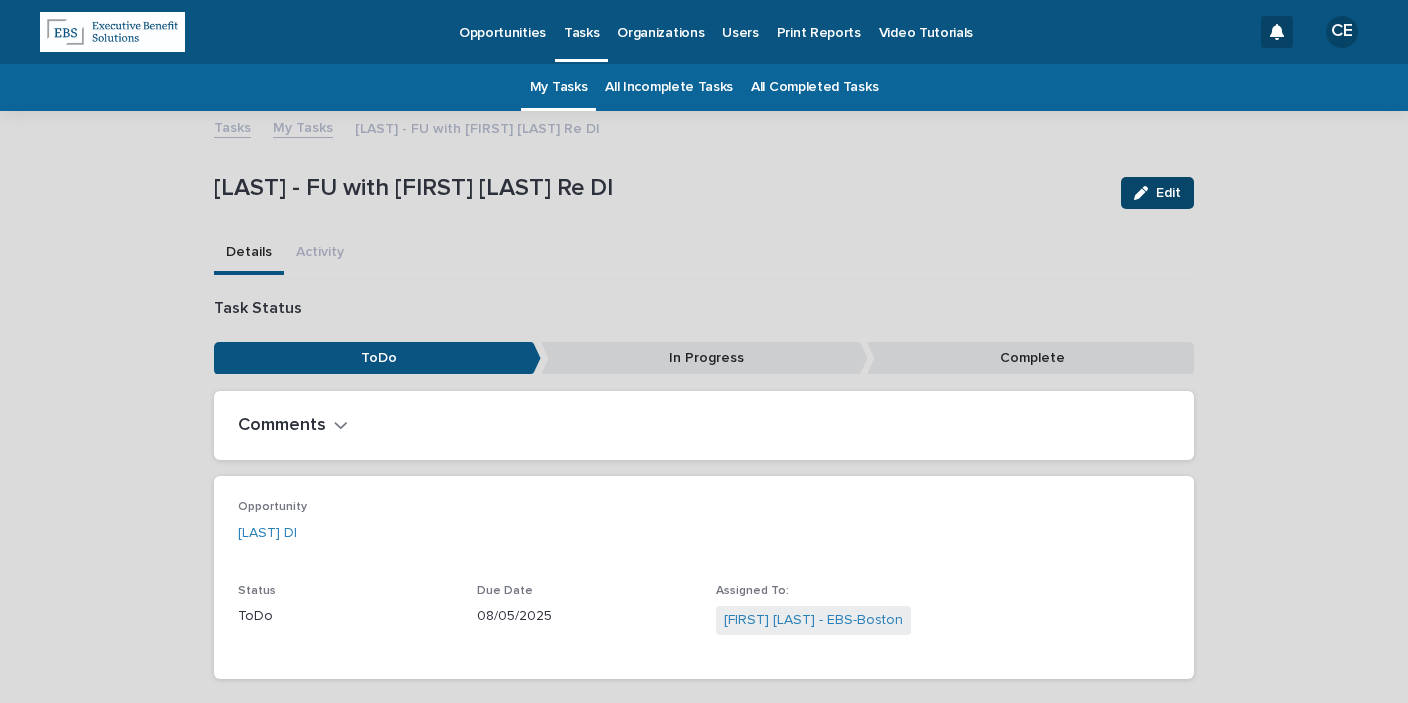 click on "Edit" at bounding box center (1168, 193) 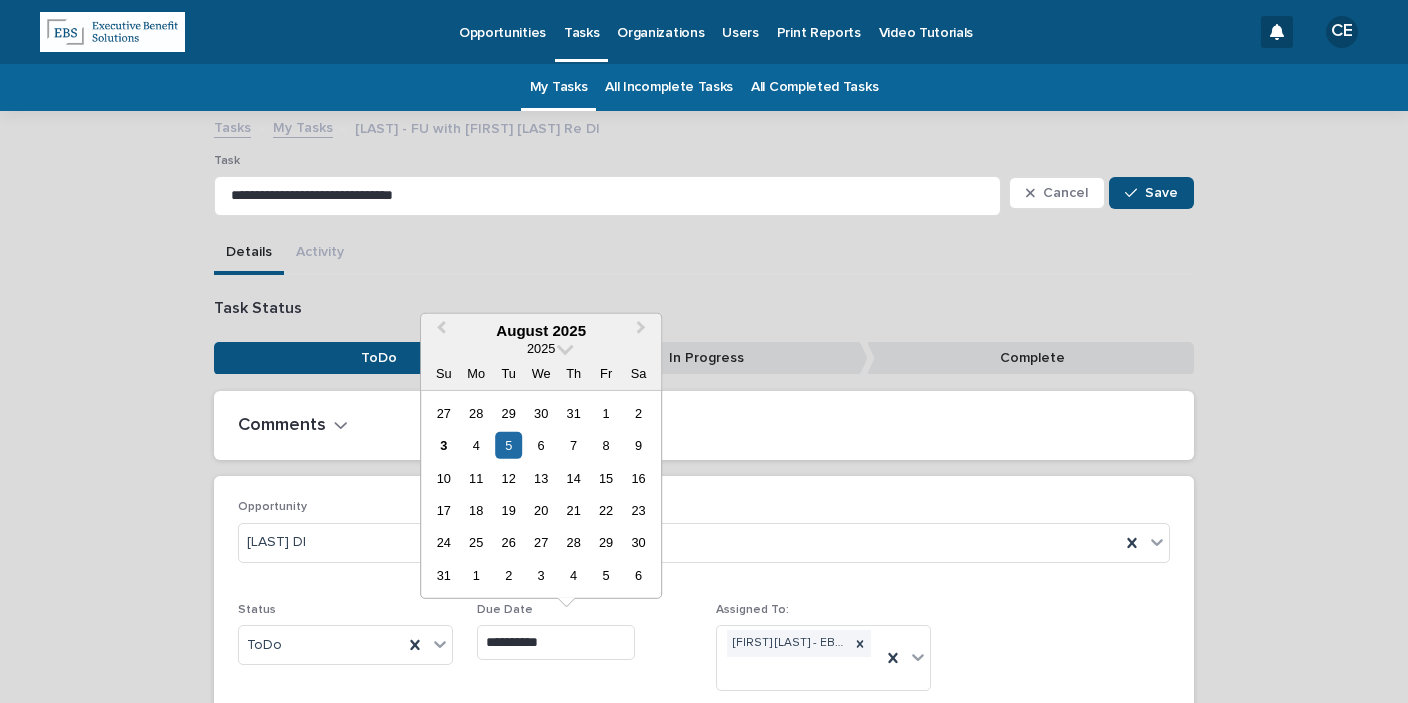 click on "**********" at bounding box center (556, 642) 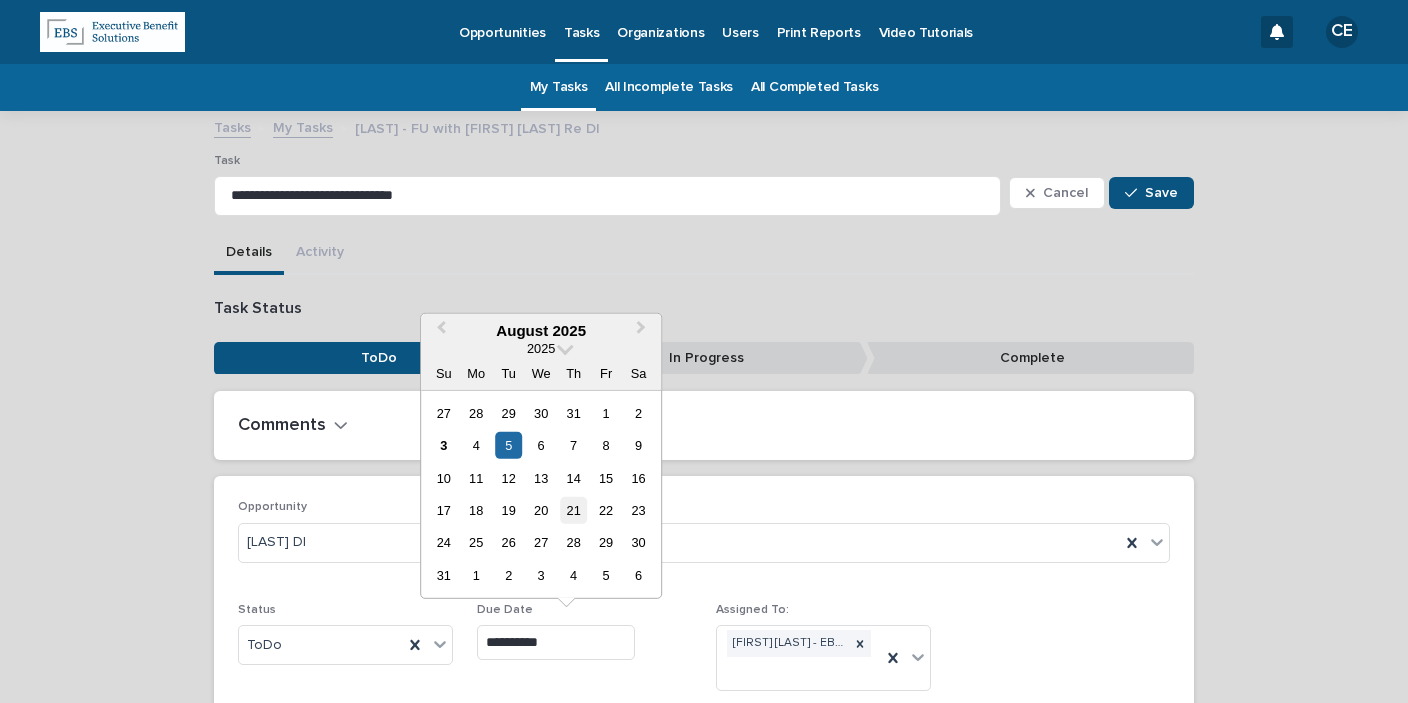click on "21" at bounding box center [573, 510] 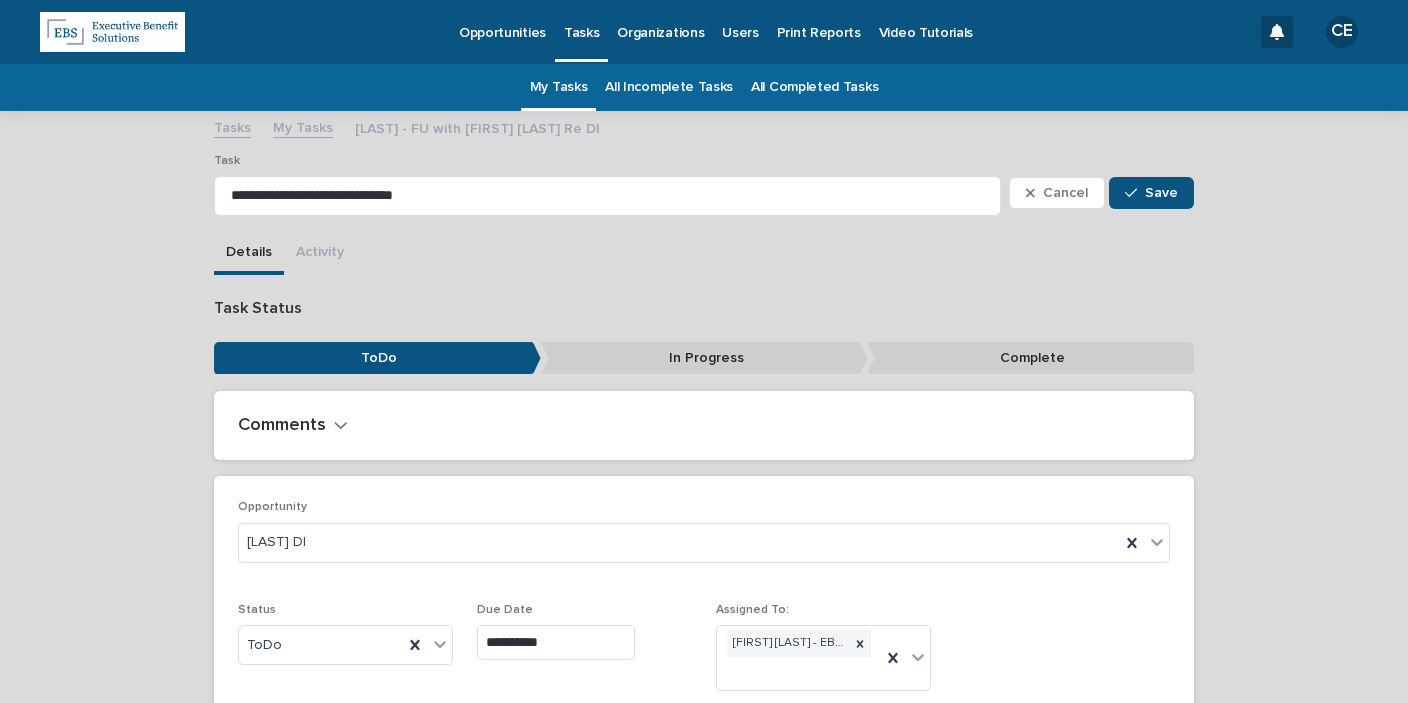 type on "**********" 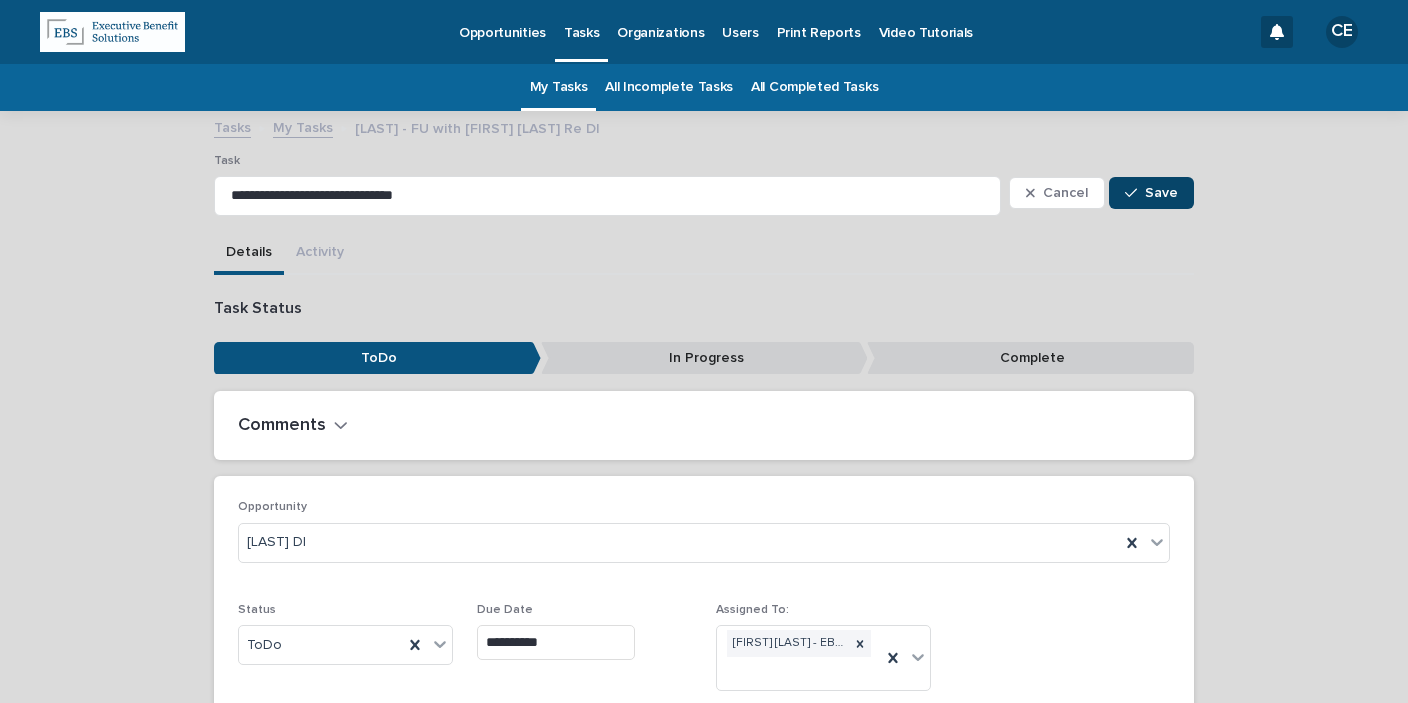 click on "Save" at bounding box center (1161, 193) 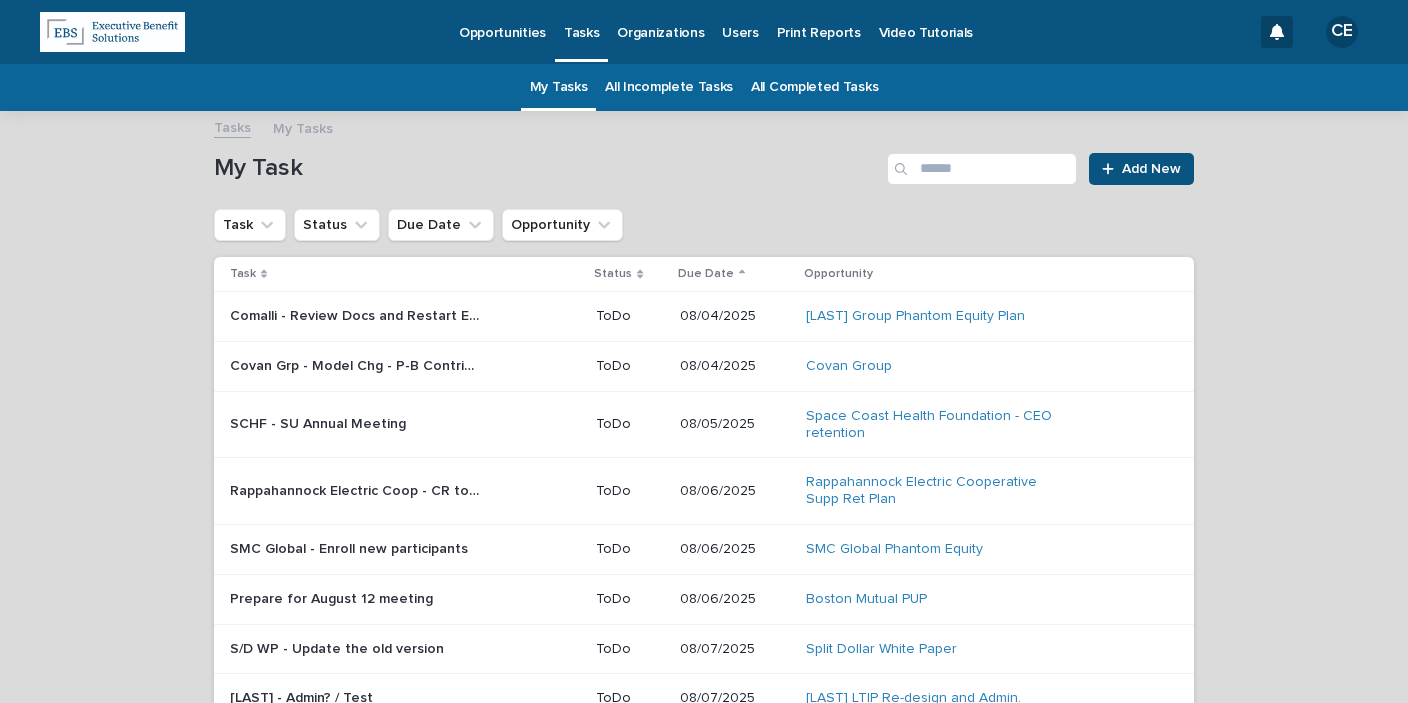 scroll, scrollTop: 63, scrollLeft: 0, axis: vertical 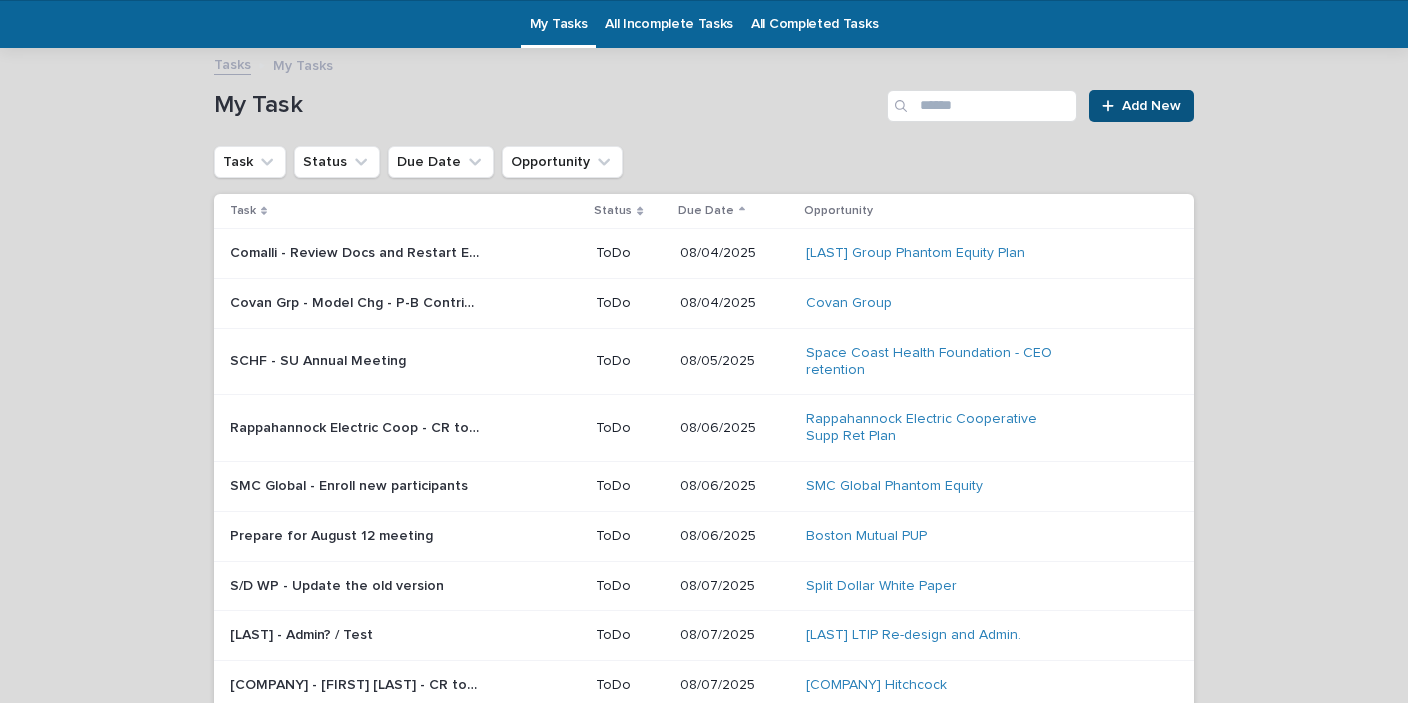 click on "SCHF - SU Annual Meeting" at bounding box center [320, 359] 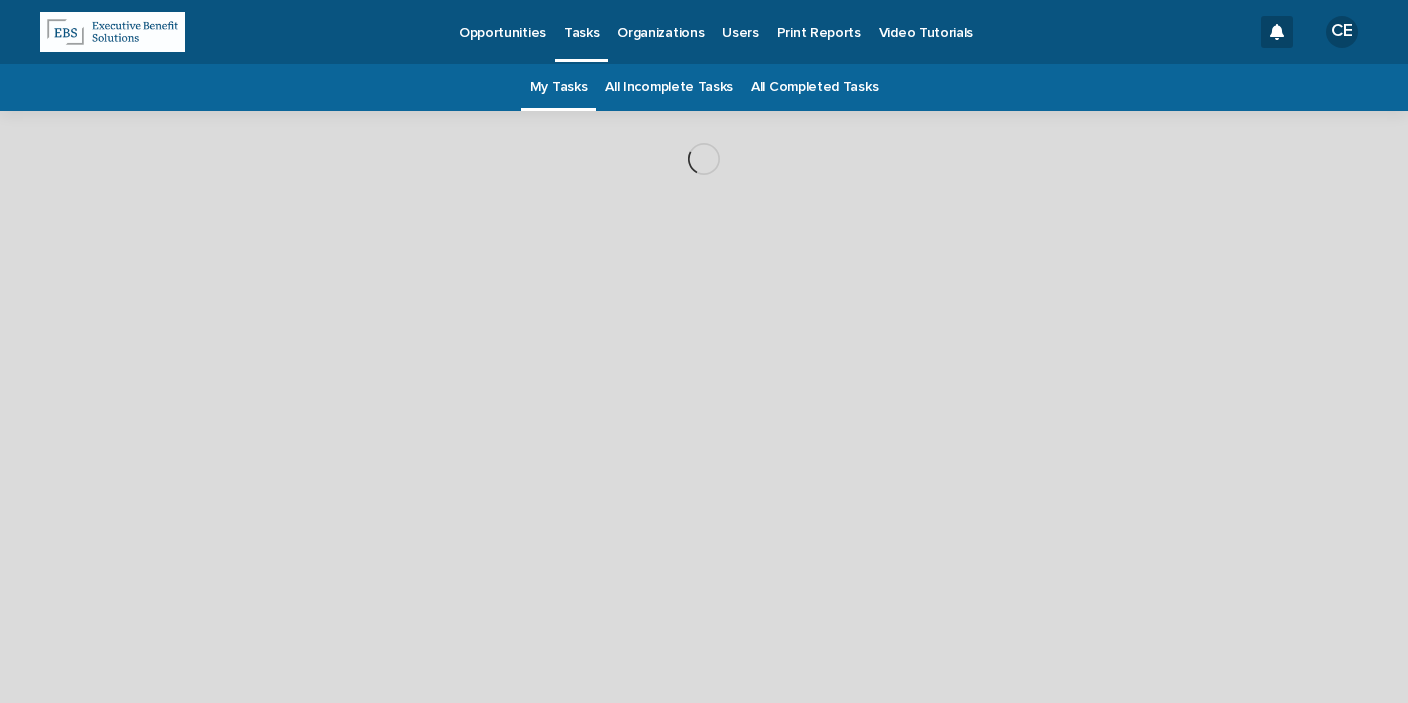 scroll, scrollTop: 0, scrollLeft: 0, axis: both 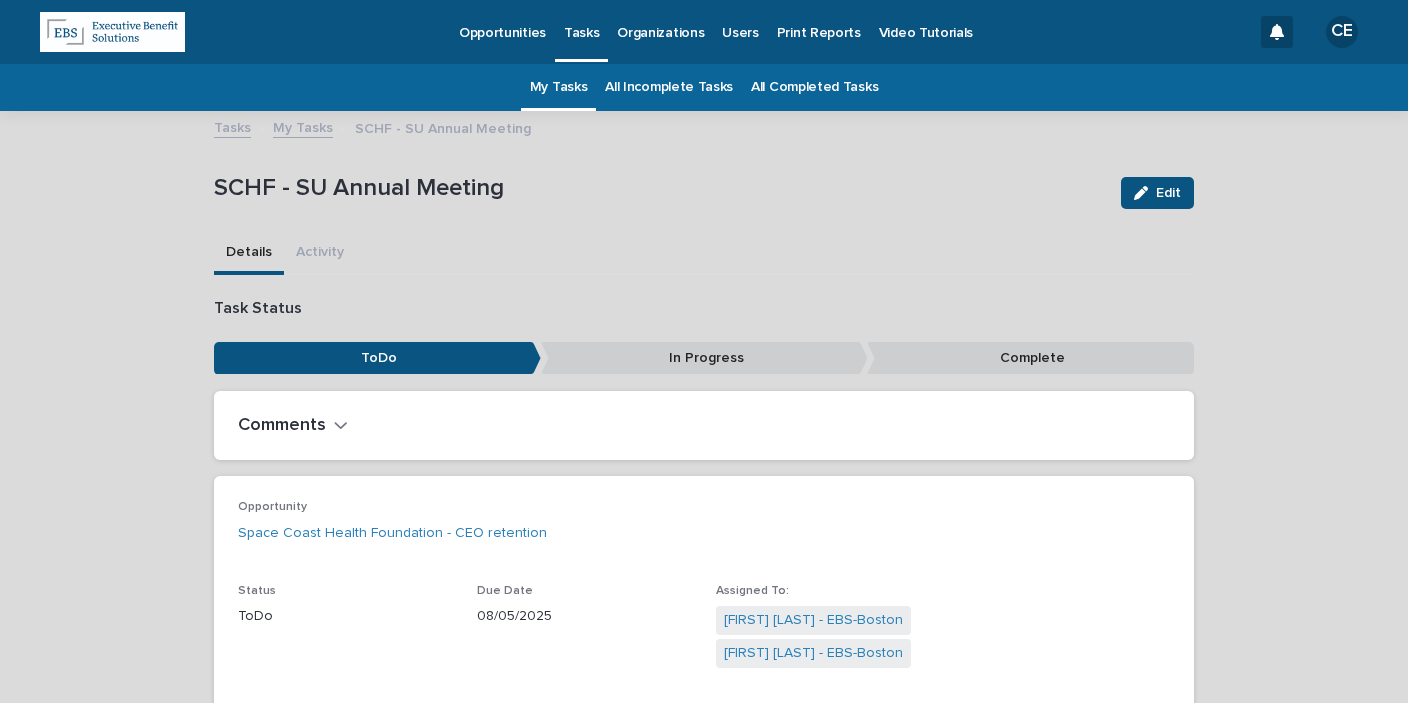drag, startPoint x: 1162, startPoint y: 189, endPoint x: 1038, endPoint y: 284, distance: 156.20819 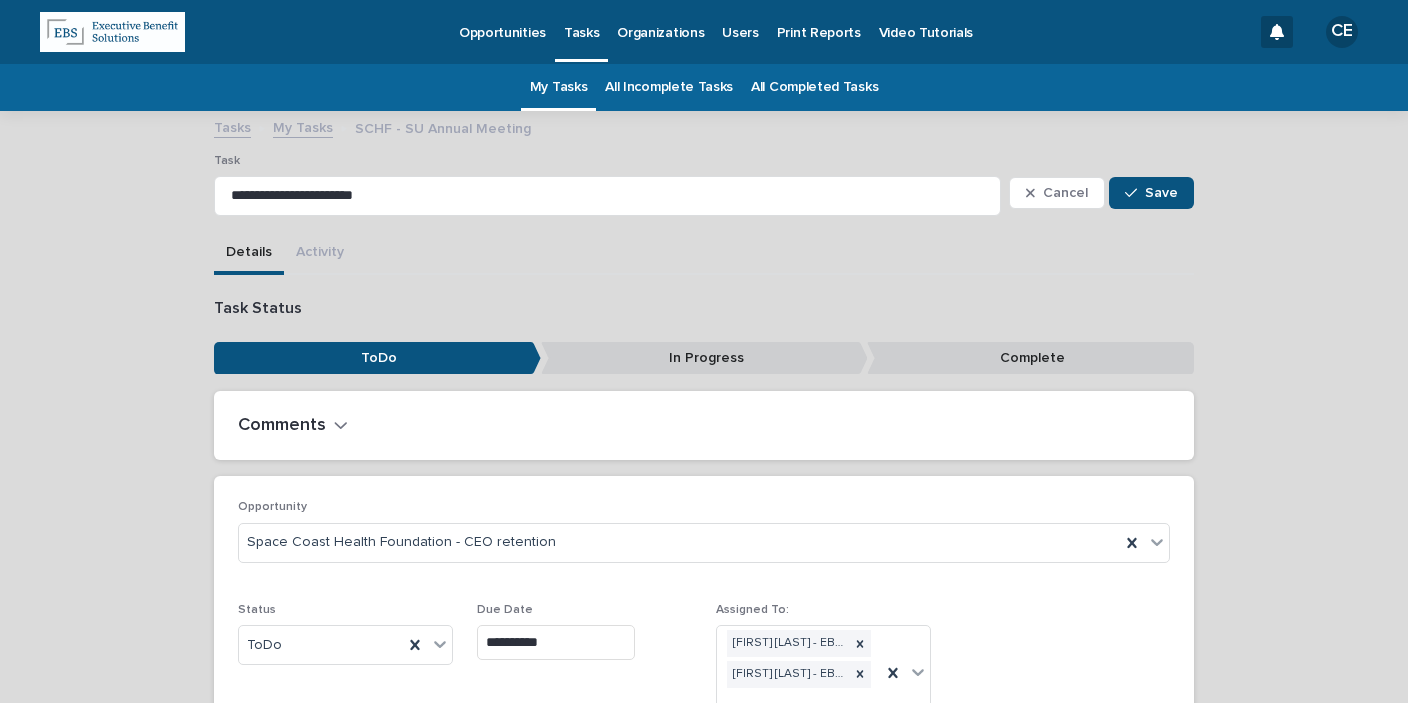 scroll, scrollTop: 83, scrollLeft: 0, axis: vertical 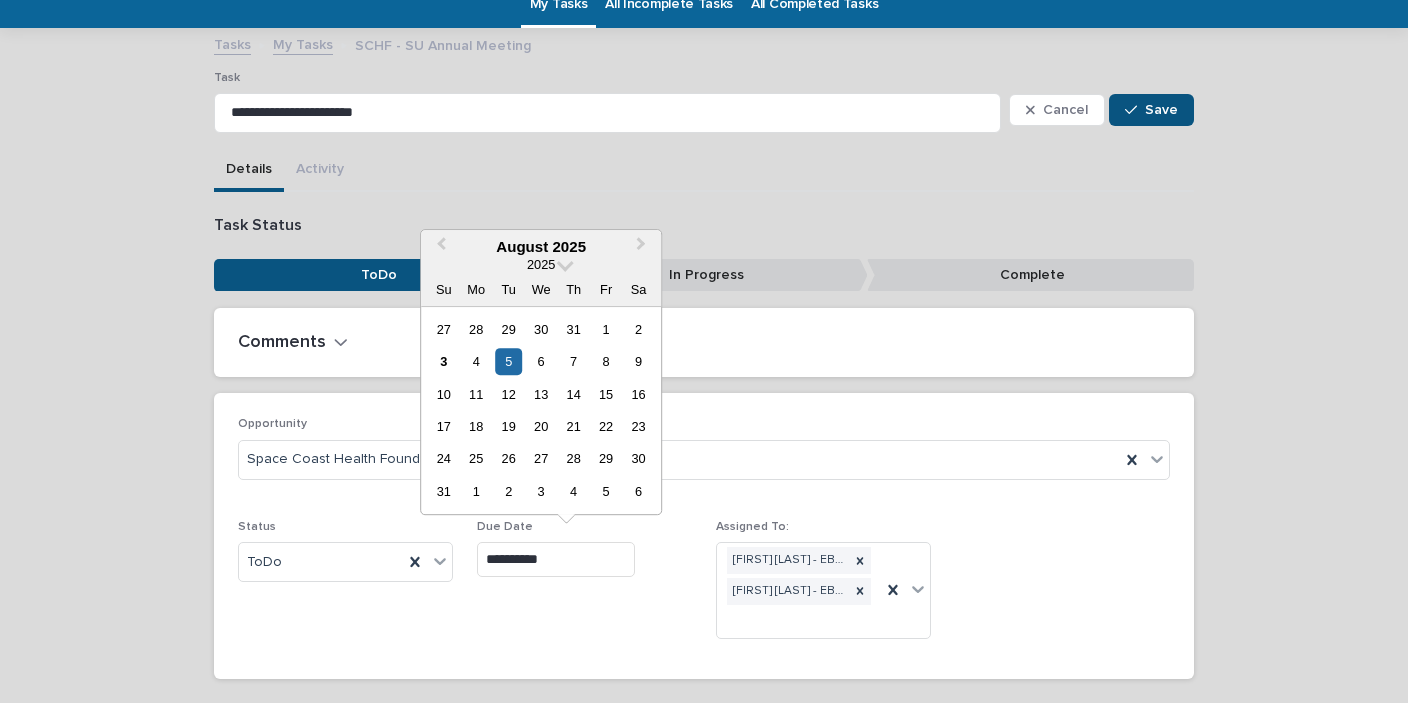click on "**********" at bounding box center [556, 559] 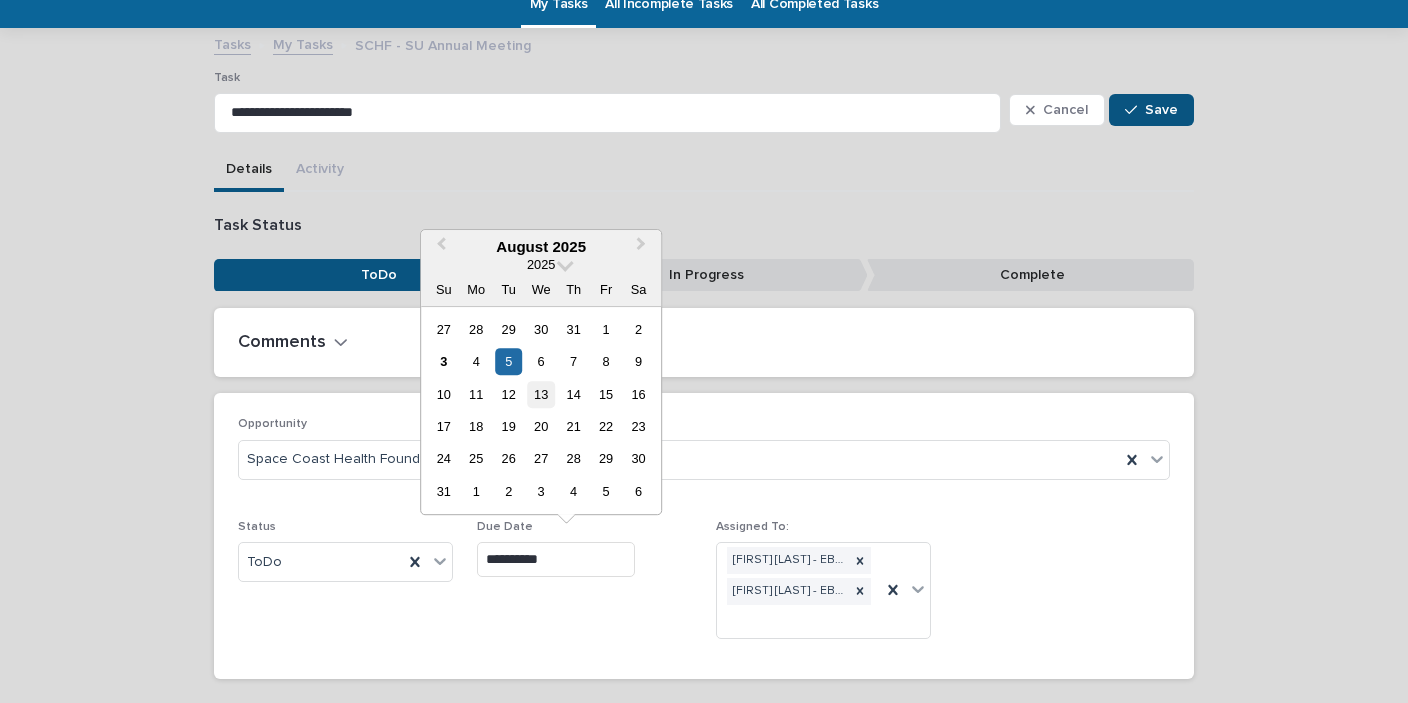 click on "13" at bounding box center [541, 394] 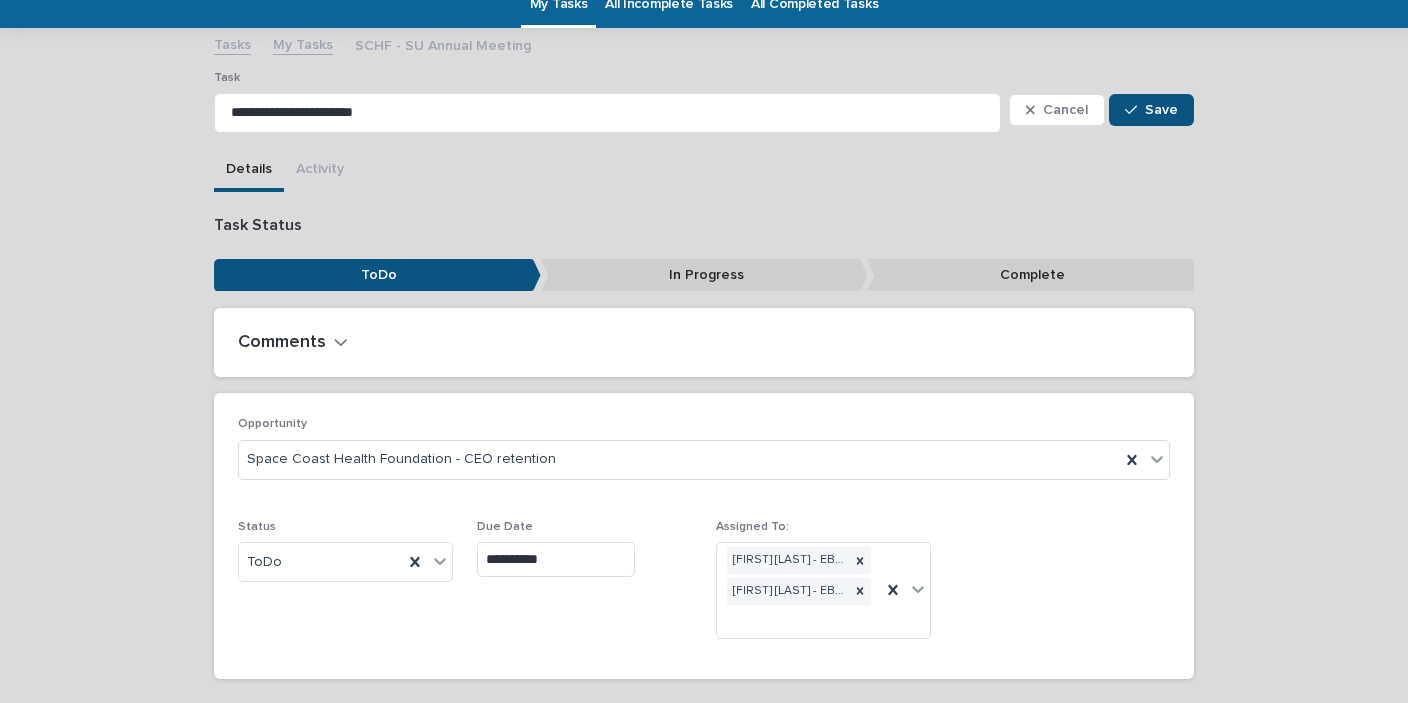 type on "**********" 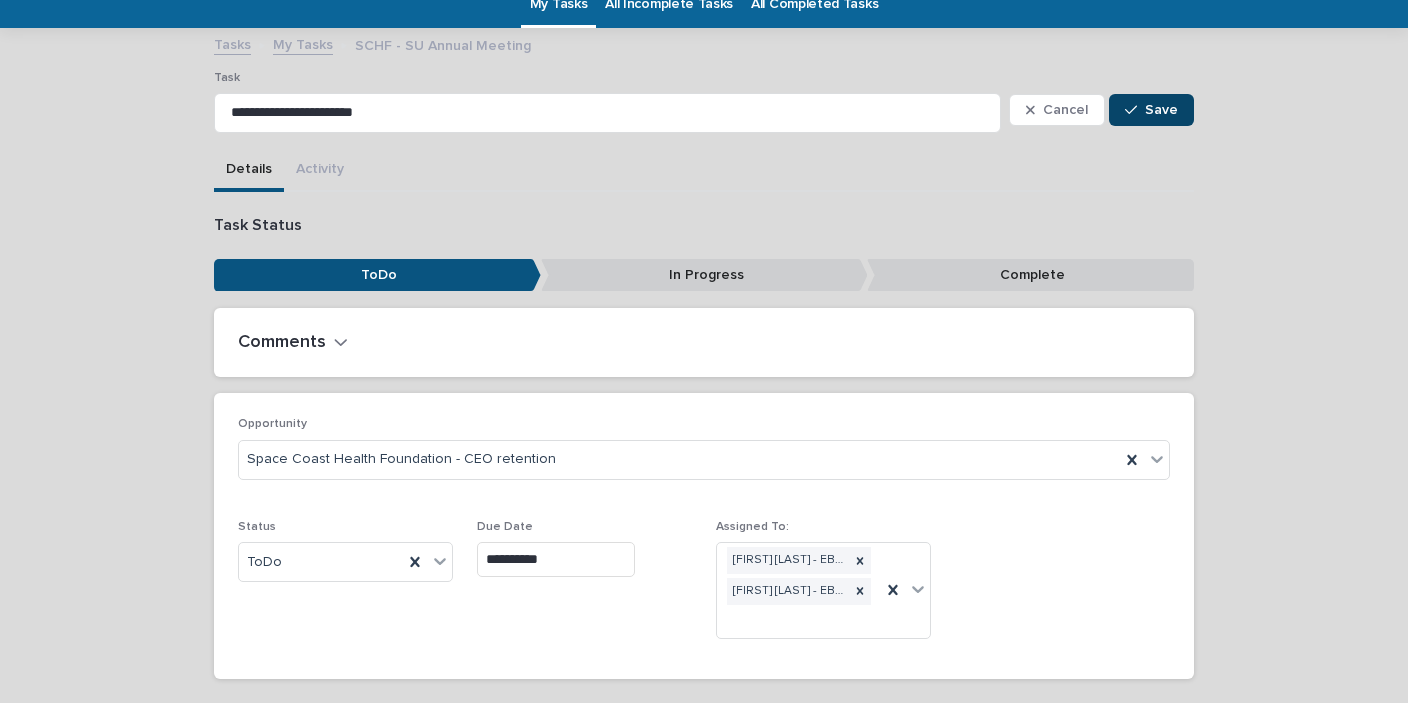 click on "Save" at bounding box center [1161, 110] 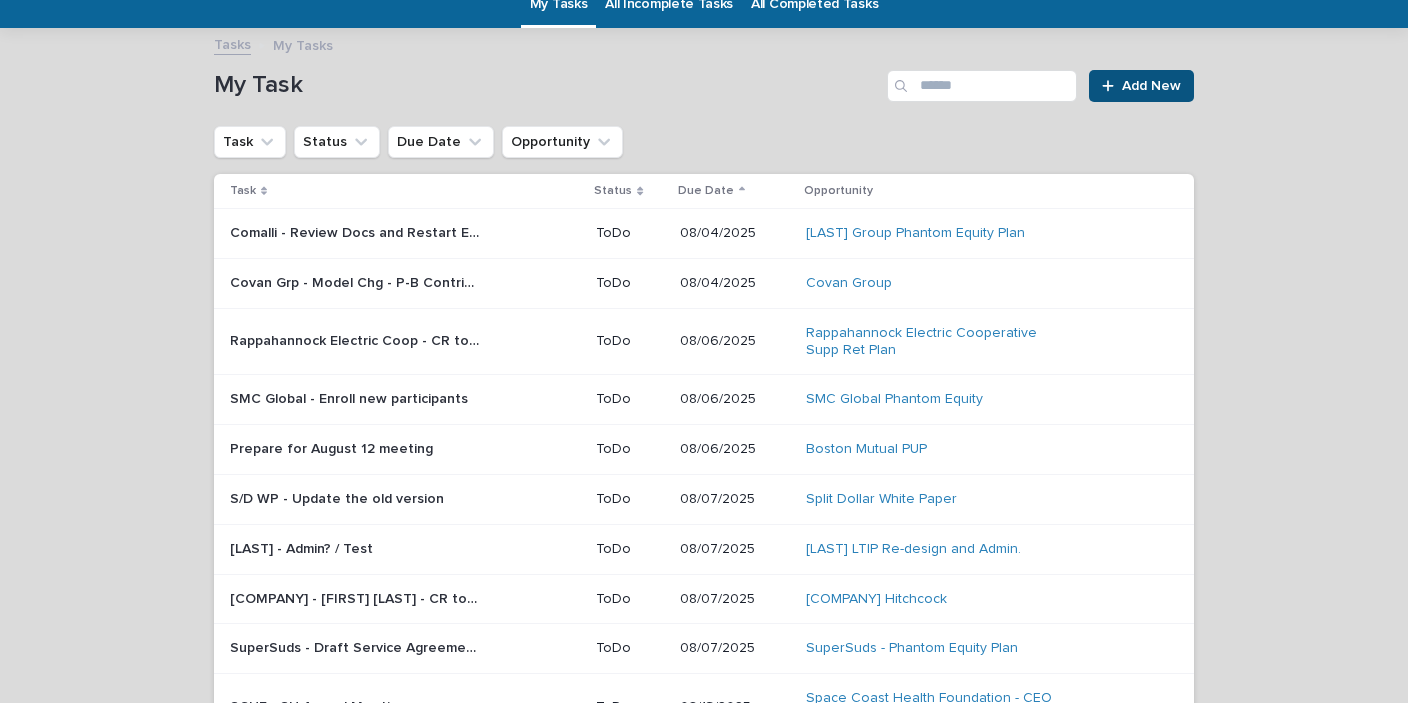scroll, scrollTop: 63, scrollLeft: 0, axis: vertical 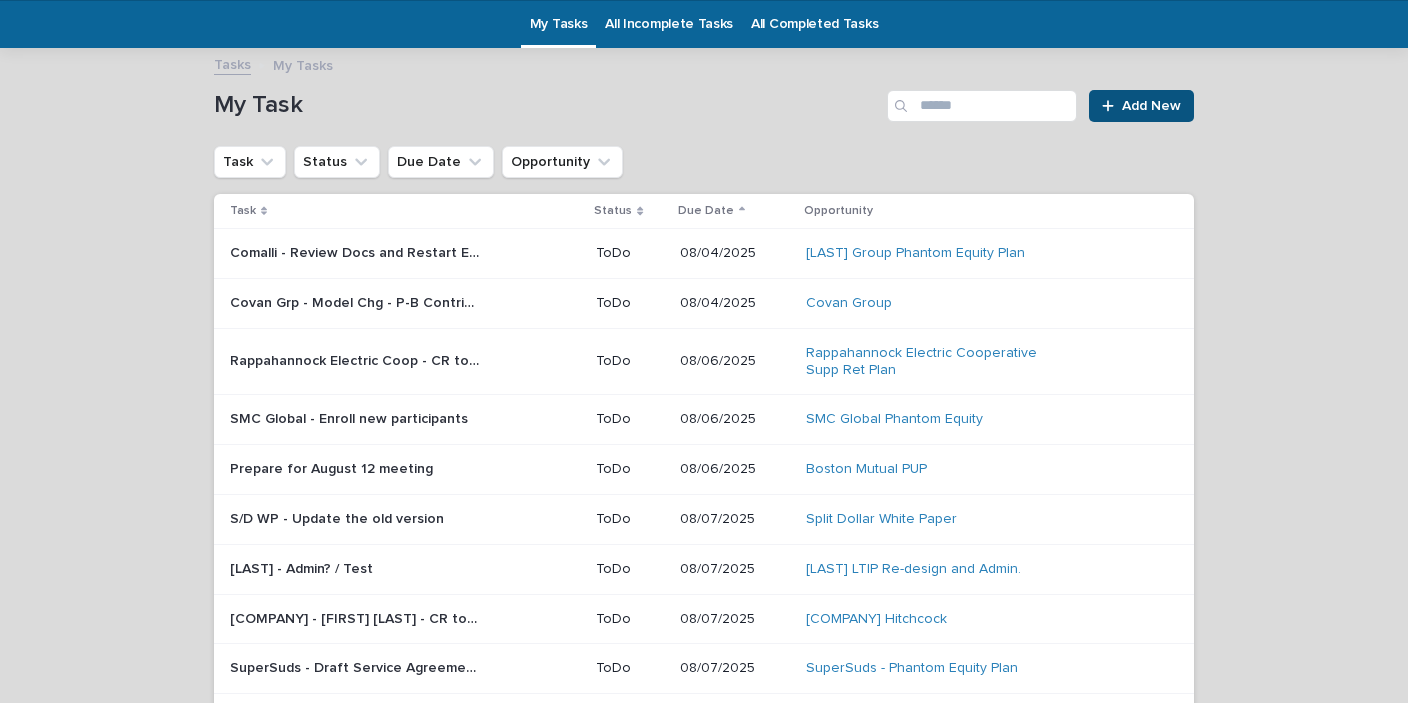 click on "SMC Global - Enroll new participants" at bounding box center (351, 417) 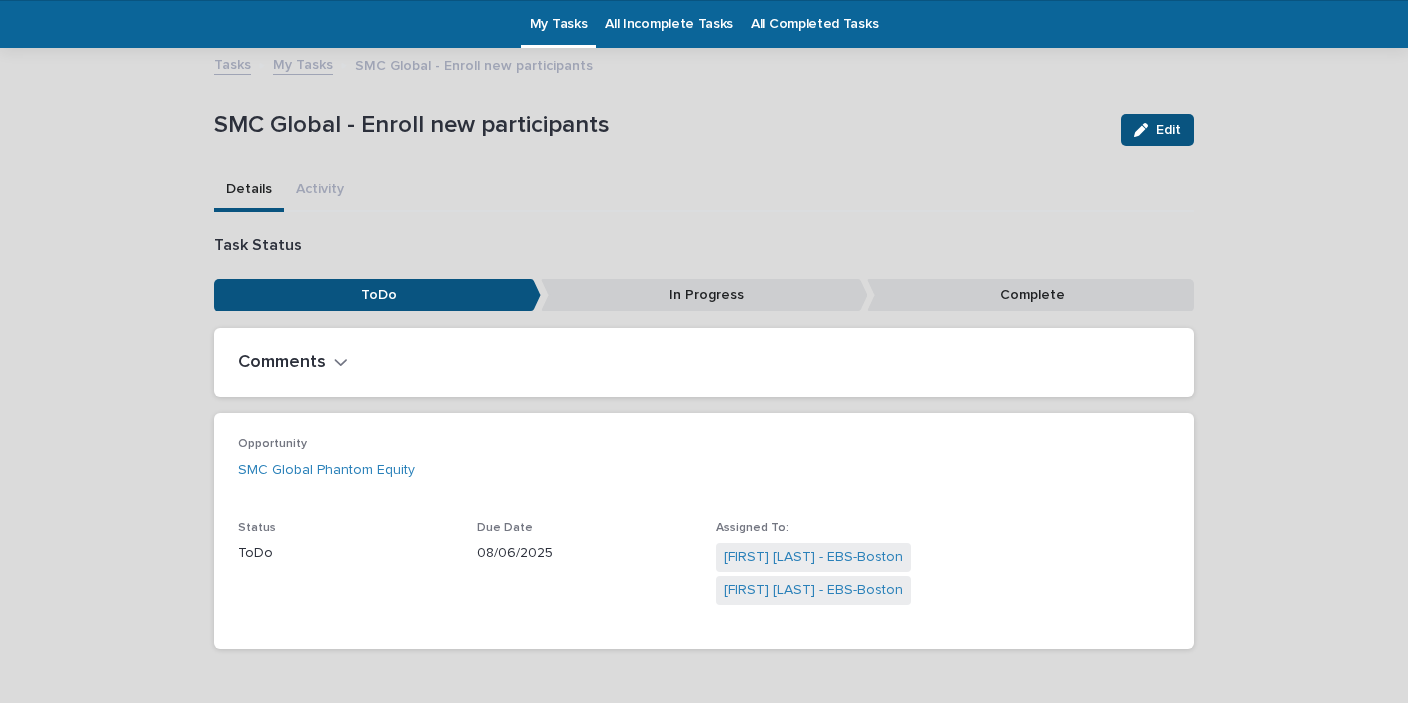 scroll, scrollTop: 63, scrollLeft: 0, axis: vertical 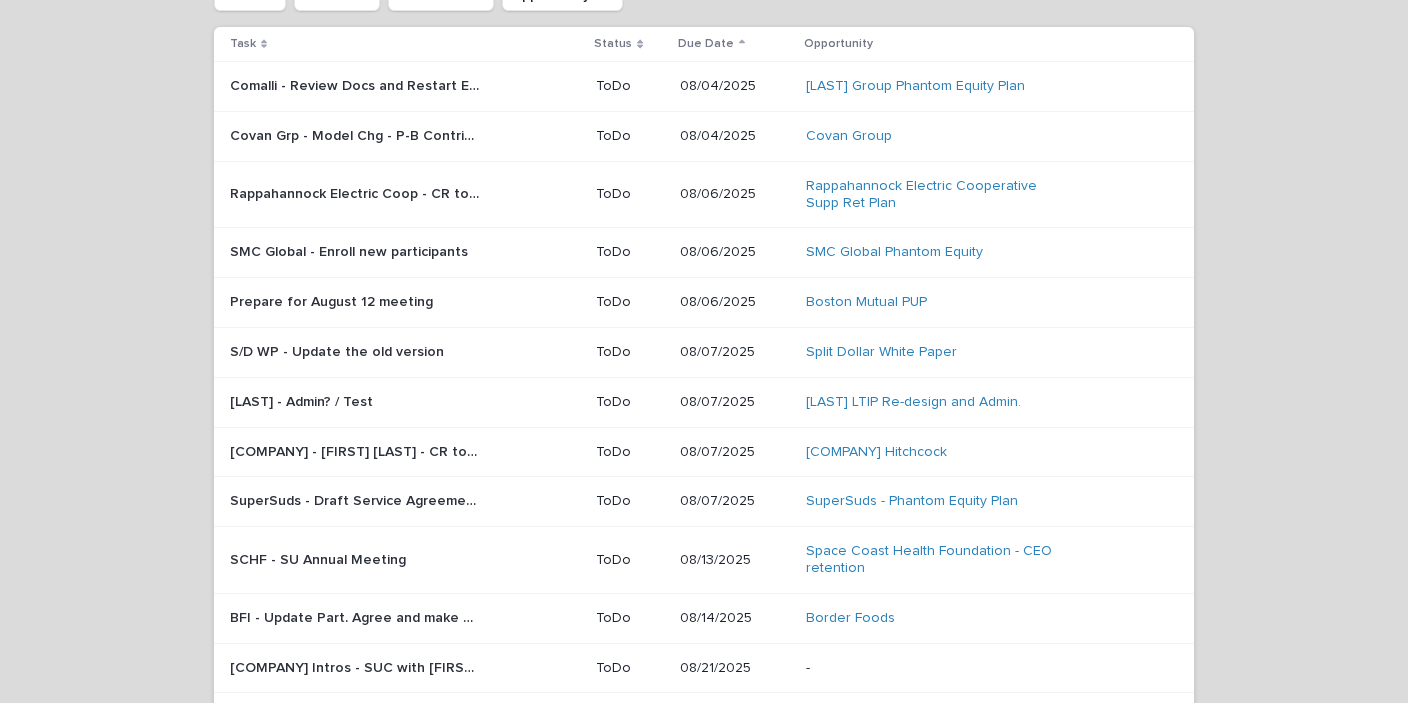 click on "SMC Global - Enroll new participants" at bounding box center [351, 250] 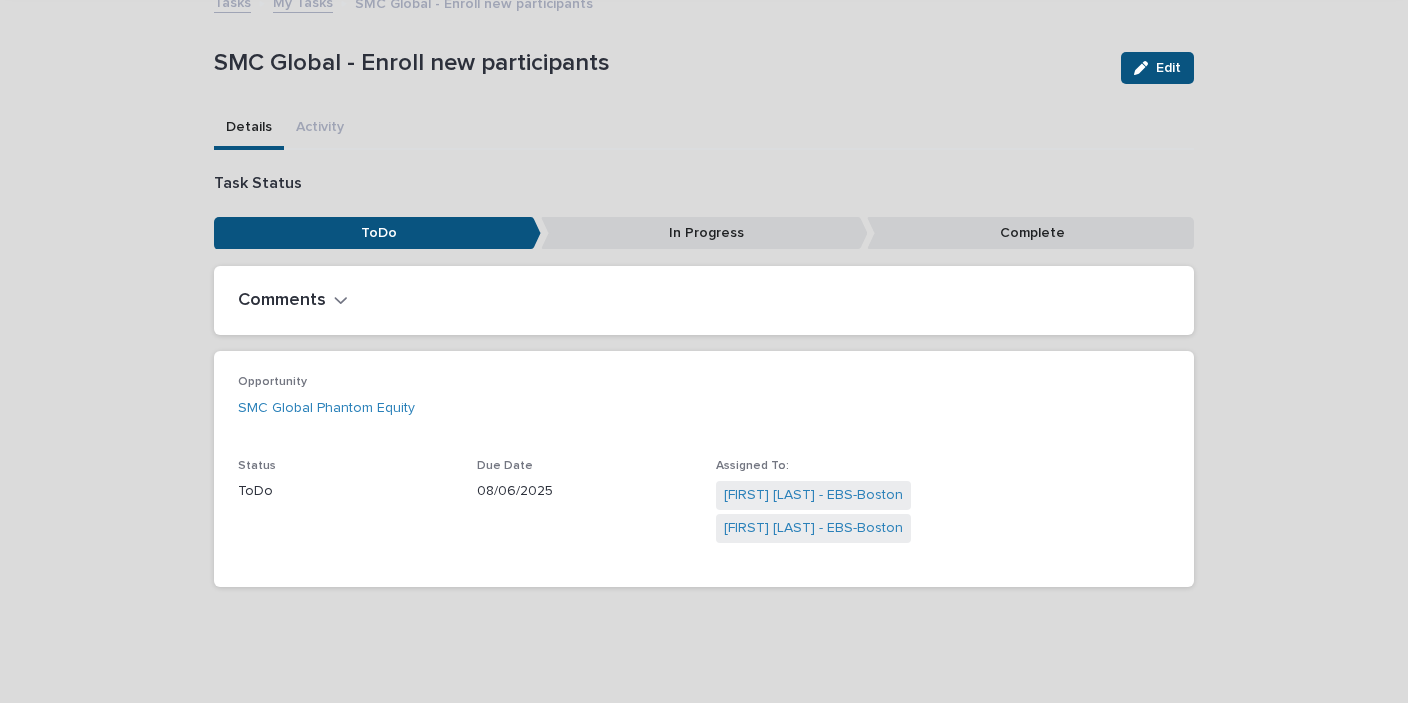 scroll, scrollTop: 63, scrollLeft: 0, axis: vertical 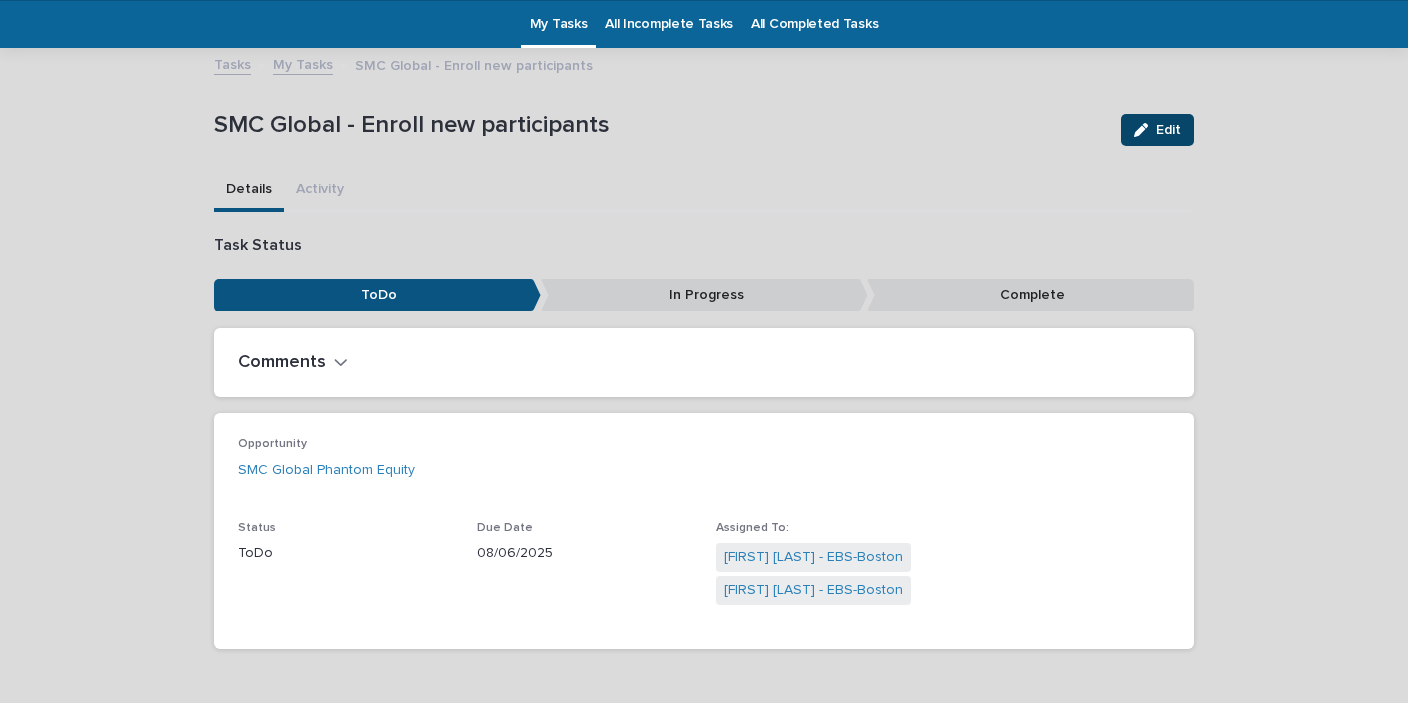 click on "Edit" at bounding box center (1168, 130) 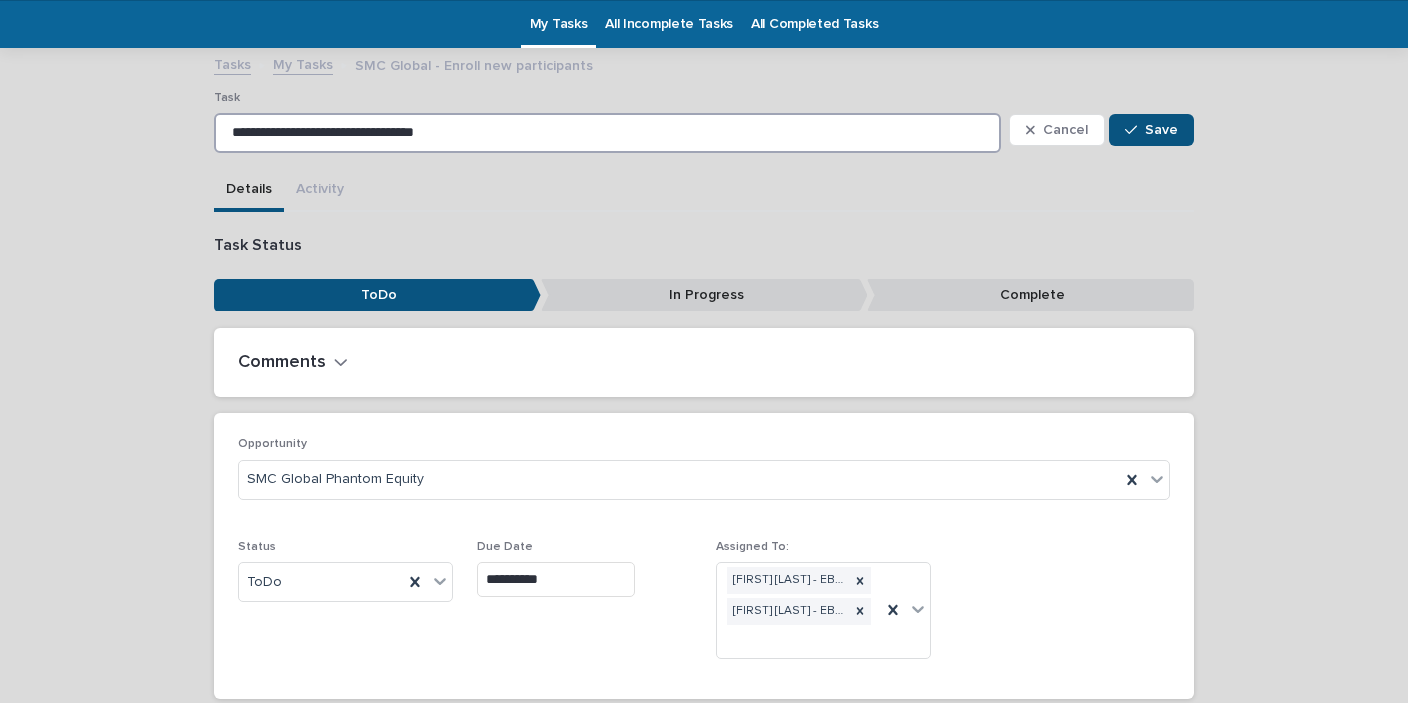 click on "**********" at bounding box center (607, 133) 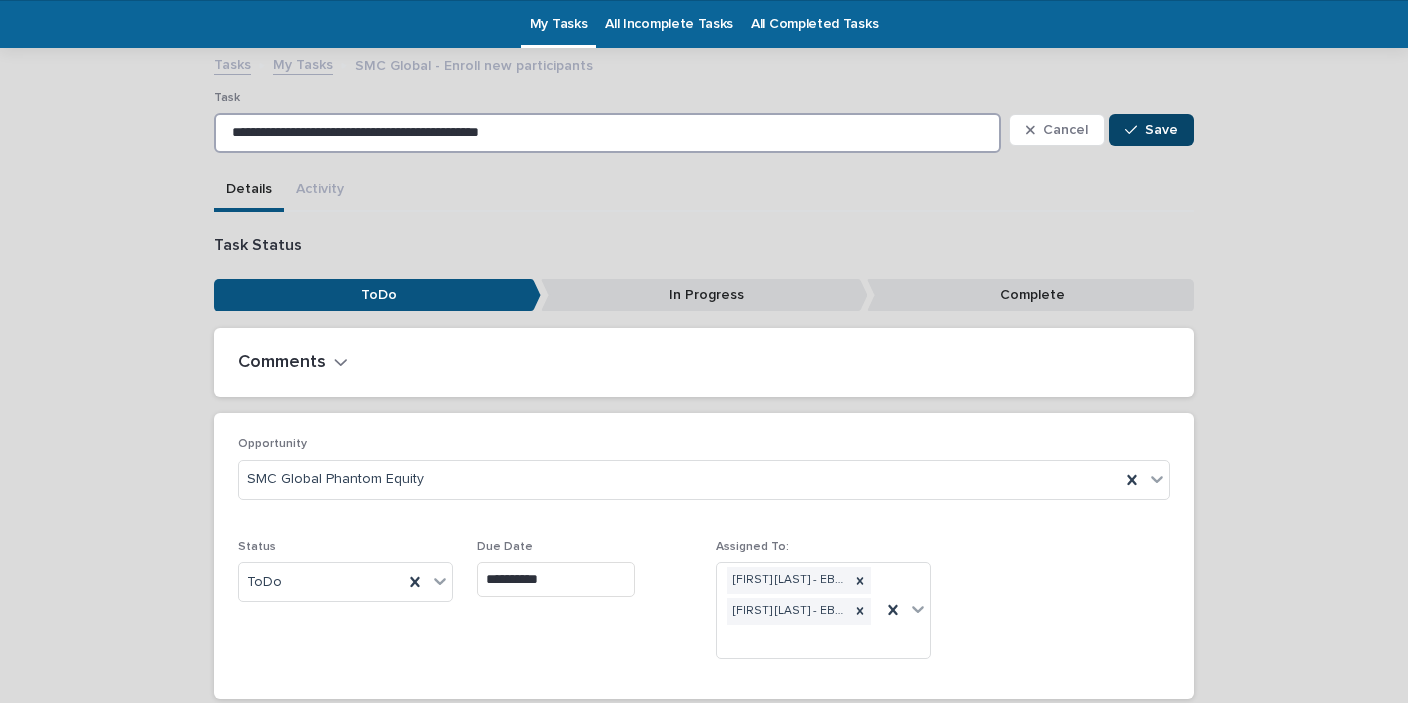 type on "**********" 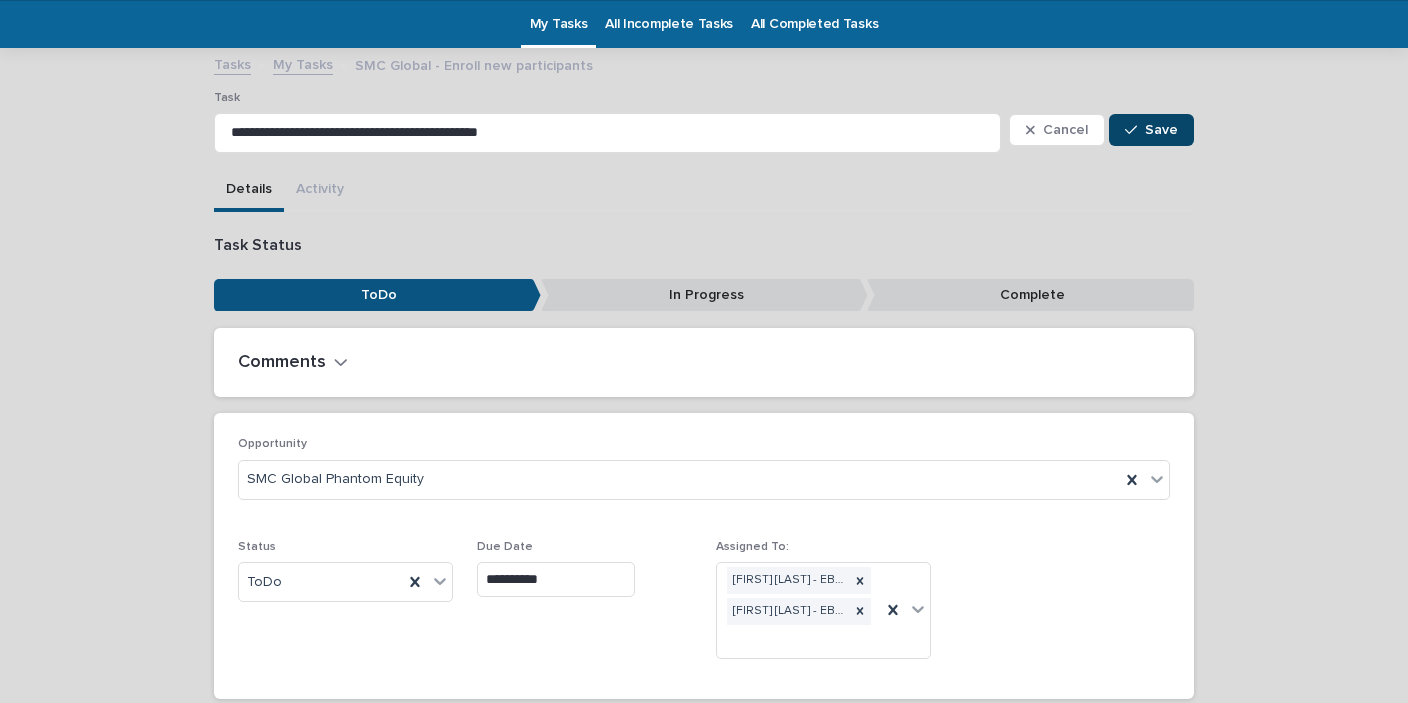 click on "Save" at bounding box center [1161, 130] 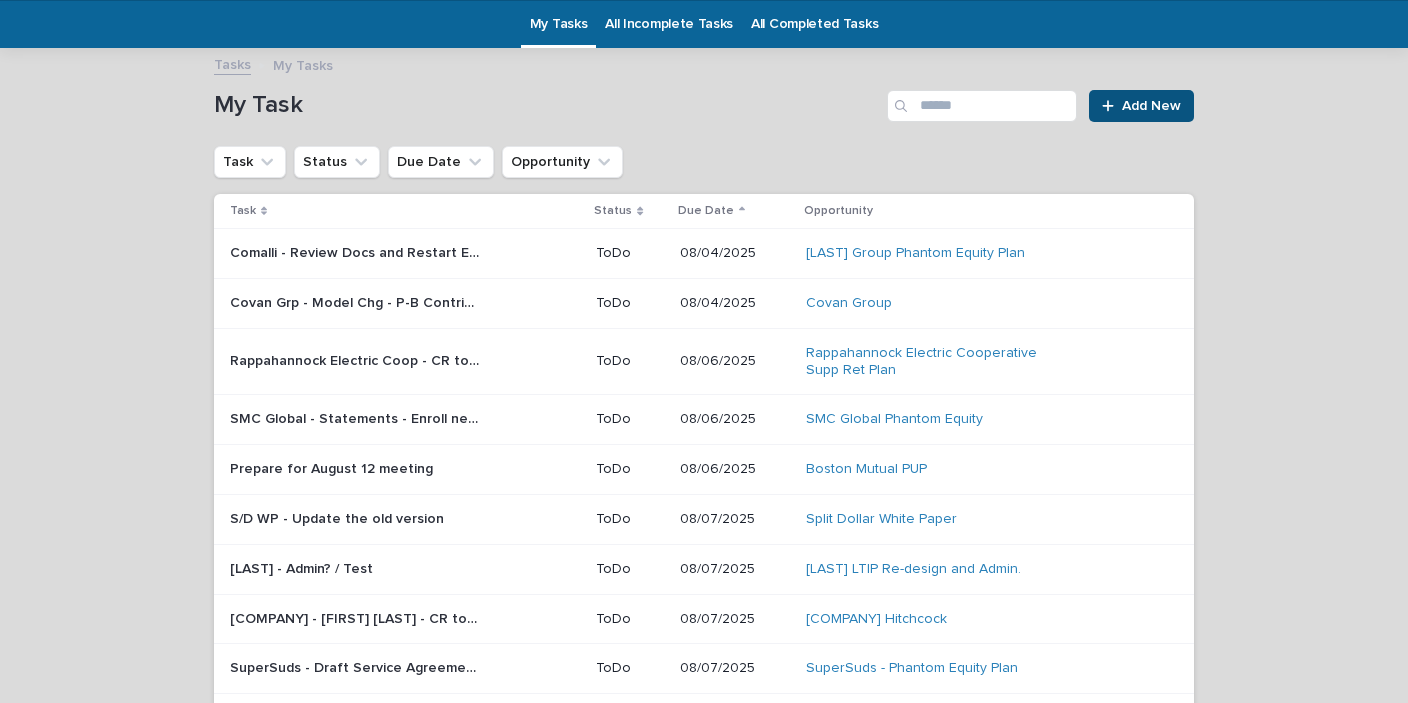 scroll, scrollTop: 63, scrollLeft: 0, axis: vertical 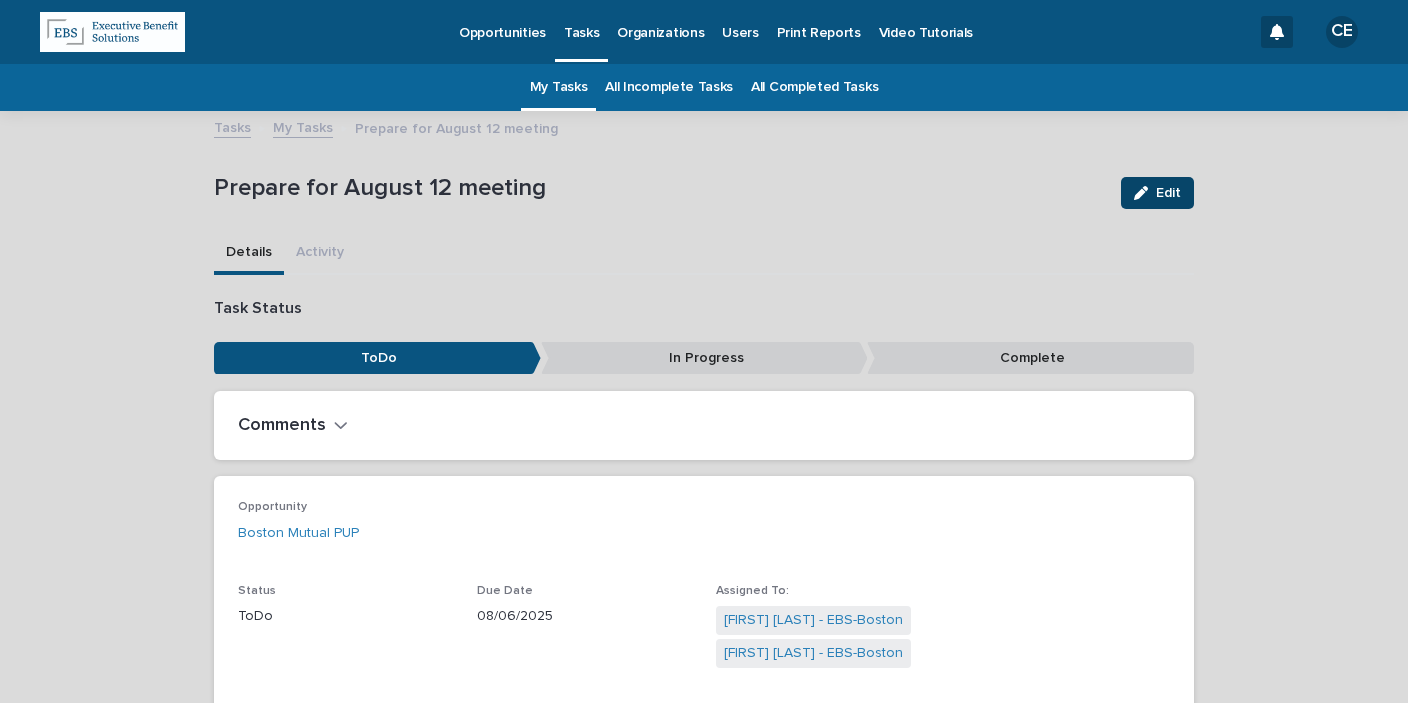 click on "Edit" at bounding box center (1168, 193) 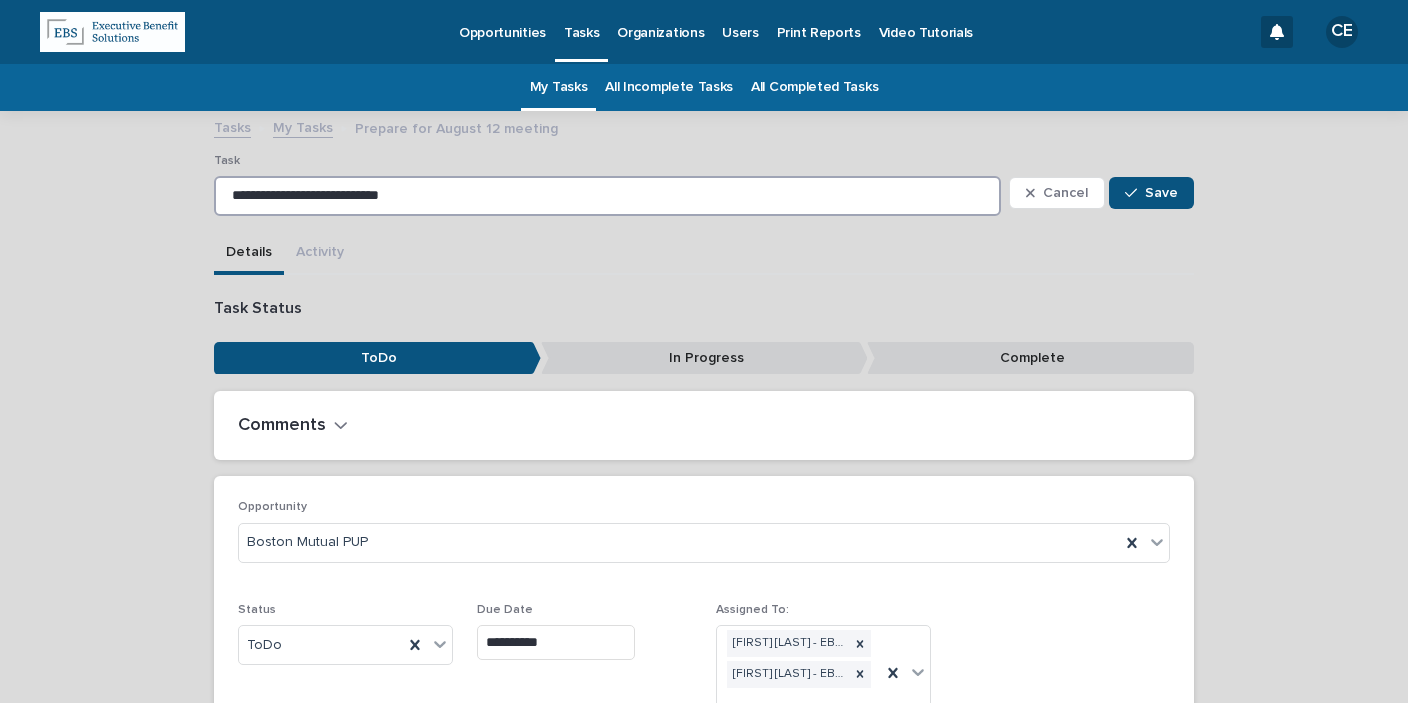 click on "**********" at bounding box center (607, 196) 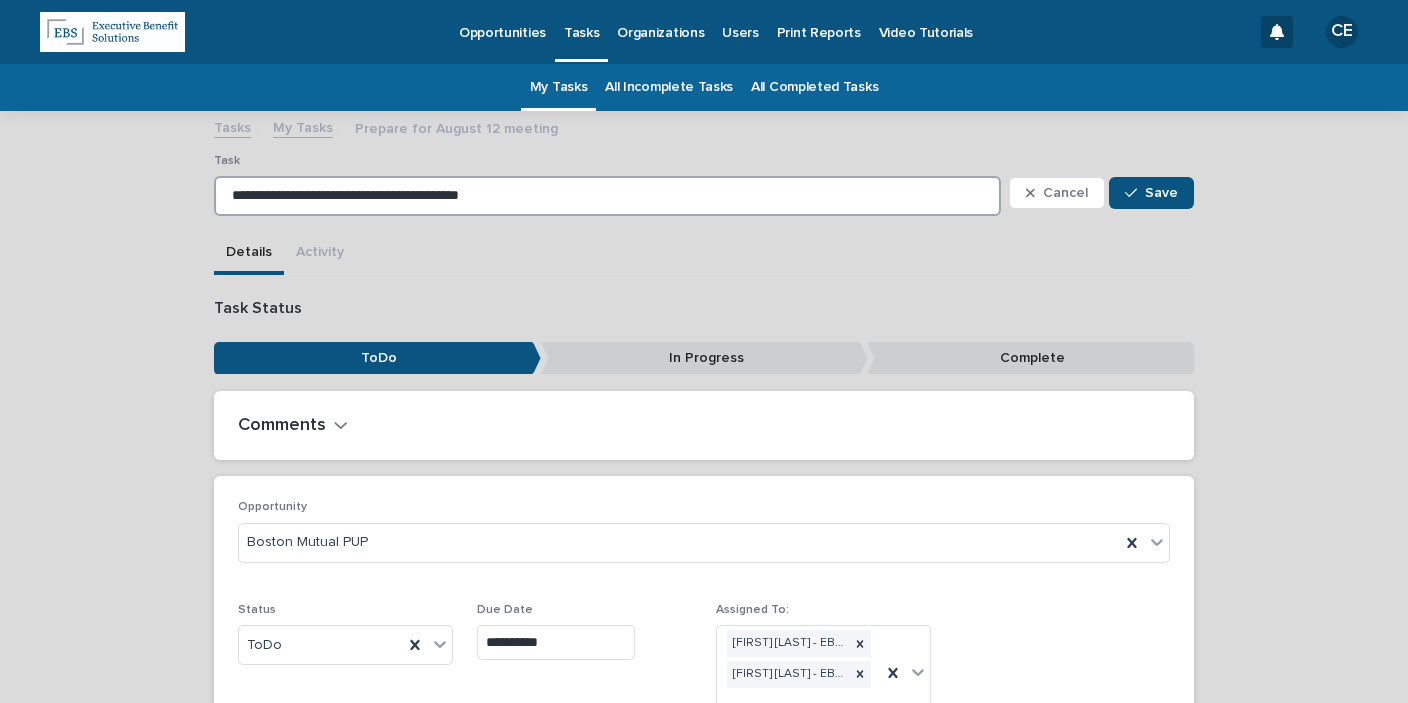 click on "**********" at bounding box center [607, 196] 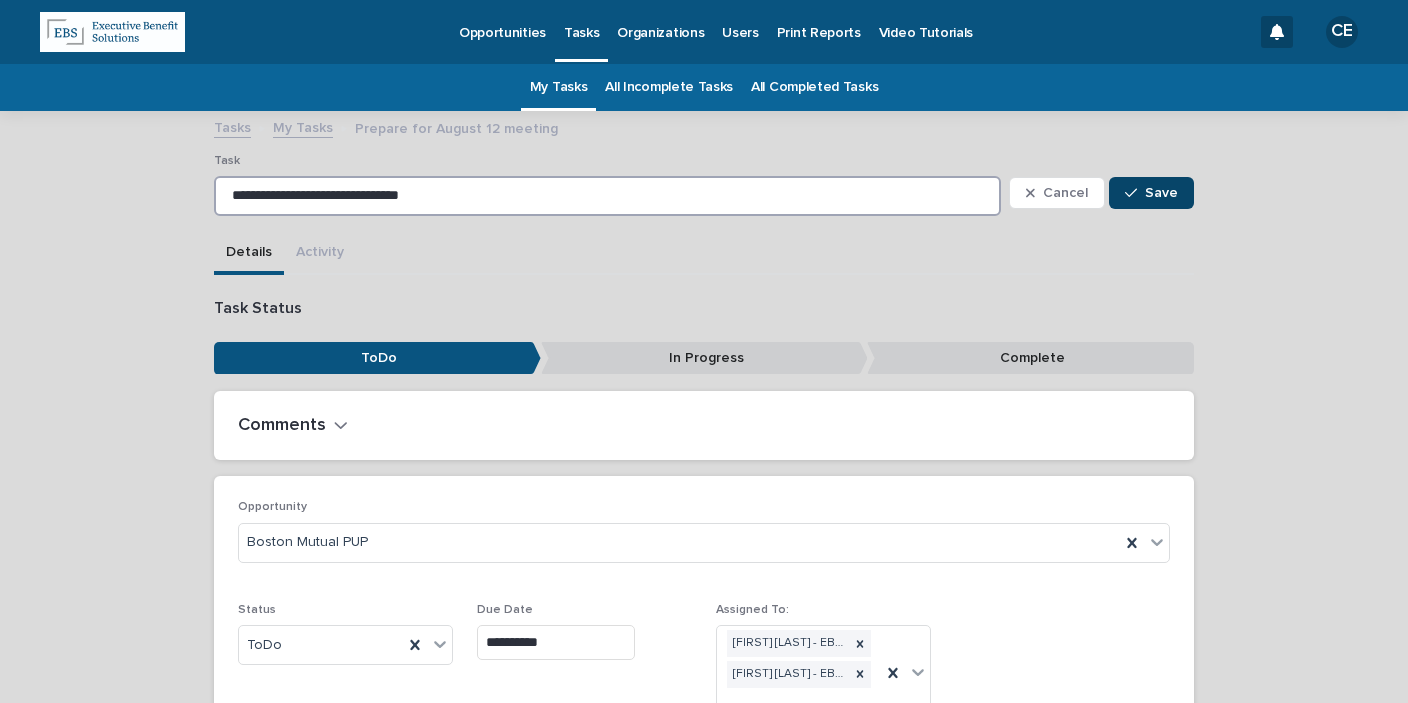 type on "**********" 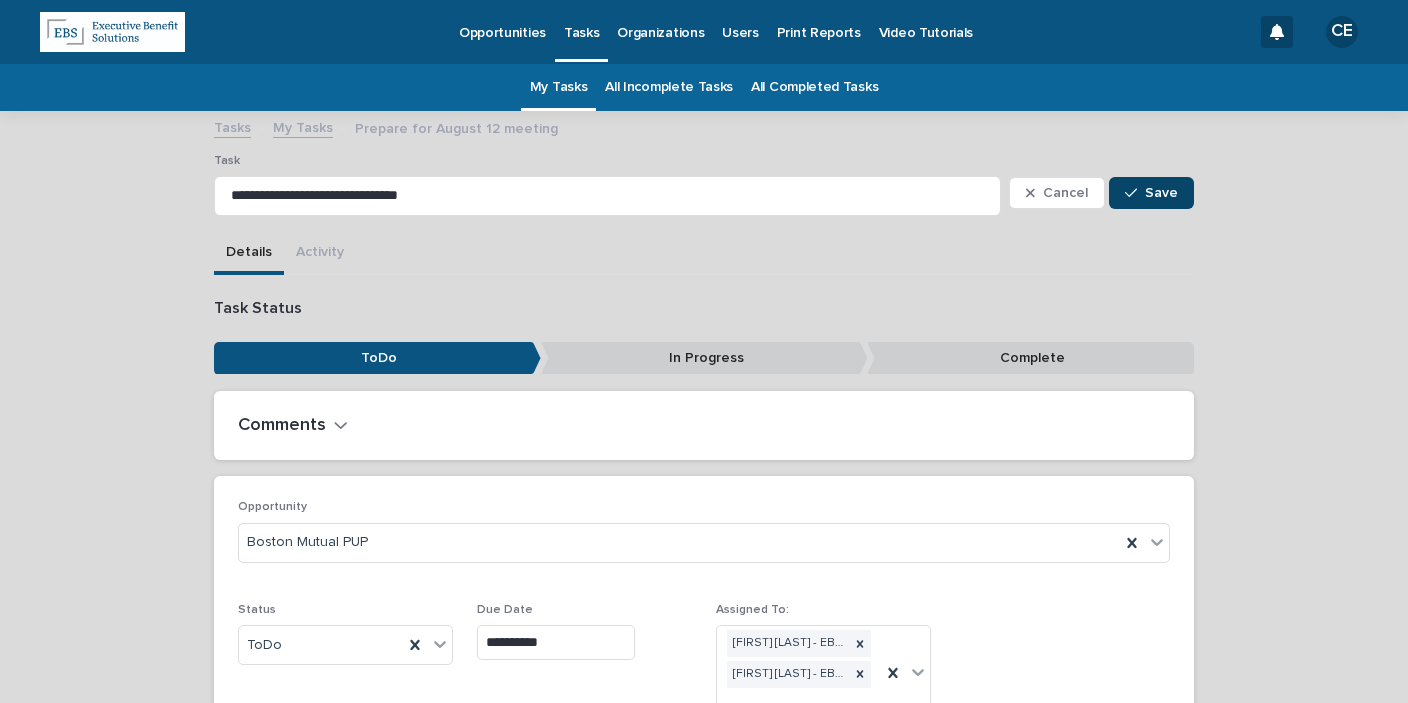click on "Save" at bounding box center (1161, 193) 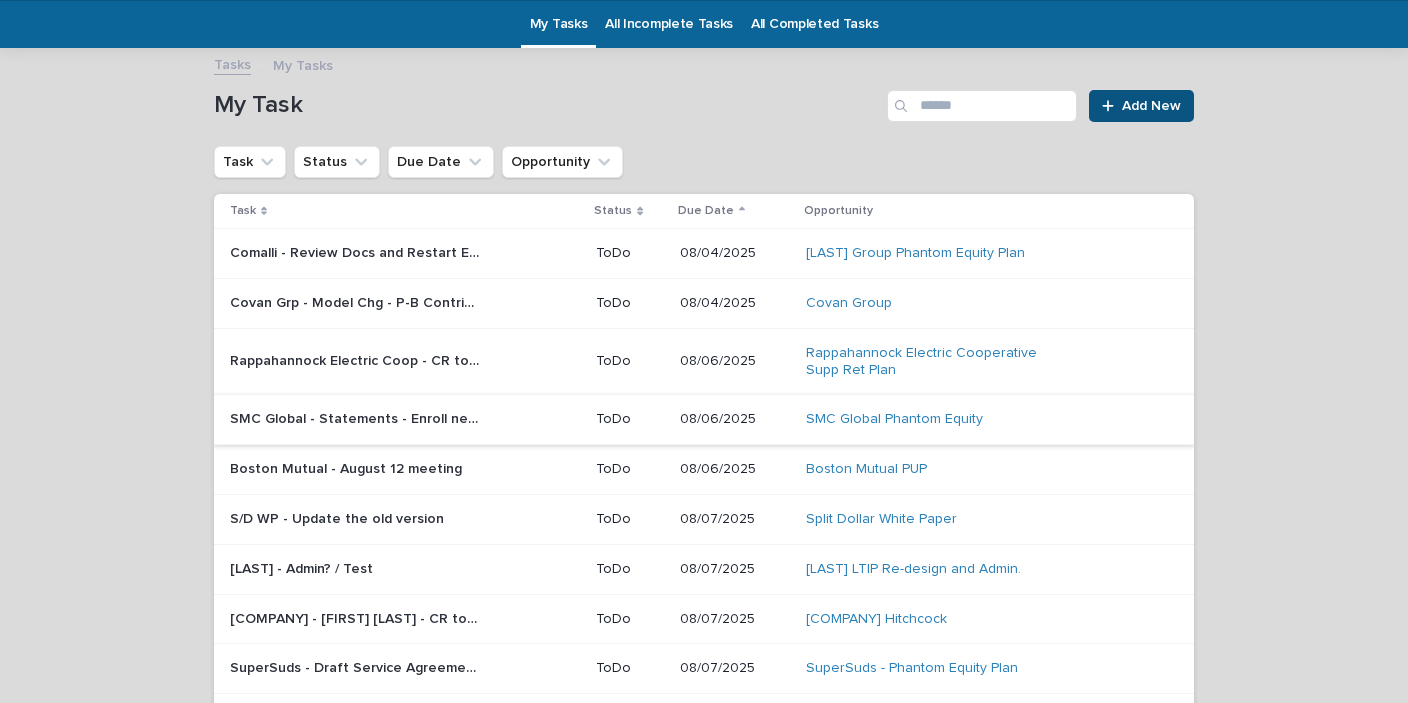 scroll, scrollTop: 146, scrollLeft: 0, axis: vertical 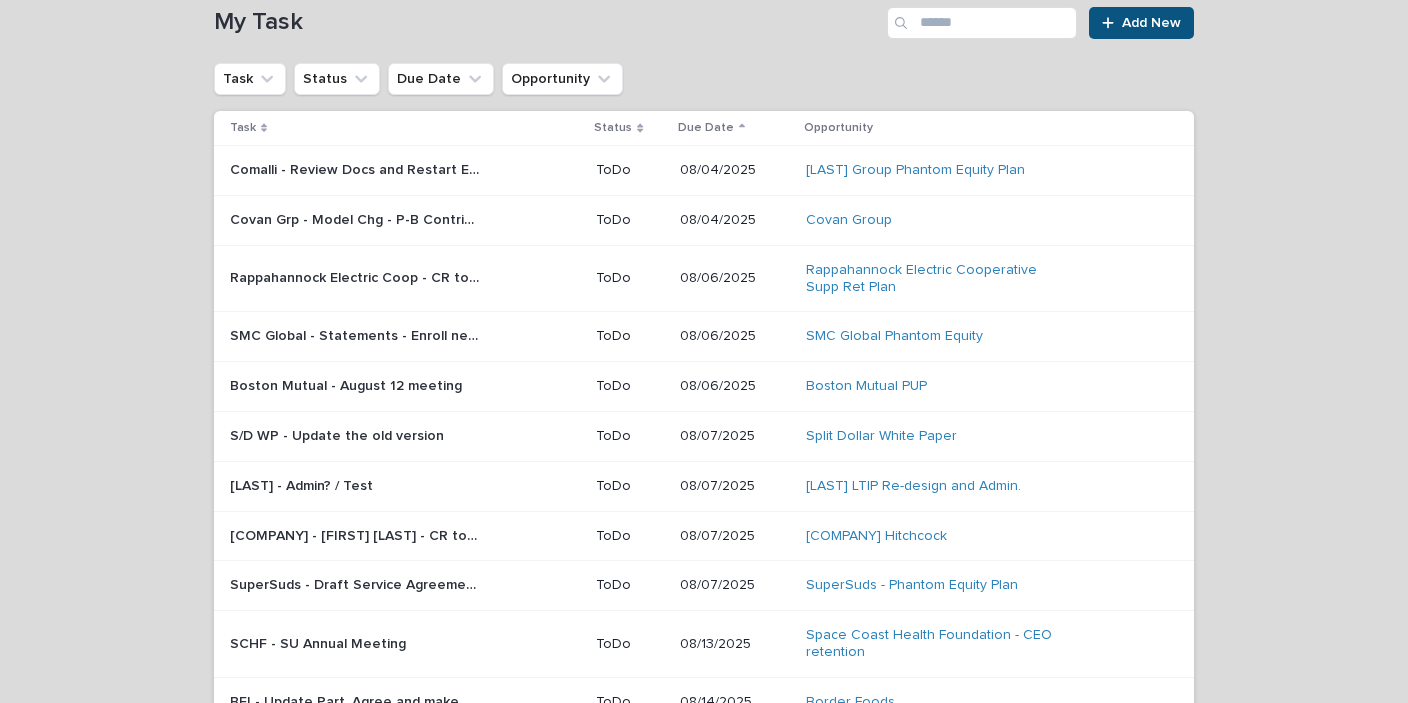 click on "[LAST] - Admin? / Test" at bounding box center (303, 484) 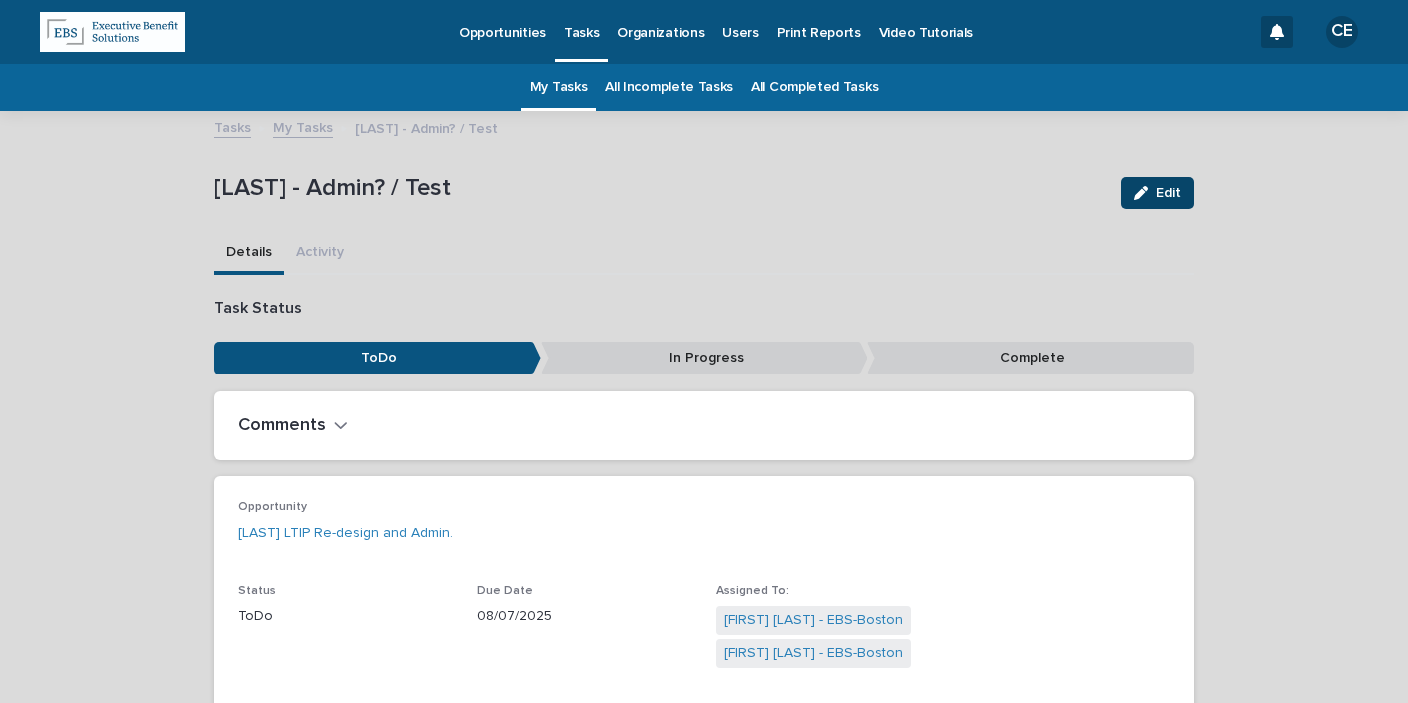 click on "Edit" at bounding box center (1168, 193) 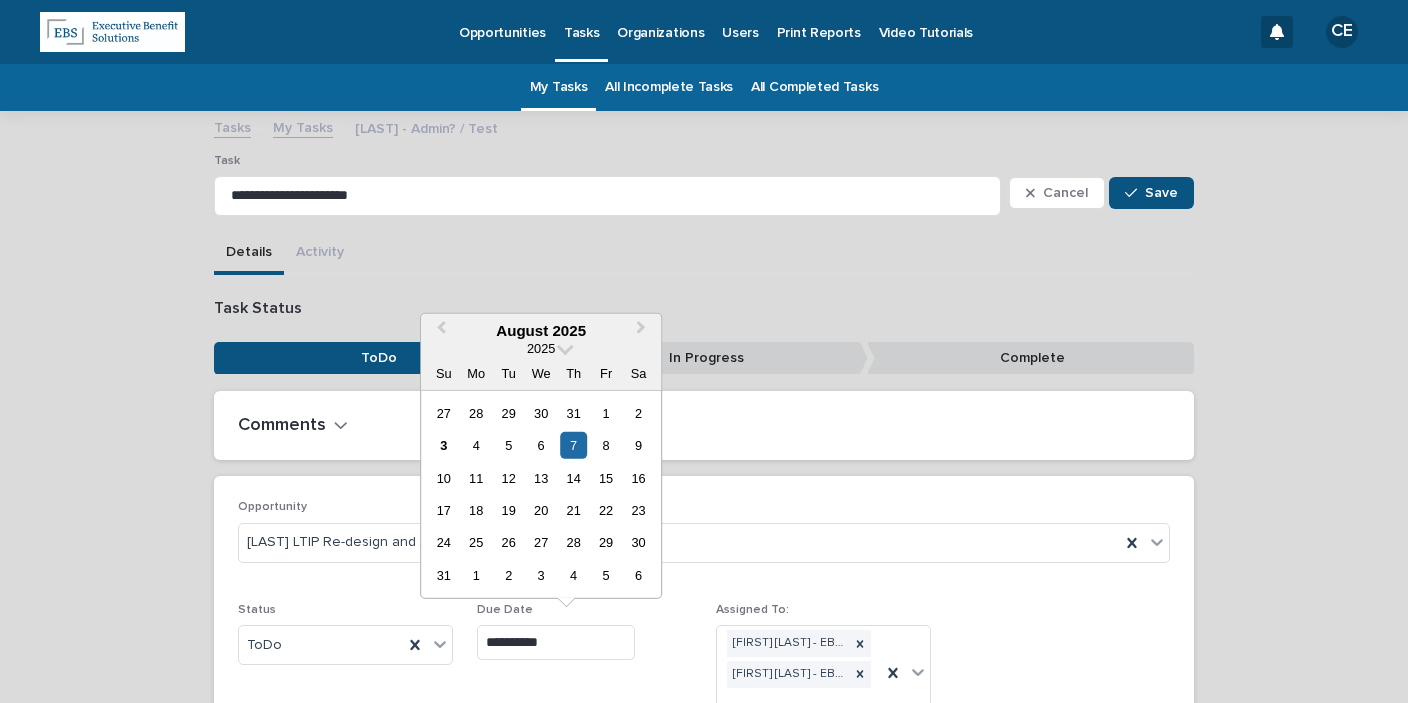 click on "**********" at bounding box center [556, 642] 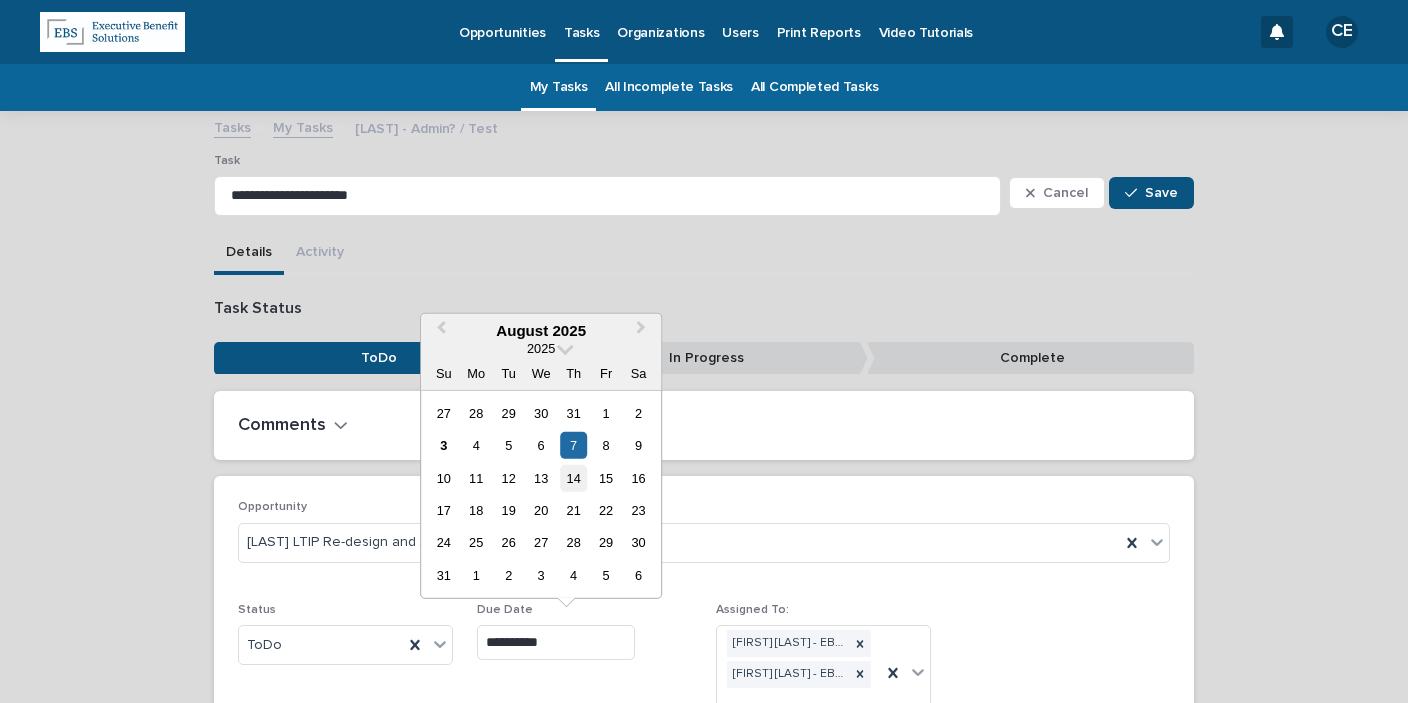 click on "14" at bounding box center [573, 477] 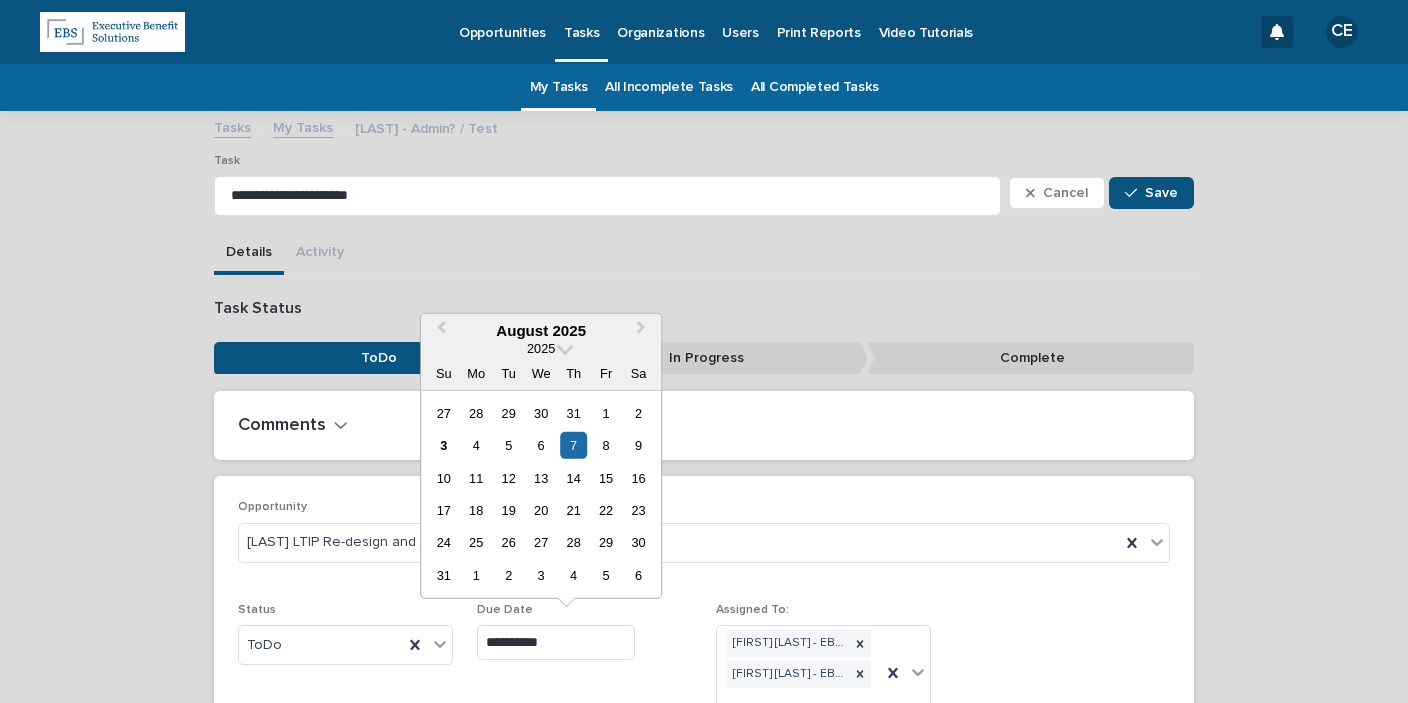 type on "**********" 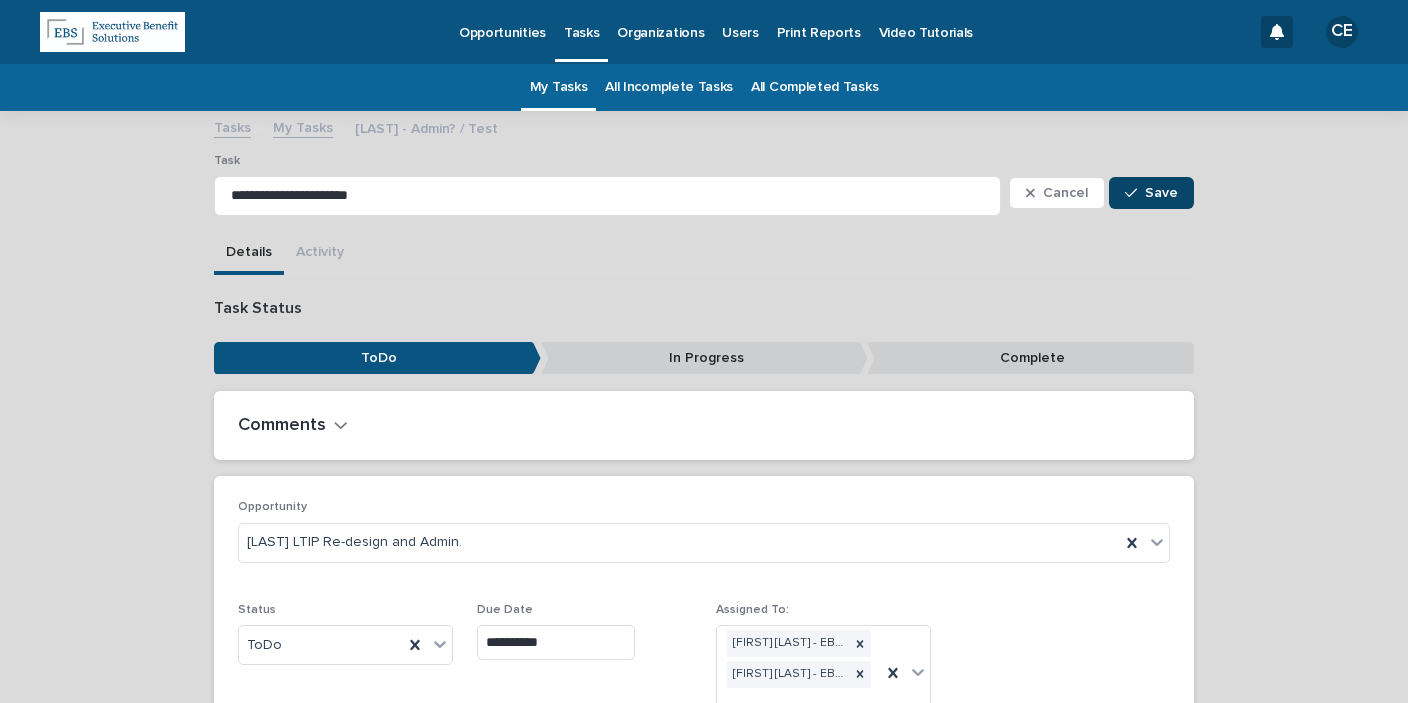 click on "Save" at bounding box center [1161, 193] 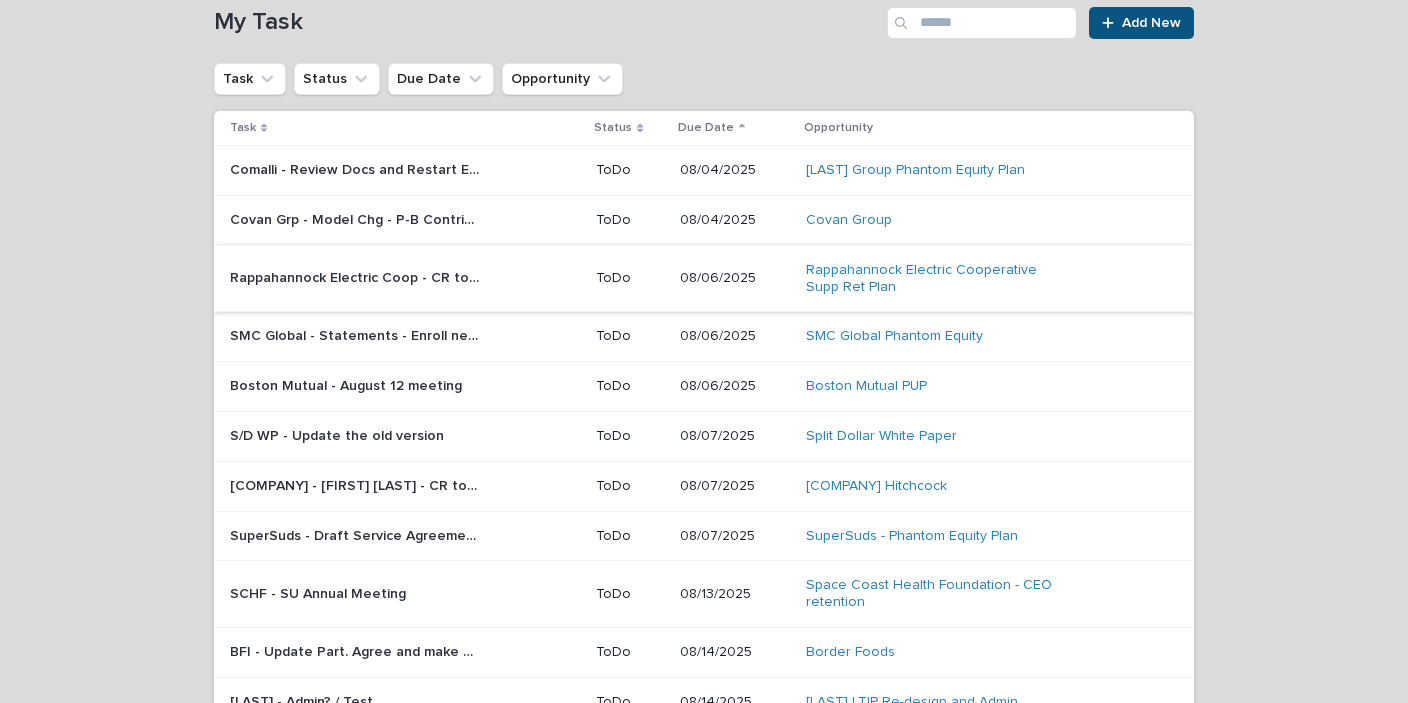 scroll, scrollTop: 0, scrollLeft: 0, axis: both 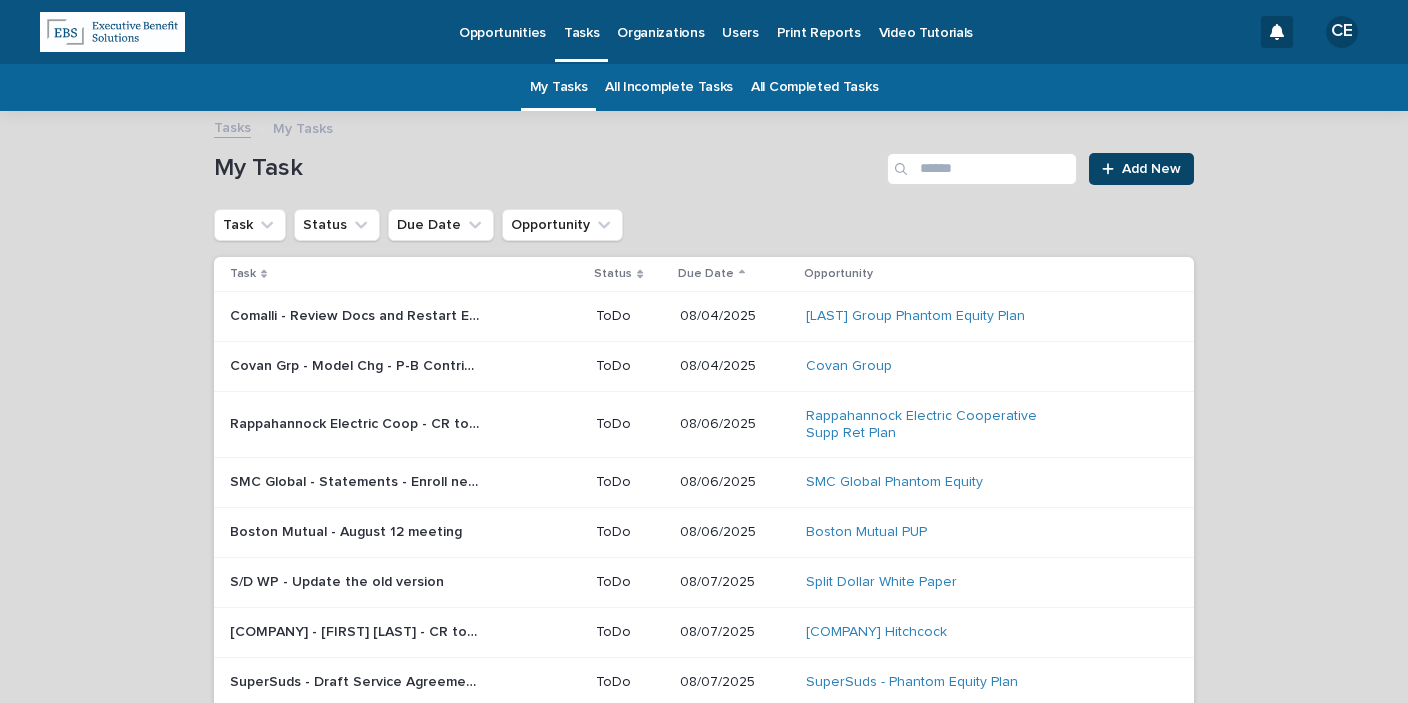 click on "Add New" at bounding box center (1151, 169) 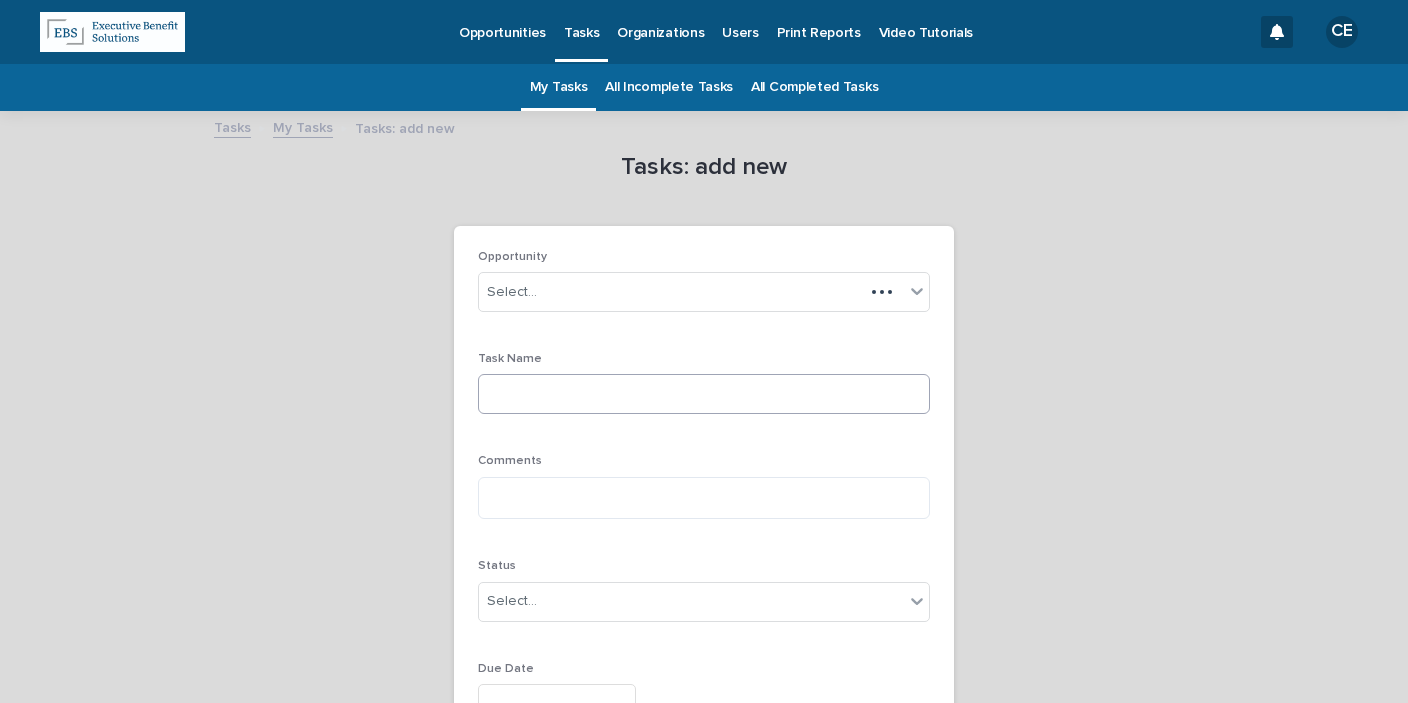 scroll, scrollTop: 63, scrollLeft: 0, axis: vertical 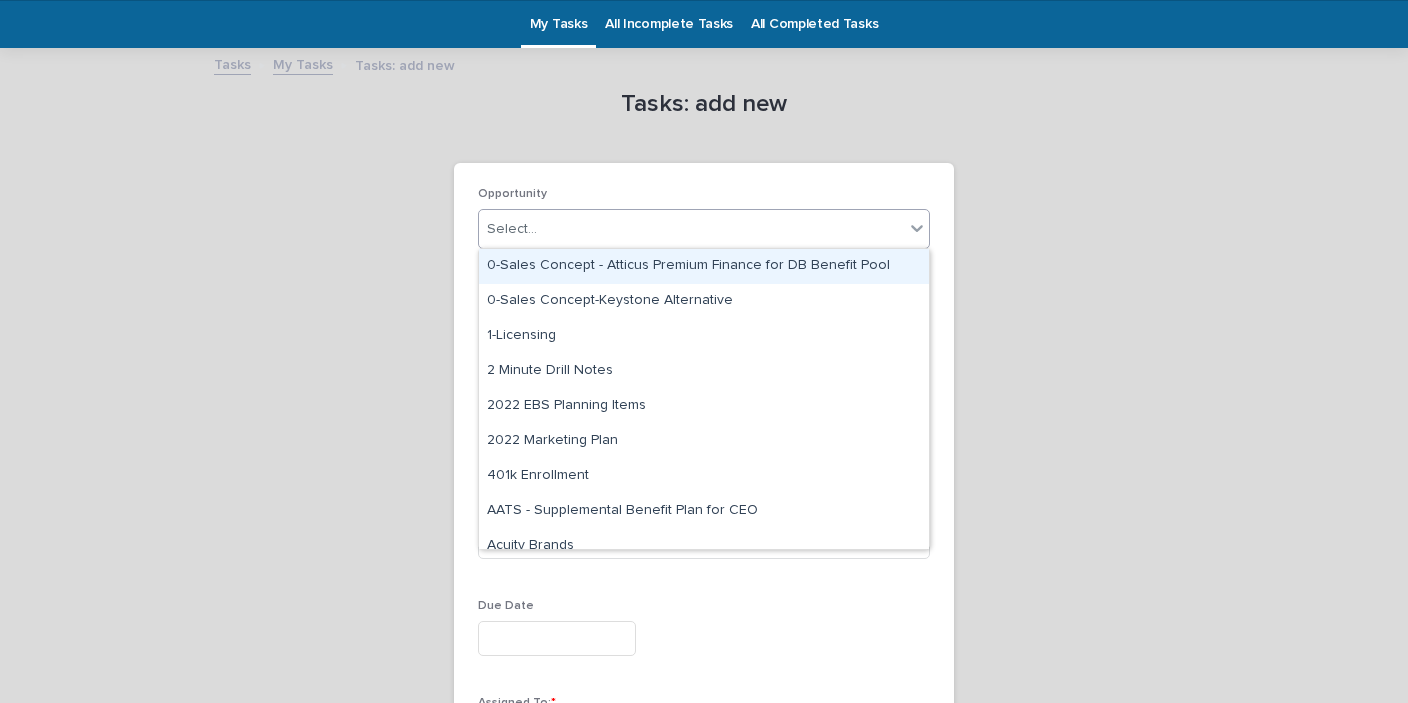 click on "Select..." at bounding box center (691, 229) 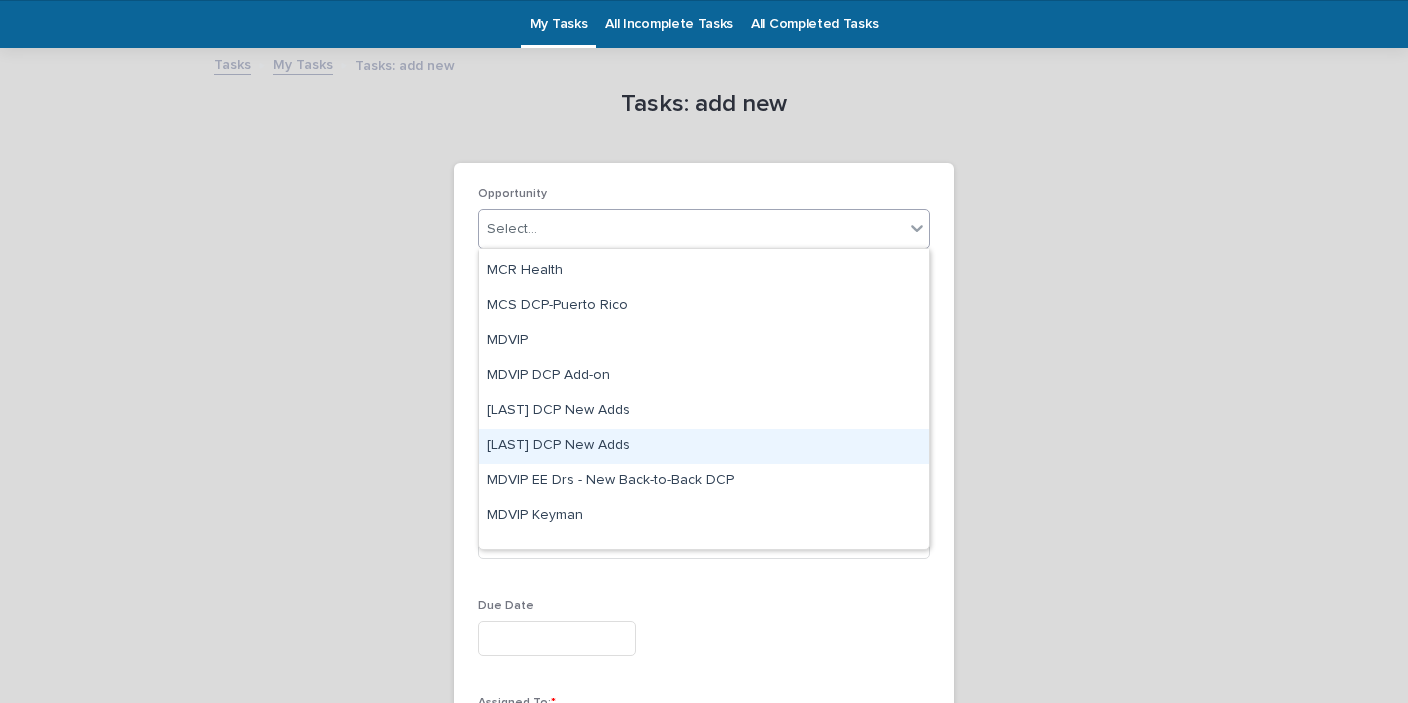 scroll, scrollTop: 6520, scrollLeft: 0, axis: vertical 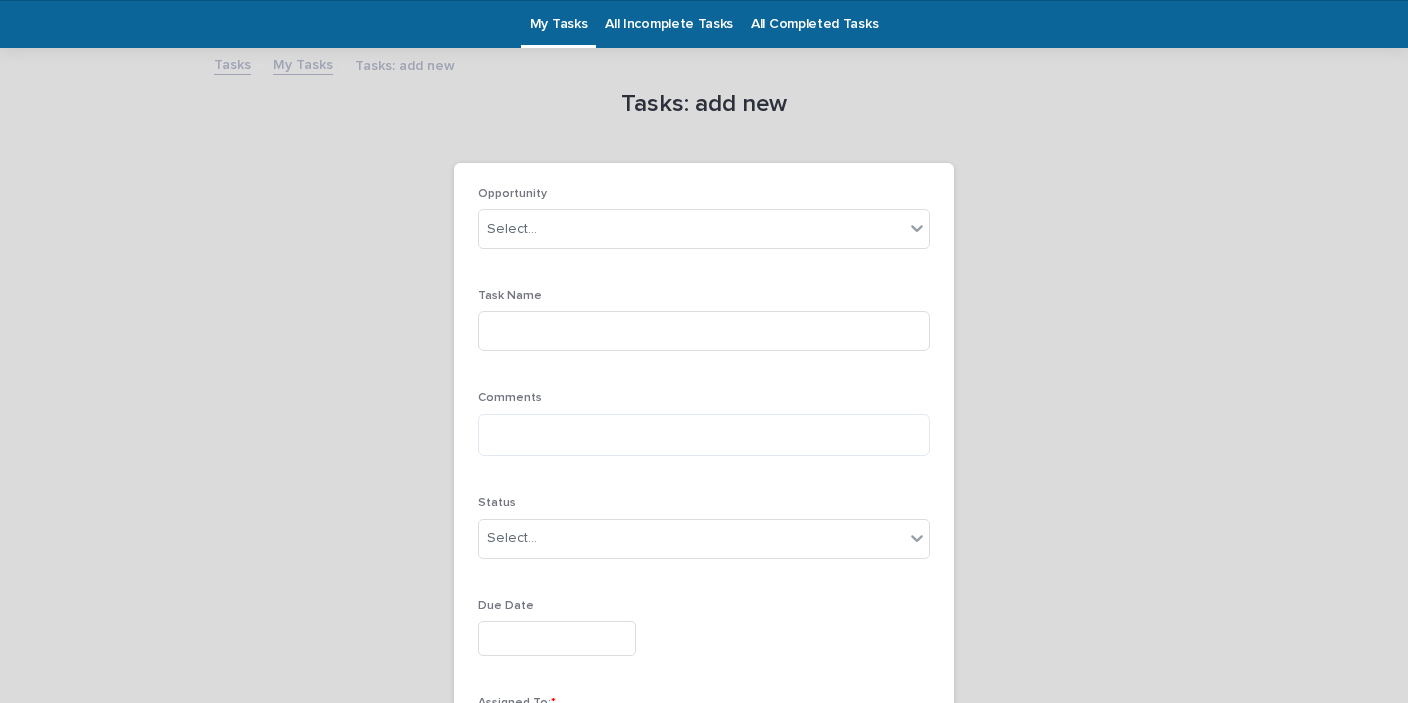 click on "Tasks: add new Loading... Saving… Loading... Saving… Loading... Saving… Opportunity Select... Task Name Comments Status Select... Due Date Assigned To: * Select... Sorry, there was an error saving your record. Please try again. Please fill out the required fields above. Save" at bounding box center (704, 448) 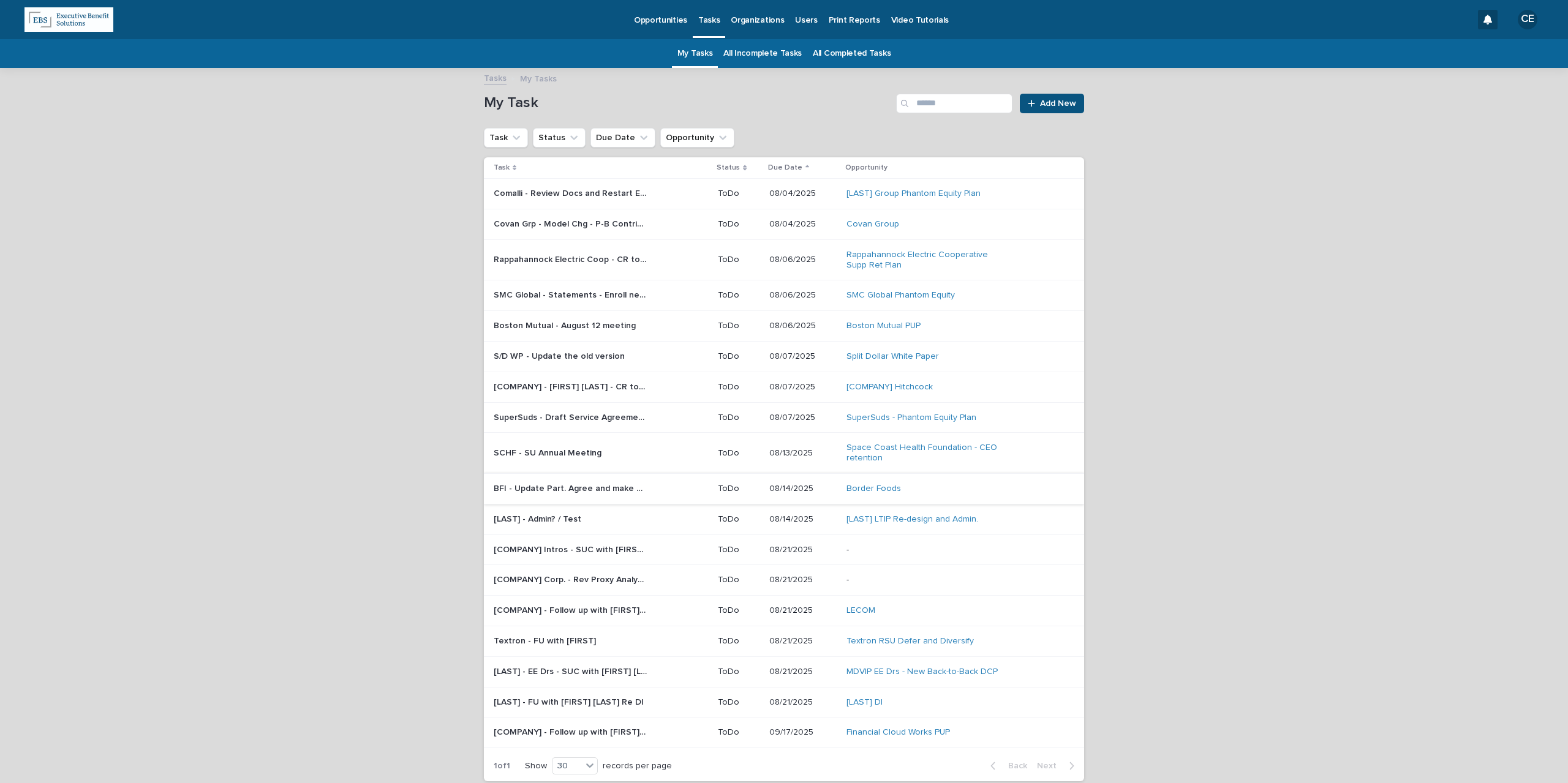 scroll, scrollTop: 49, scrollLeft: 0, axis: vertical 